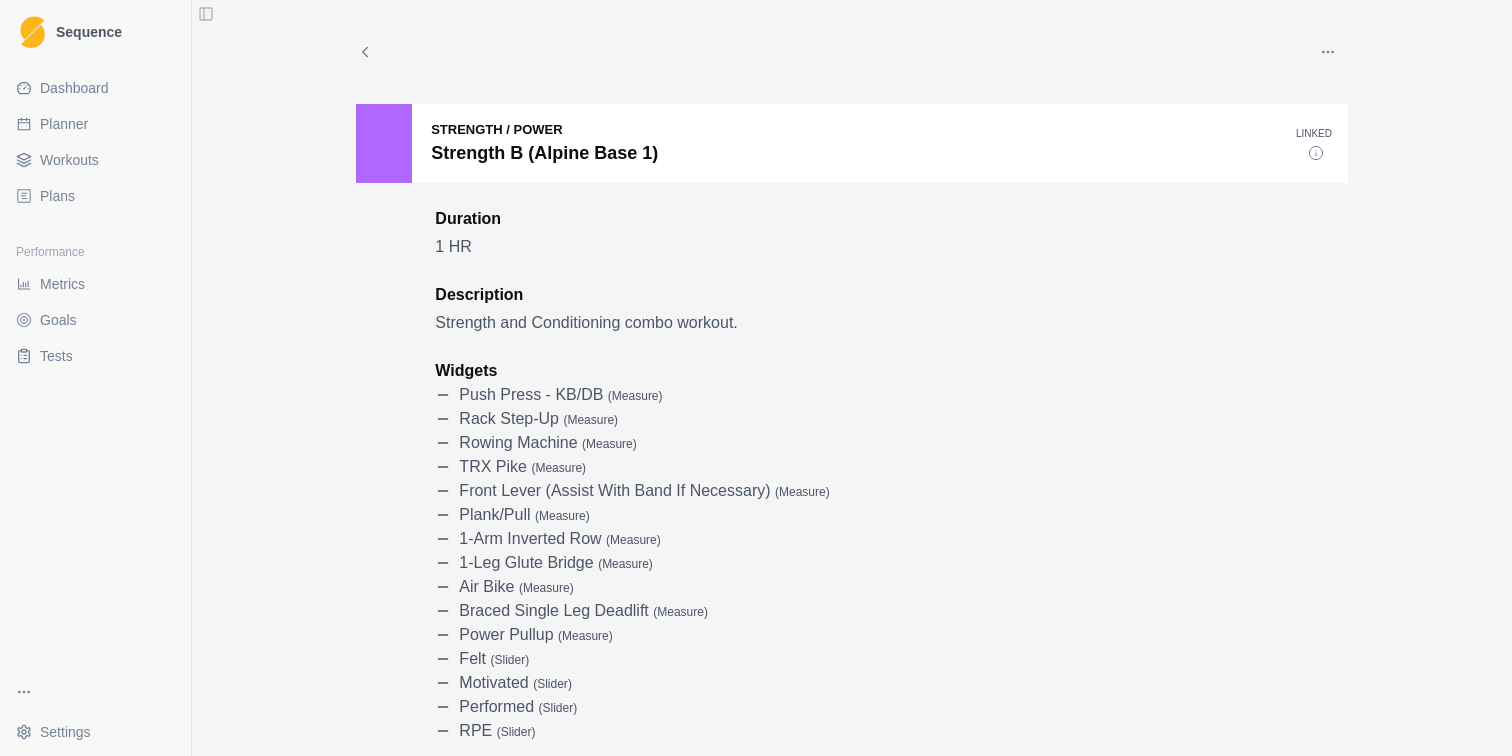 scroll, scrollTop: 0, scrollLeft: 0, axis: both 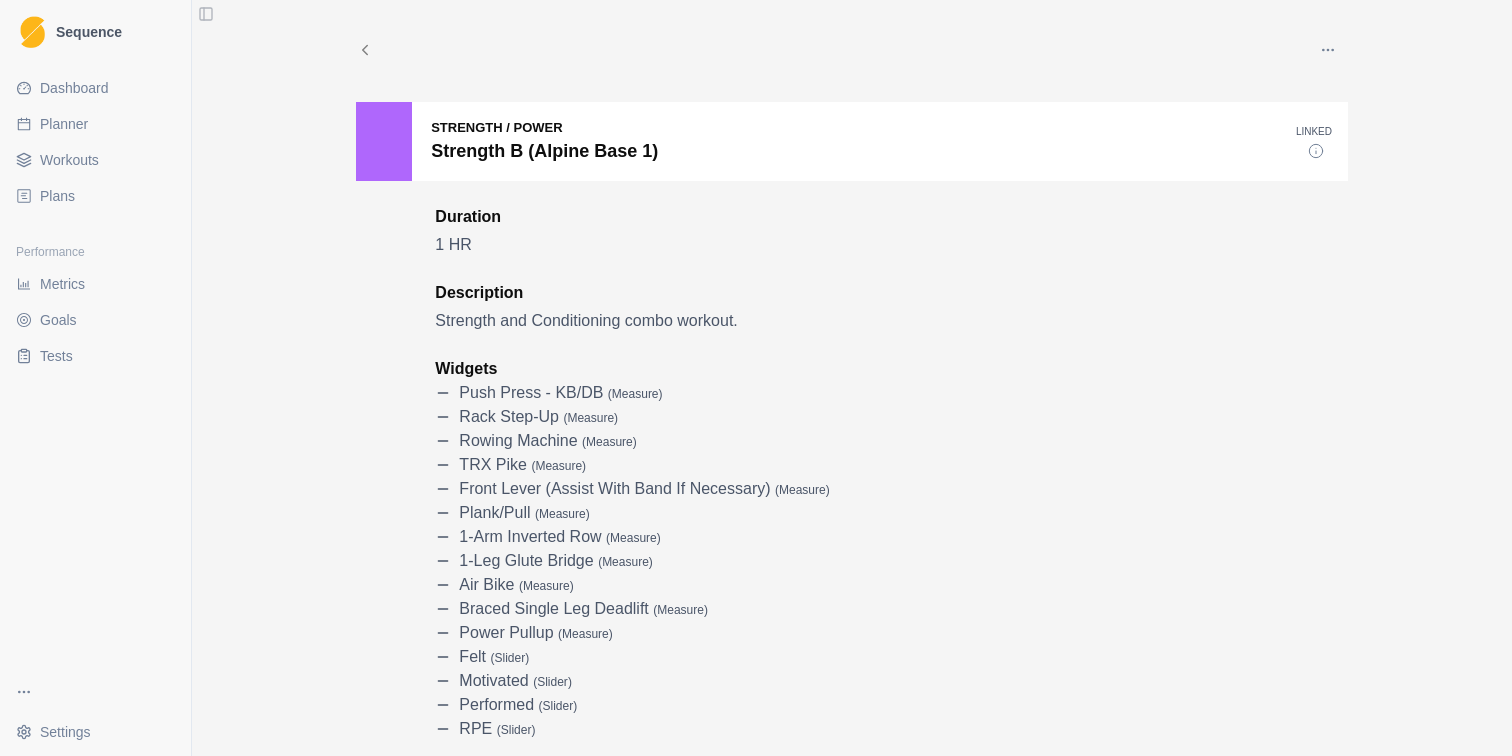 click on "Dashboard" at bounding box center (74, 88) 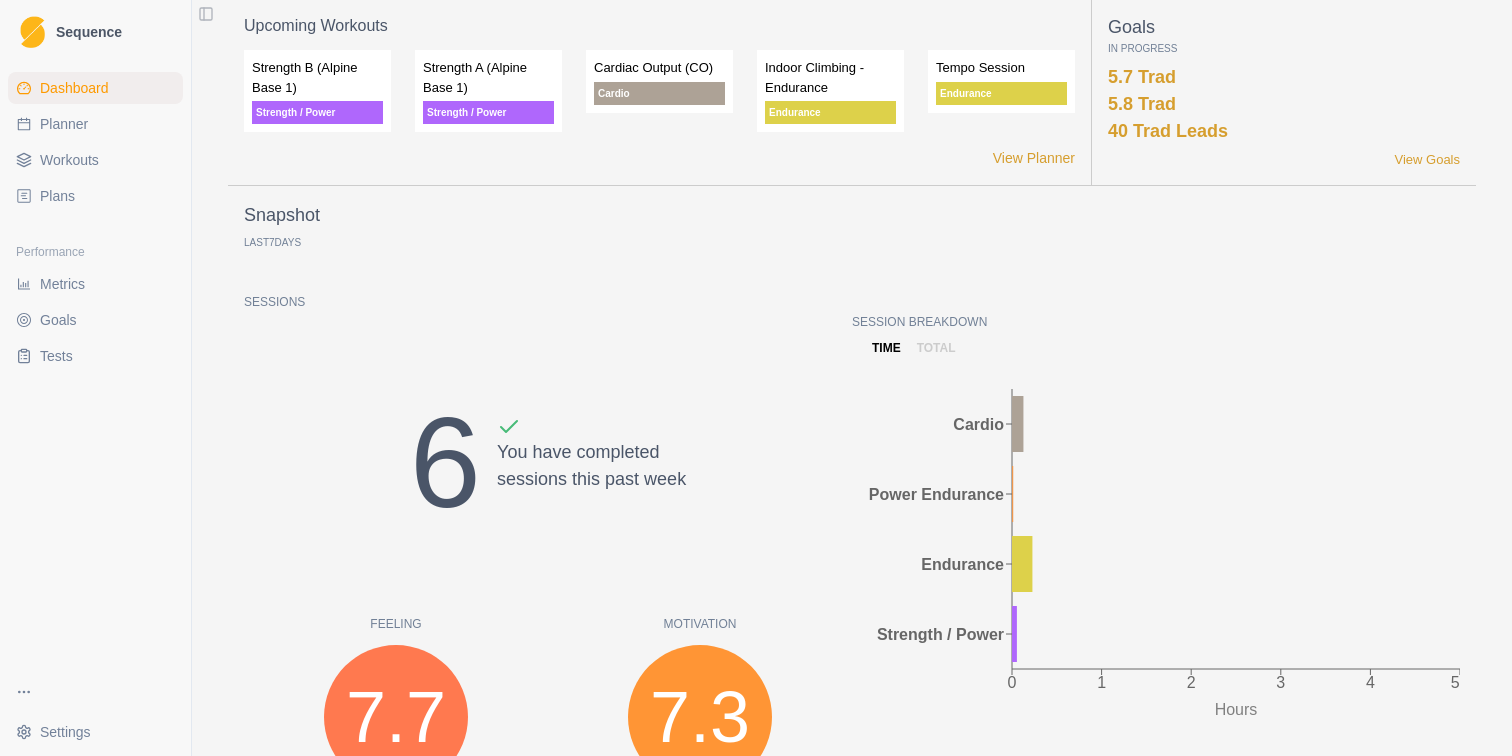 scroll, scrollTop: 0, scrollLeft: 0, axis: both 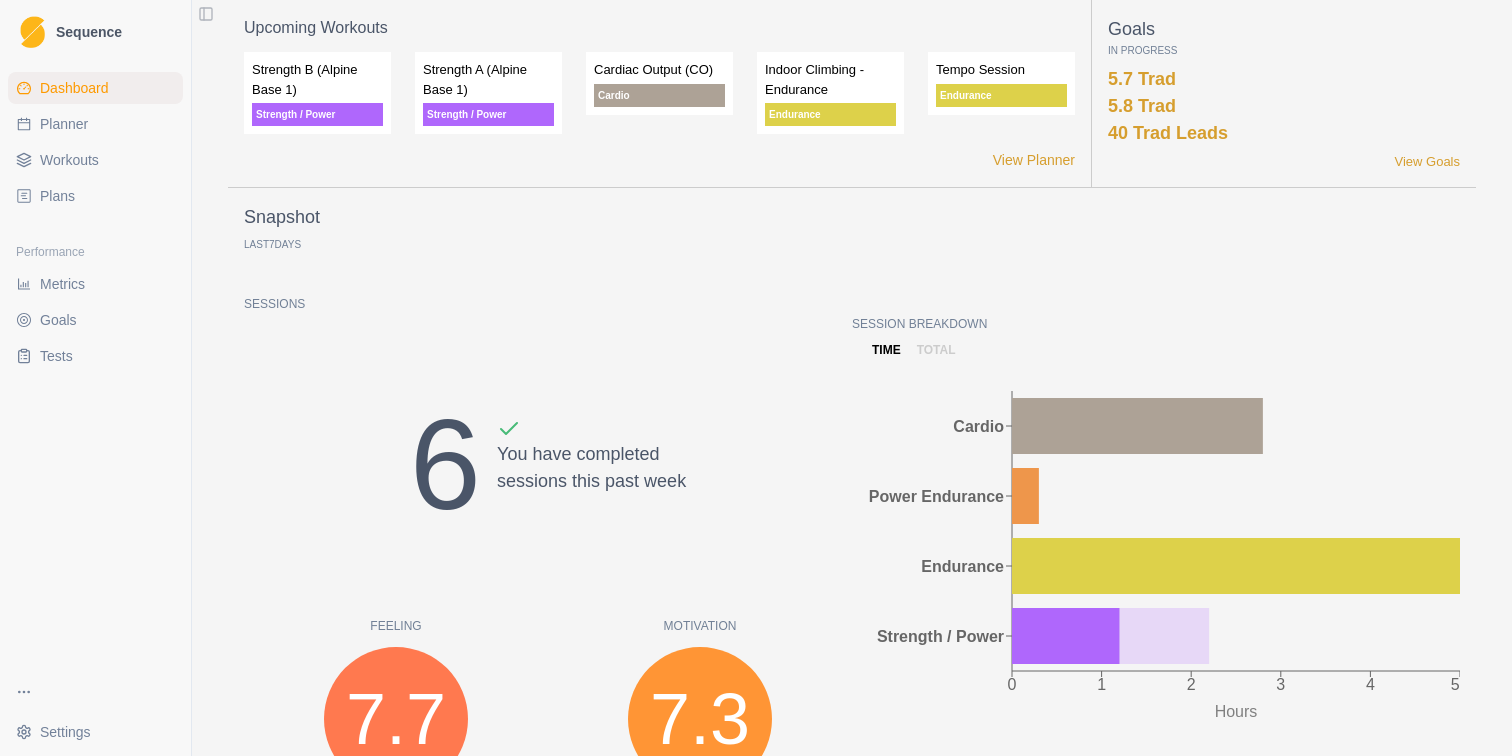 click on "Planner" at bounding box center (64, 124) 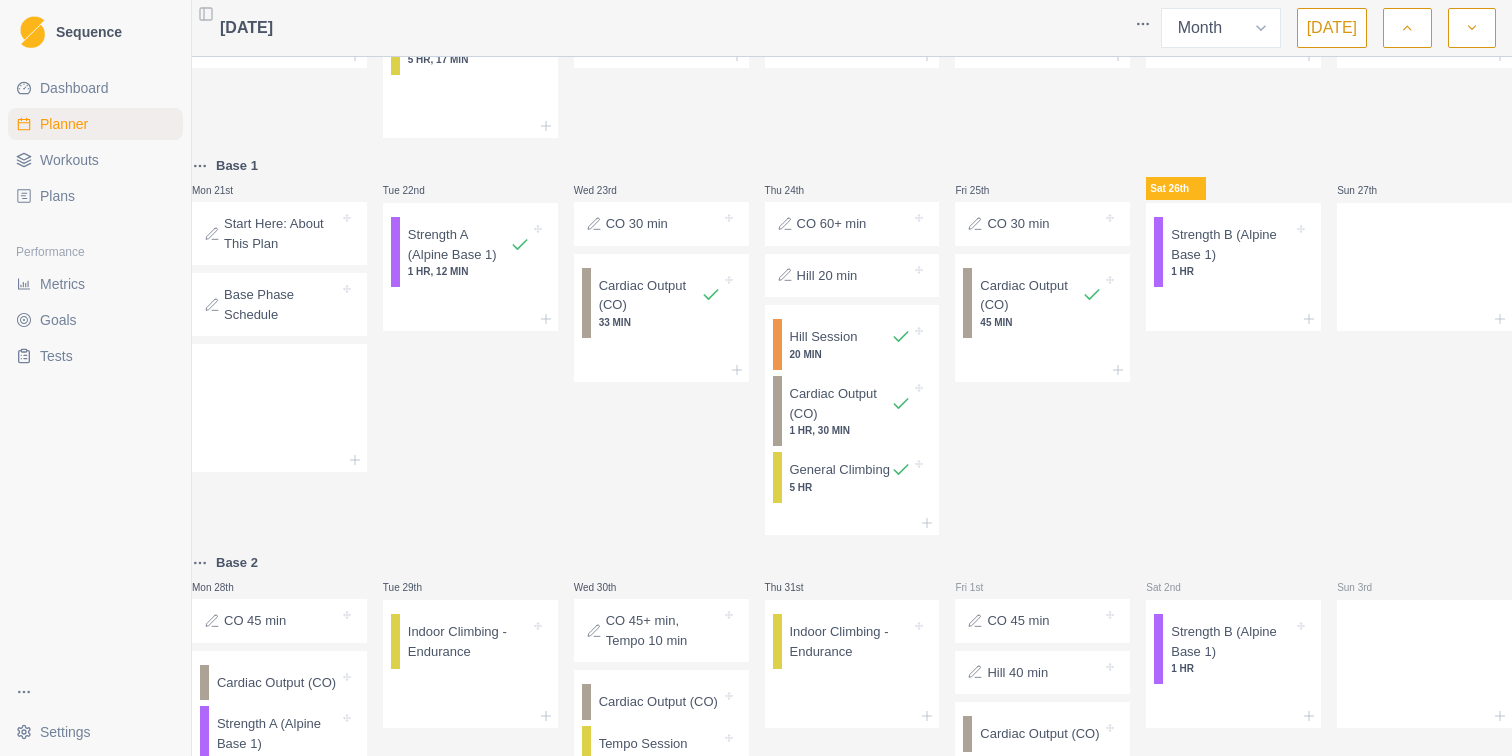 scroll, scrollTop: 553, scrollLeft: 0, axis: vertical 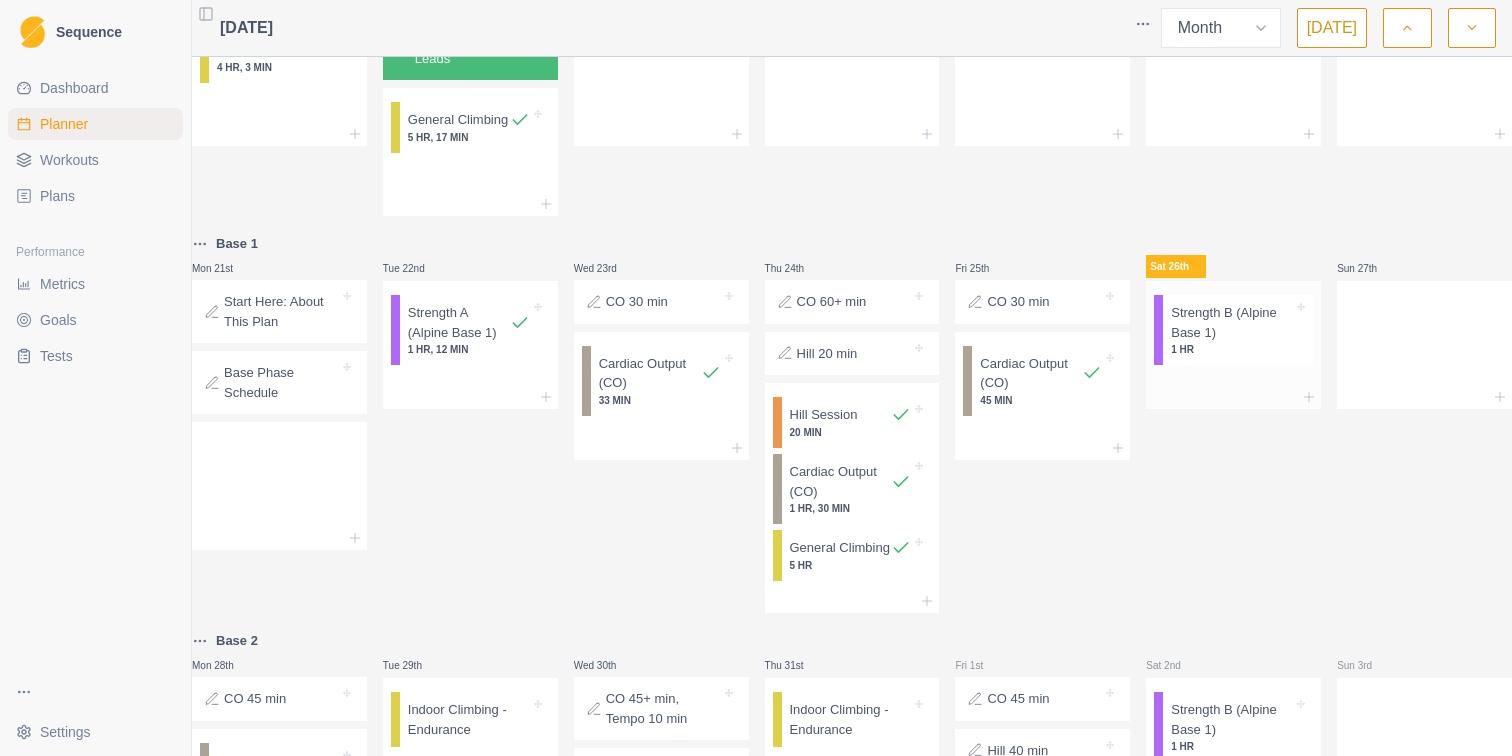 click on "Strength B (Alpine Base 1)" at bounding box center (1232, 322) 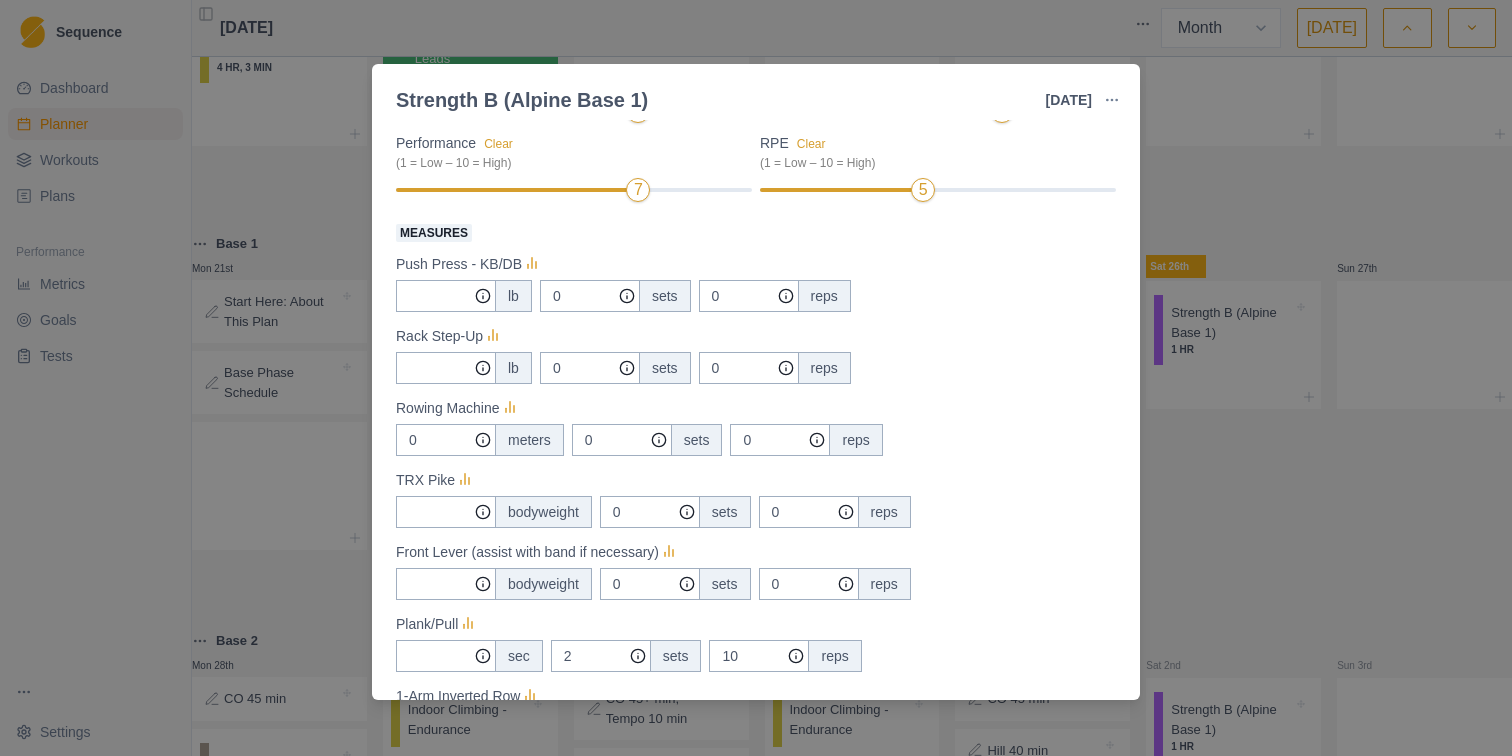 scroll, scrollTop: 272, scrollLeft: 0, axis: vertical 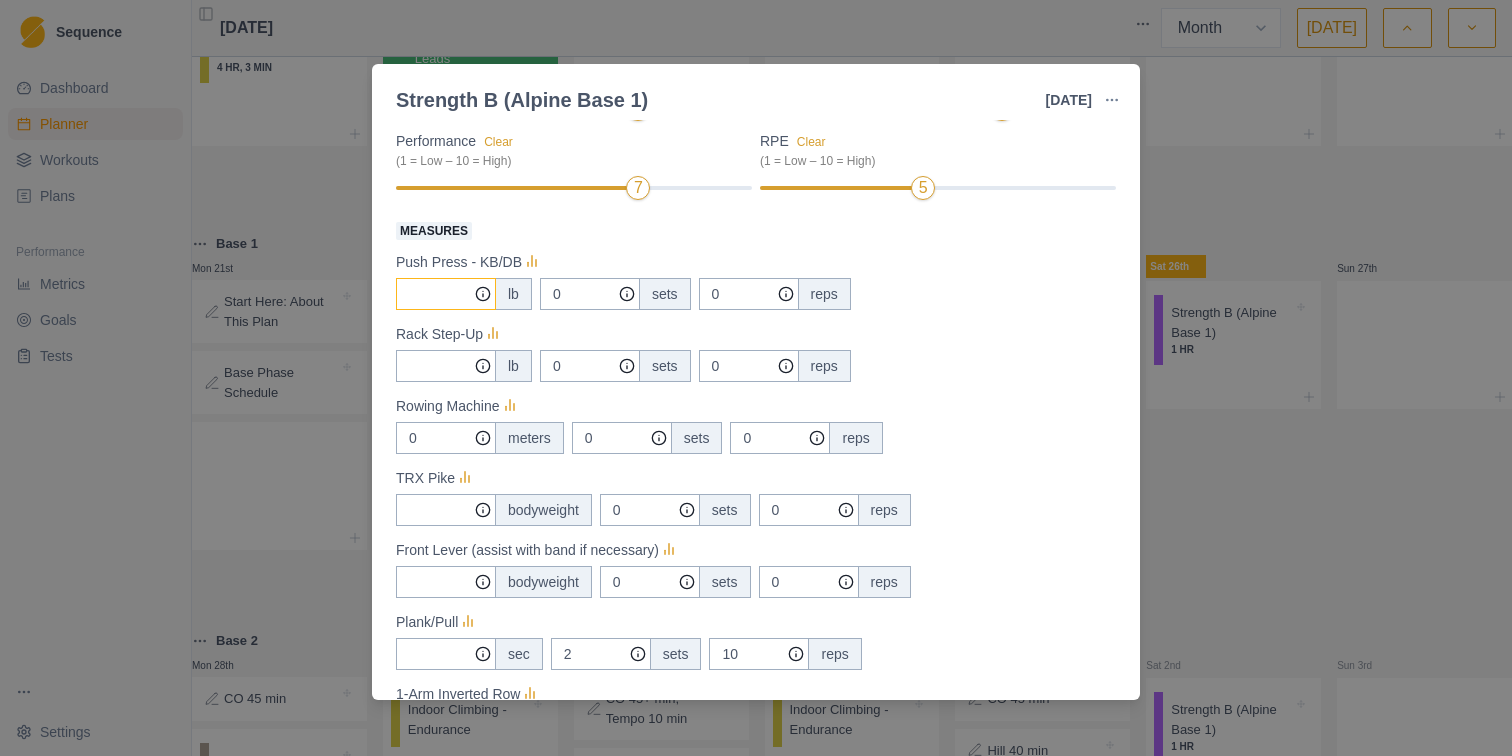 click on "Measures" at bounding box center [446, 294] 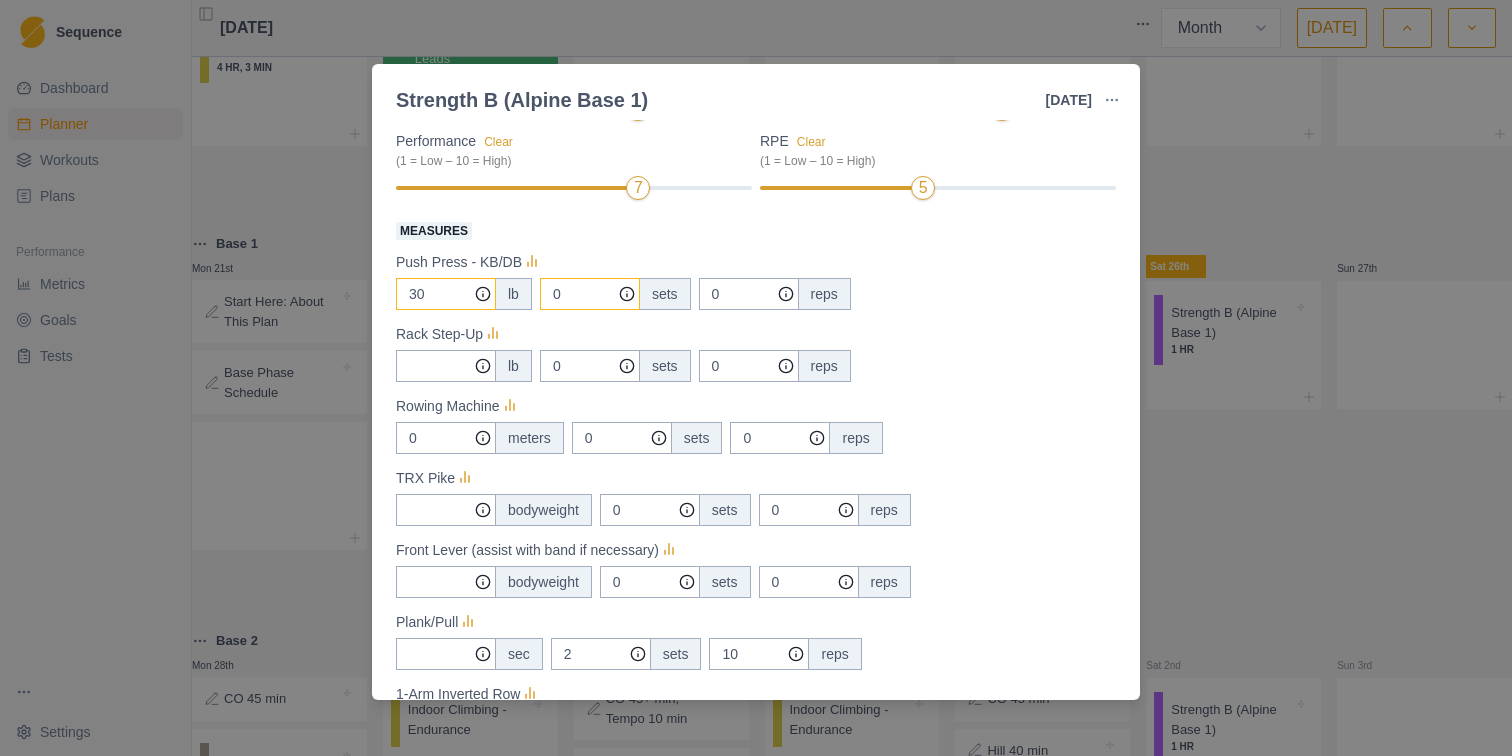 type on "30" 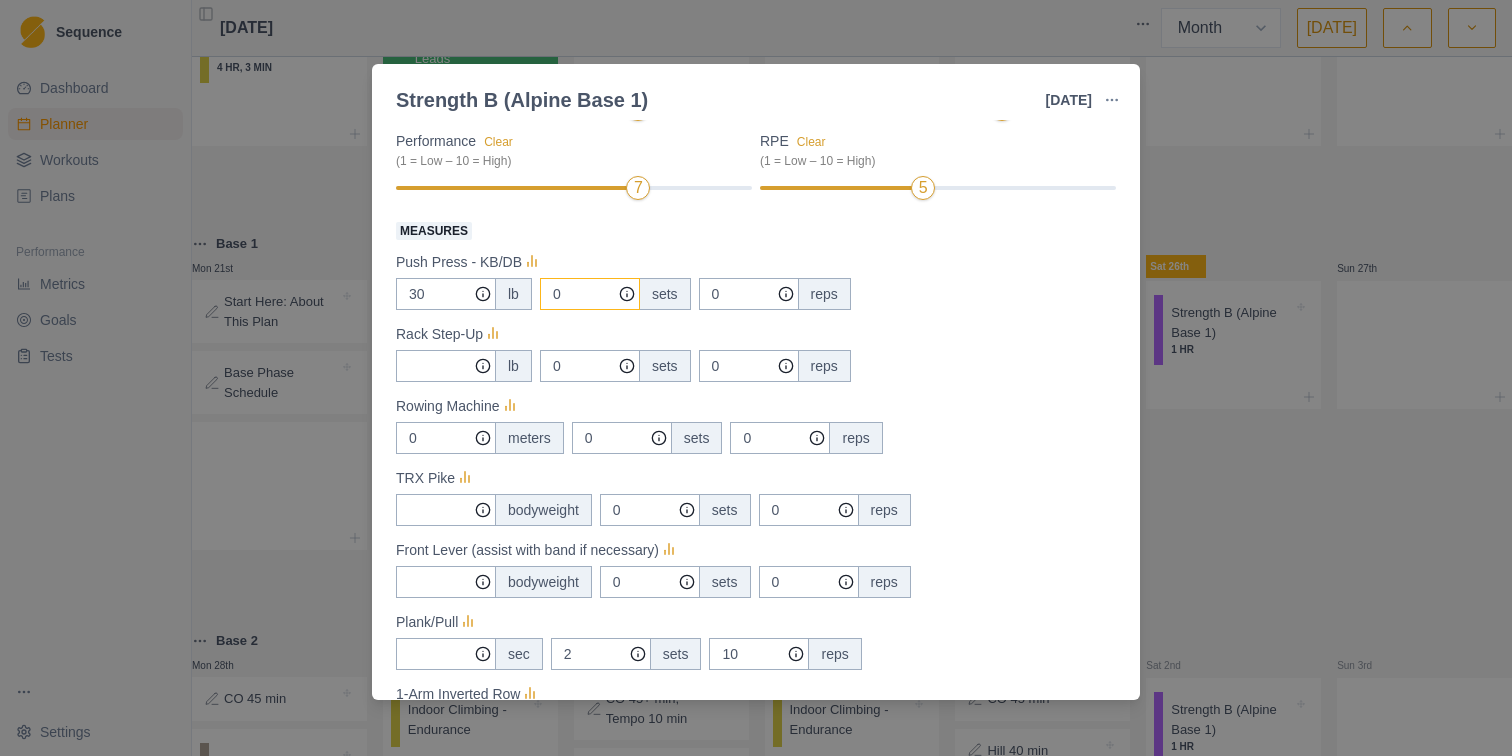 click on "0" at bounding box center (590, 294) 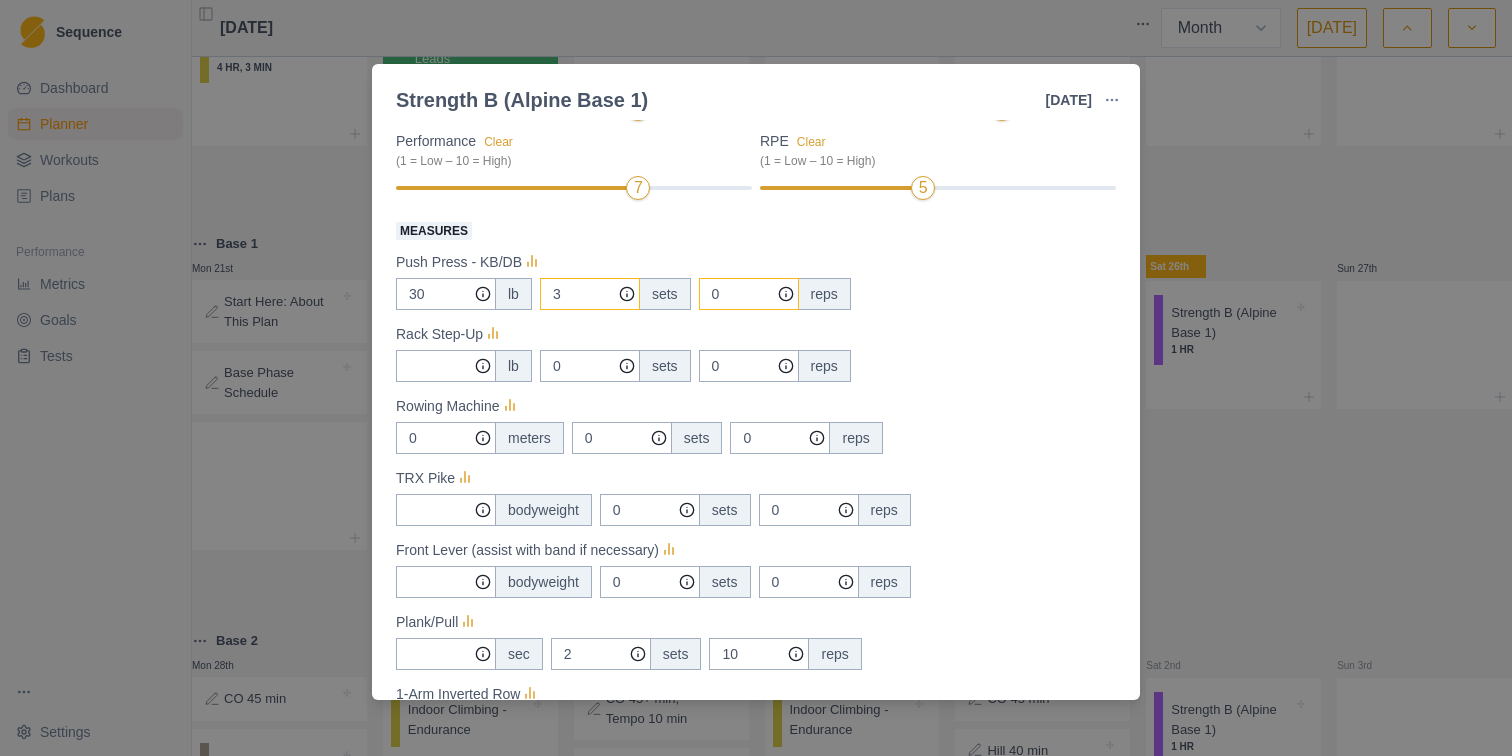 type on "3" 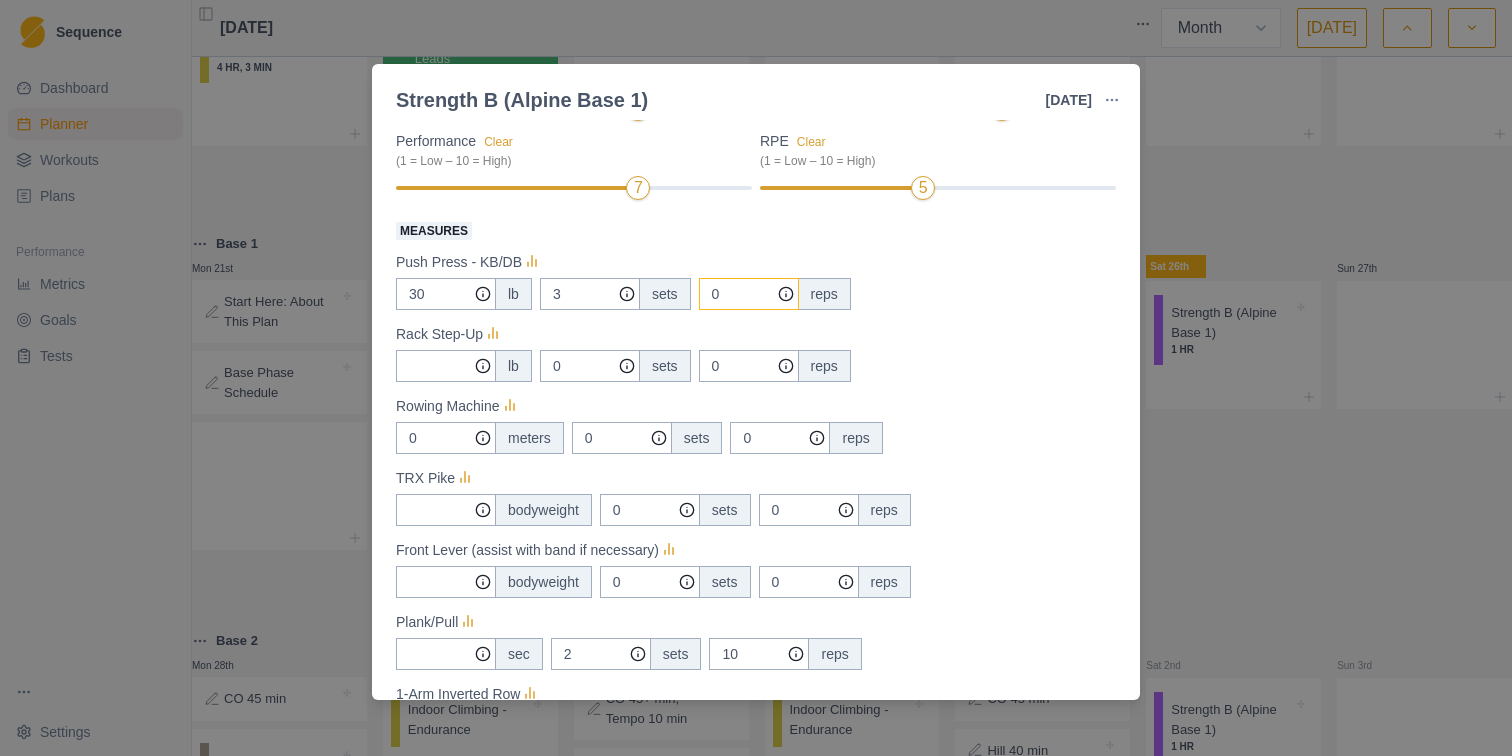 click on "0" at bounding box center [749, 294] 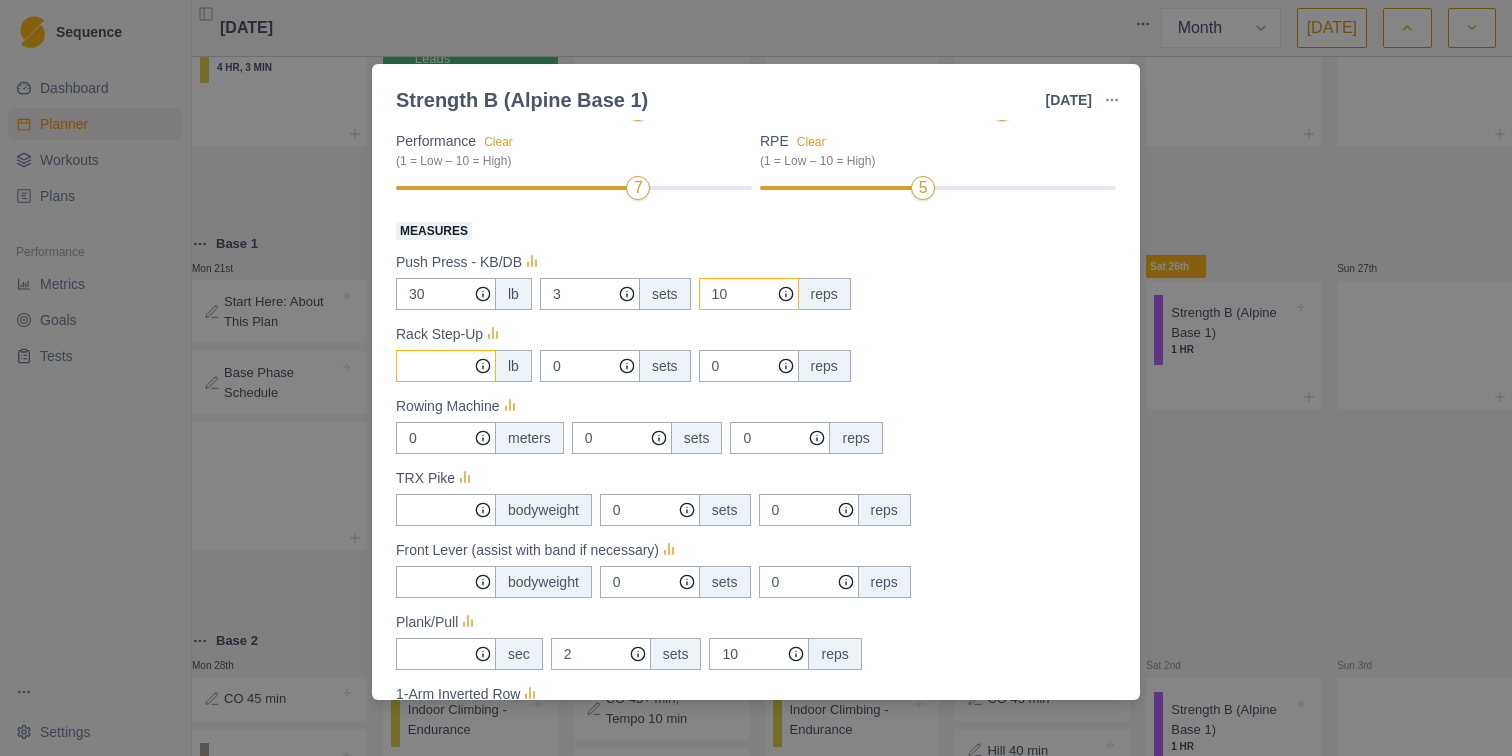 type on "10" 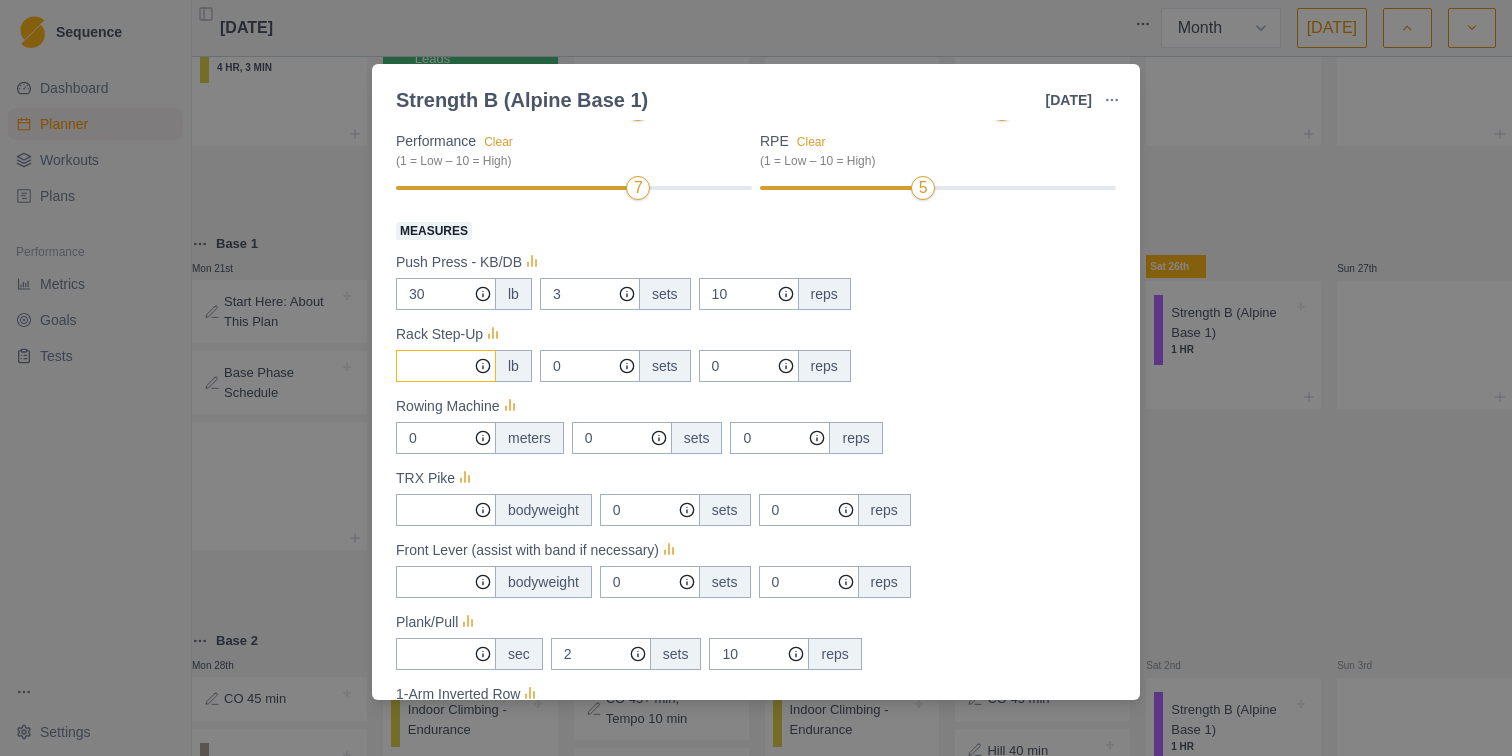 click on "Measures" at bounding box center [446, 294] 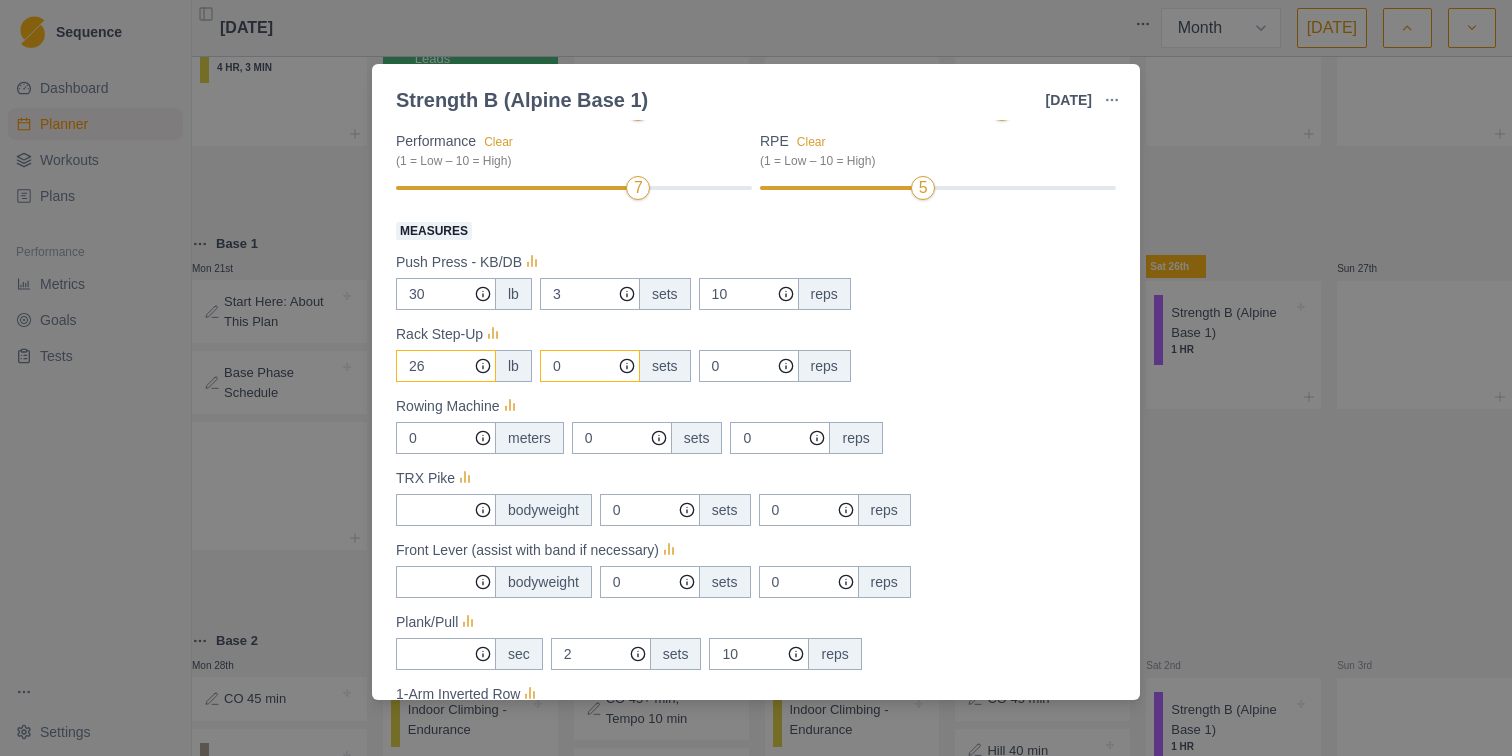 type on "26" 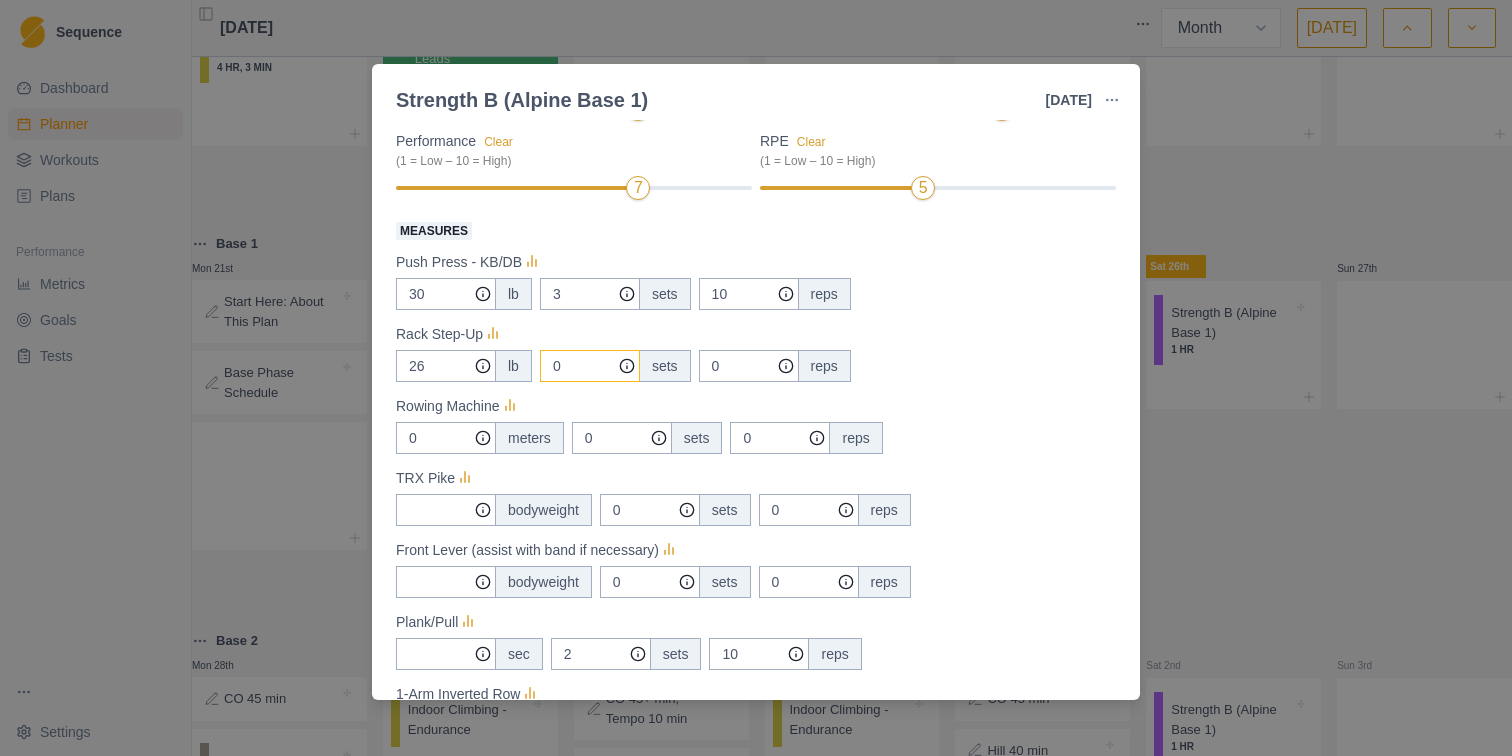 click on "0" at bounding box center (590, 294) 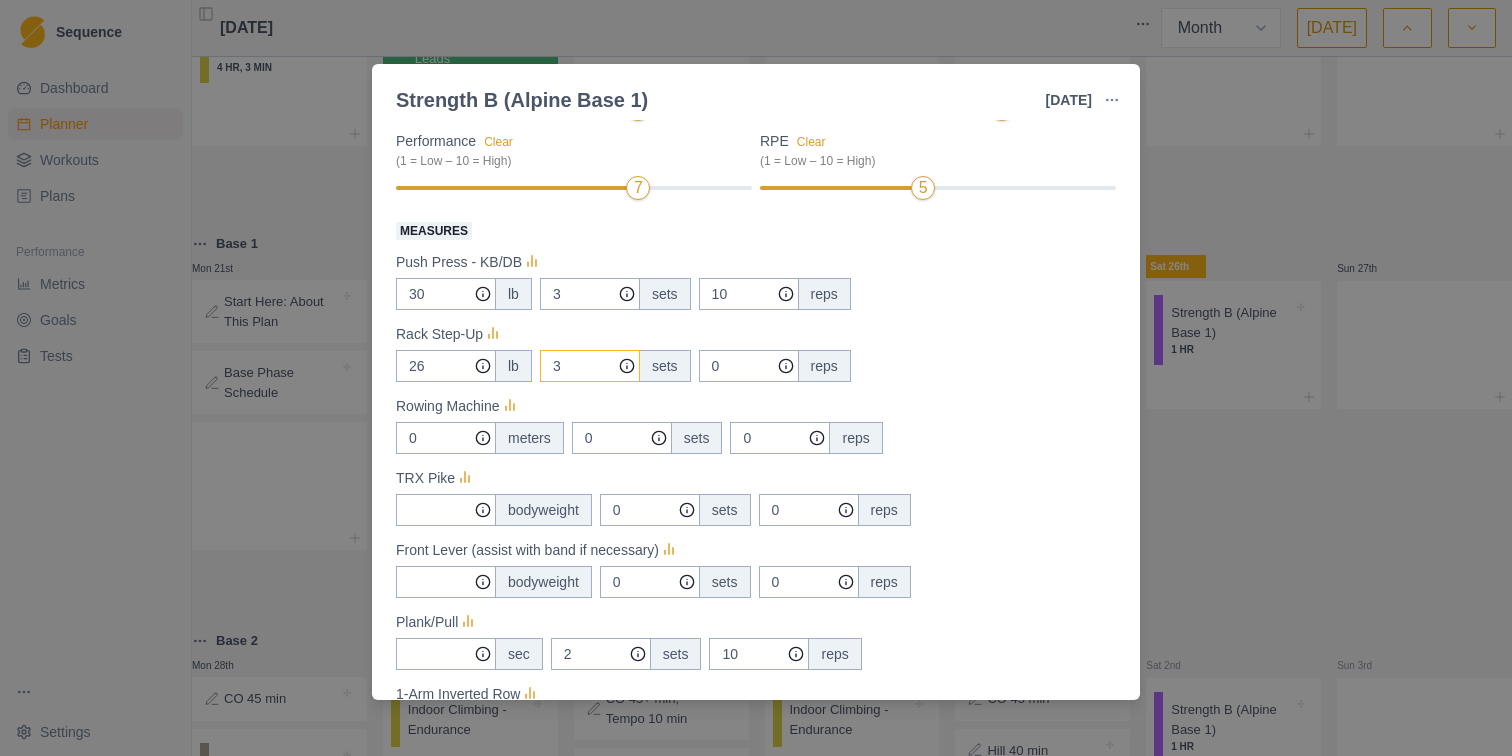type on "3" 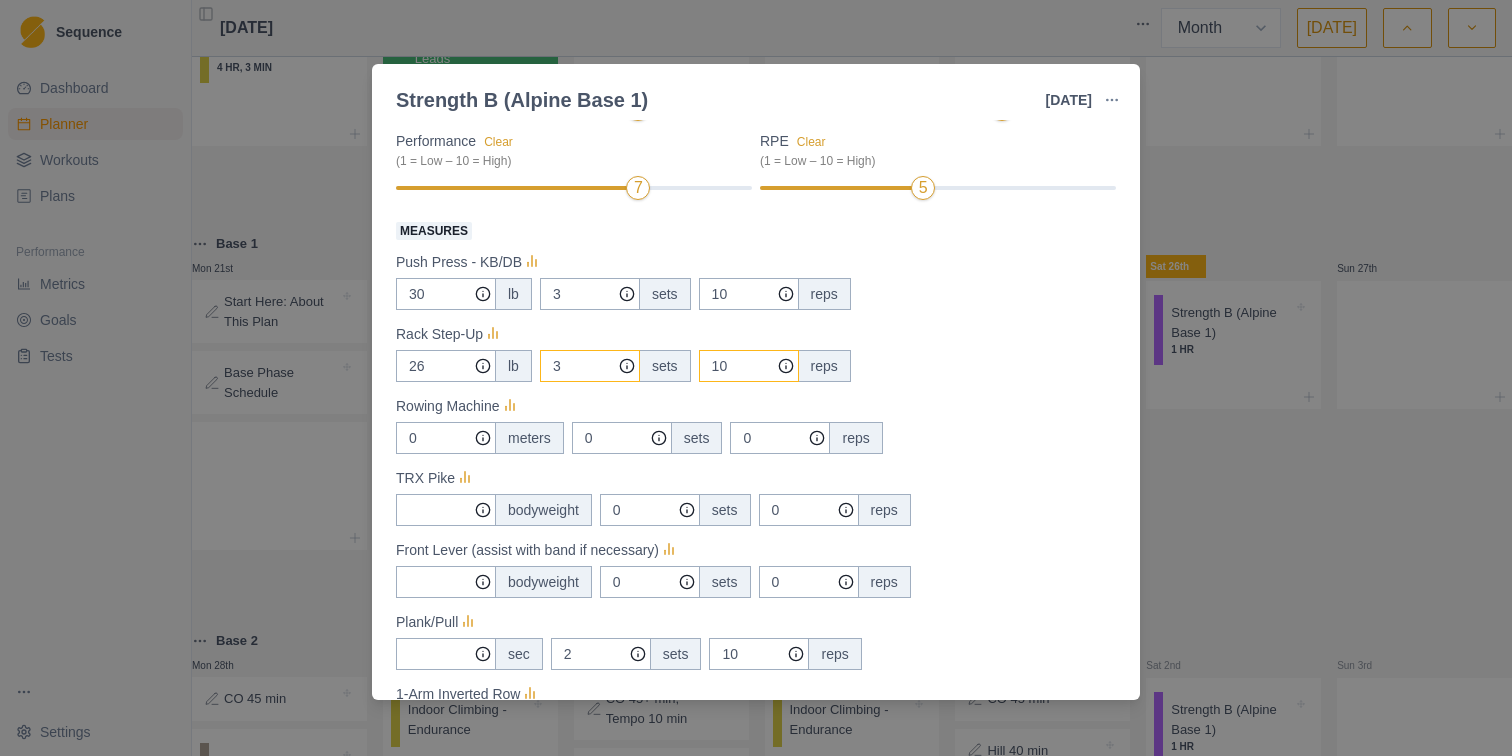 type on "10" 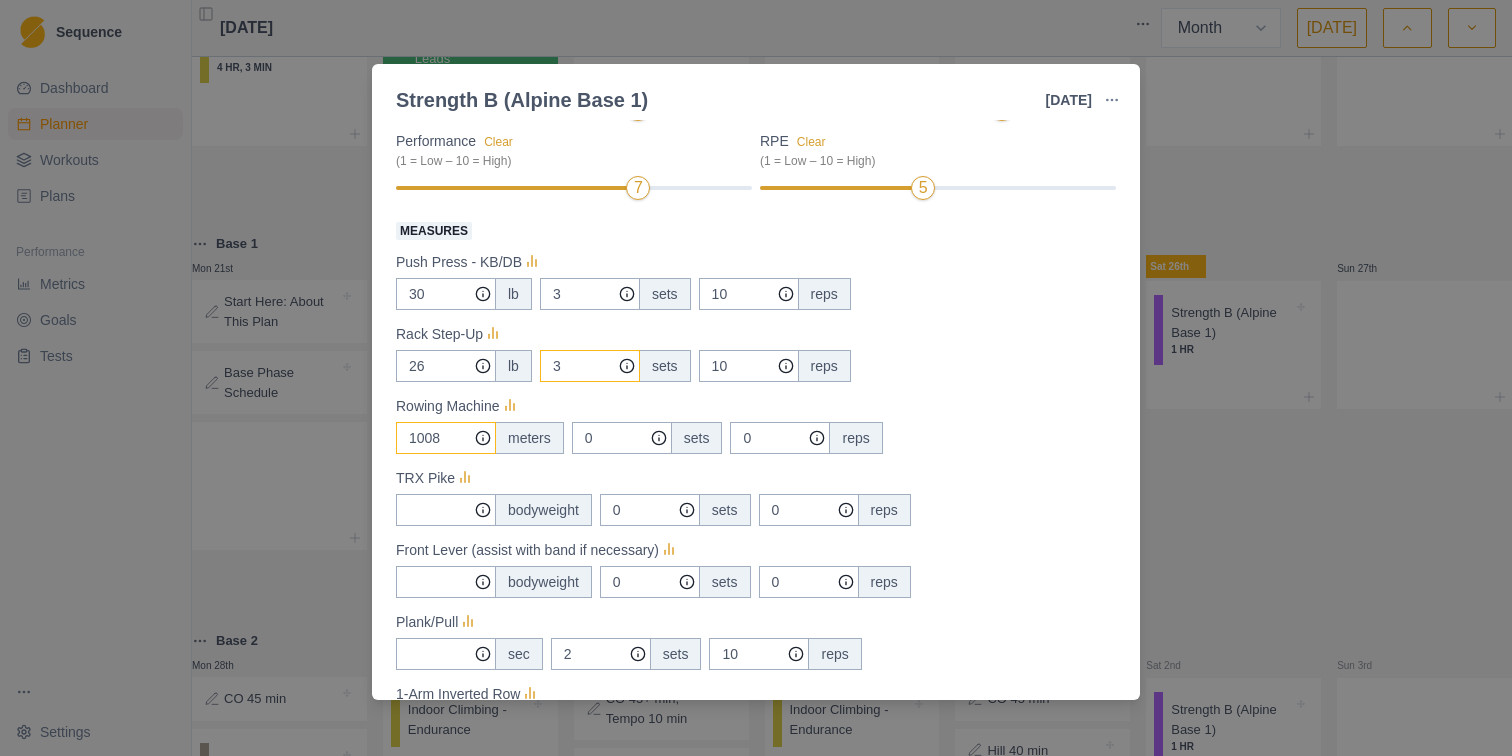 type on "1008" 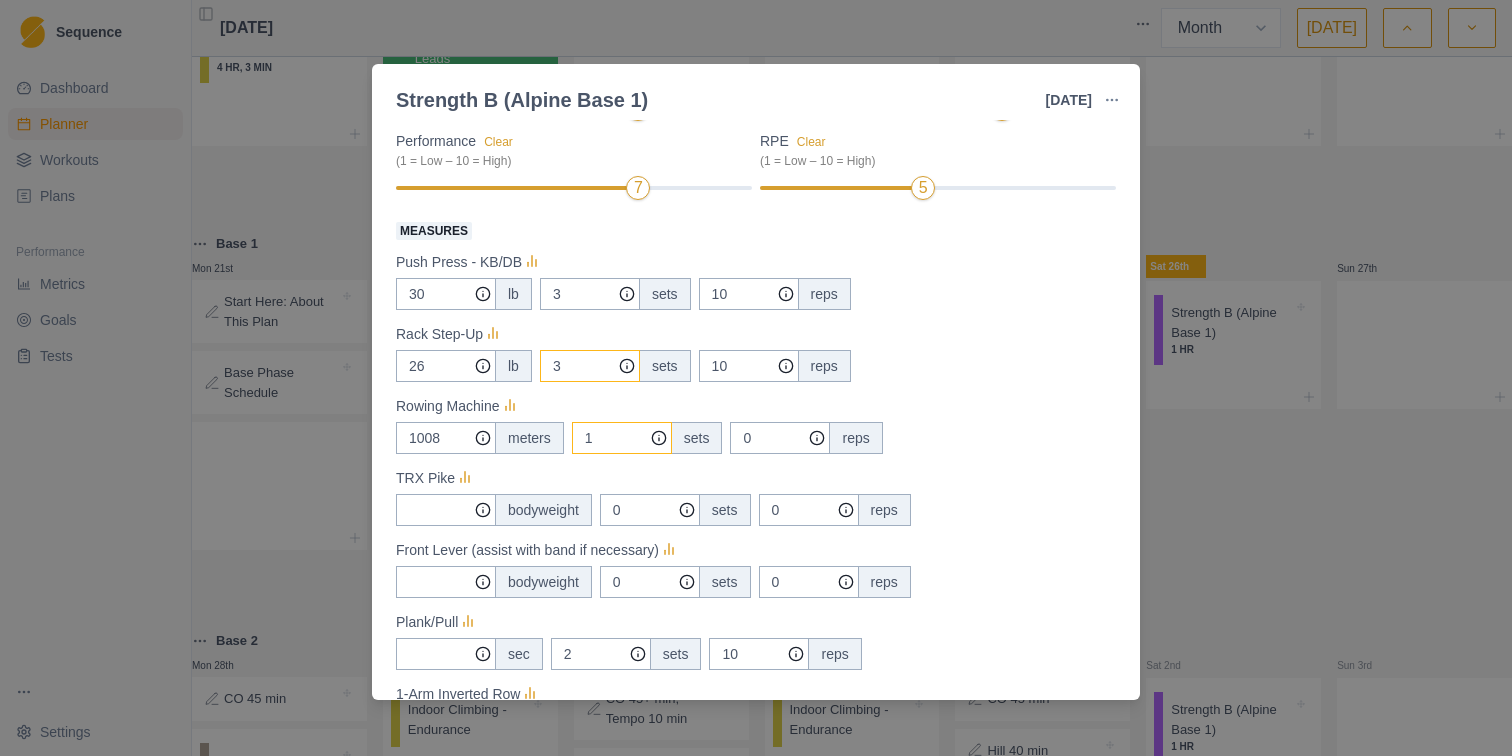type on "1" 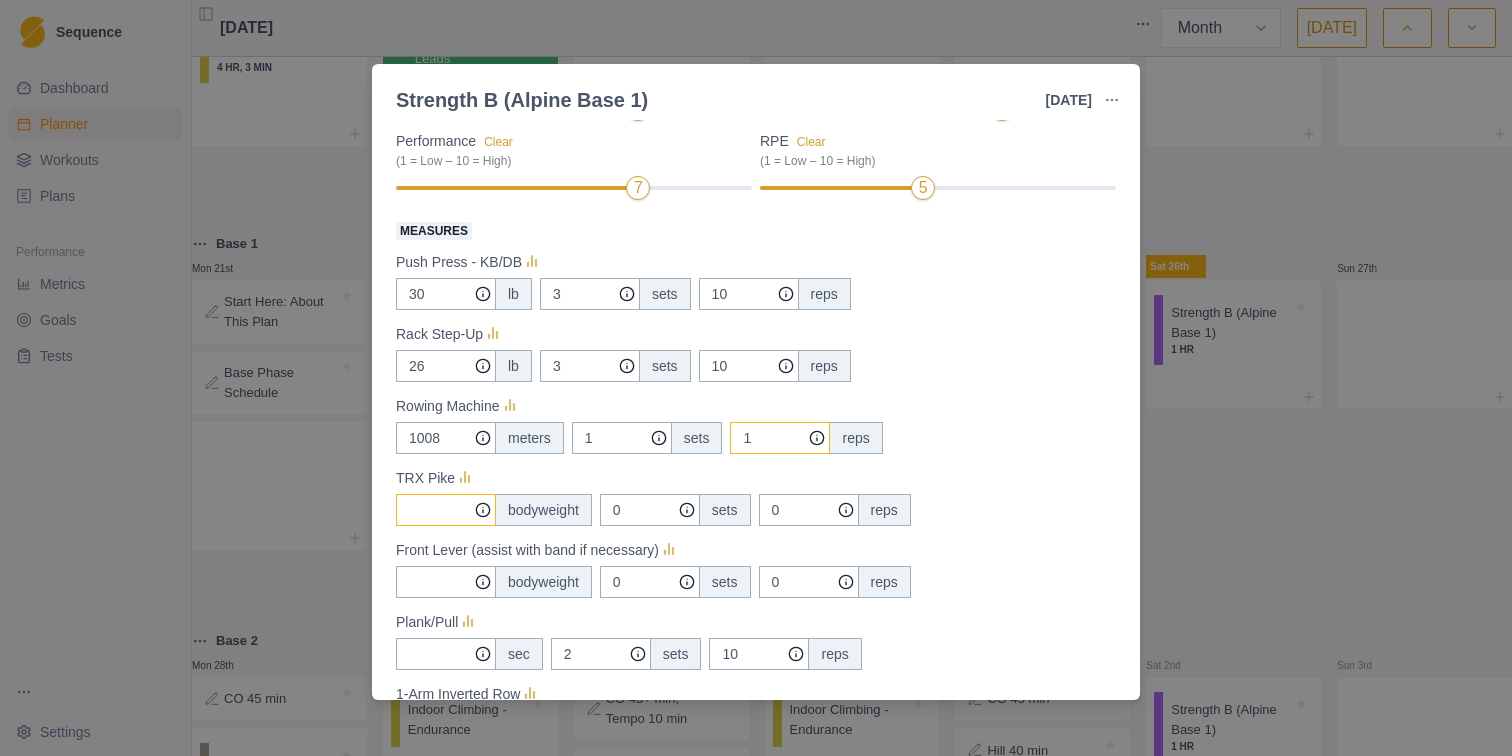 type on "1" 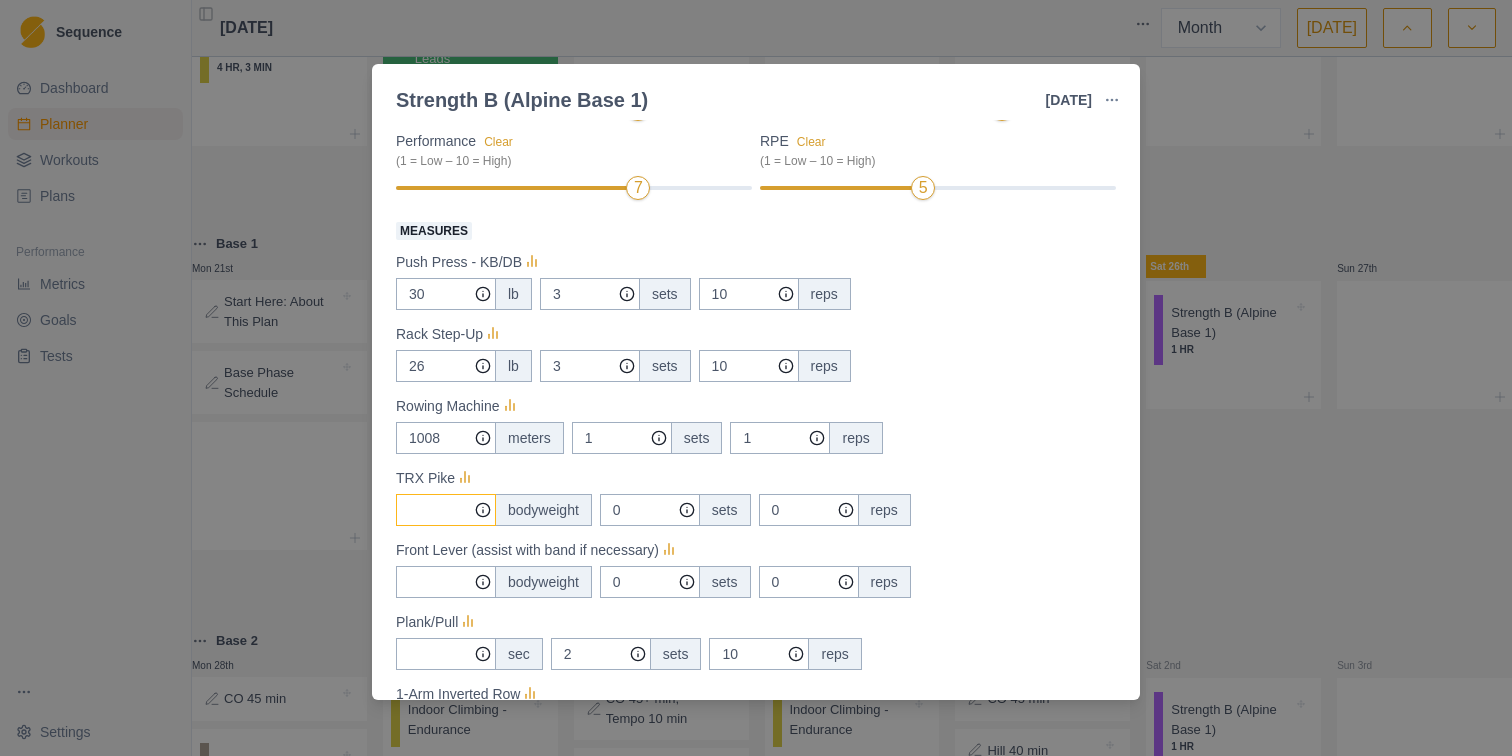 click on "Measures" at bounding box center [446, 294] 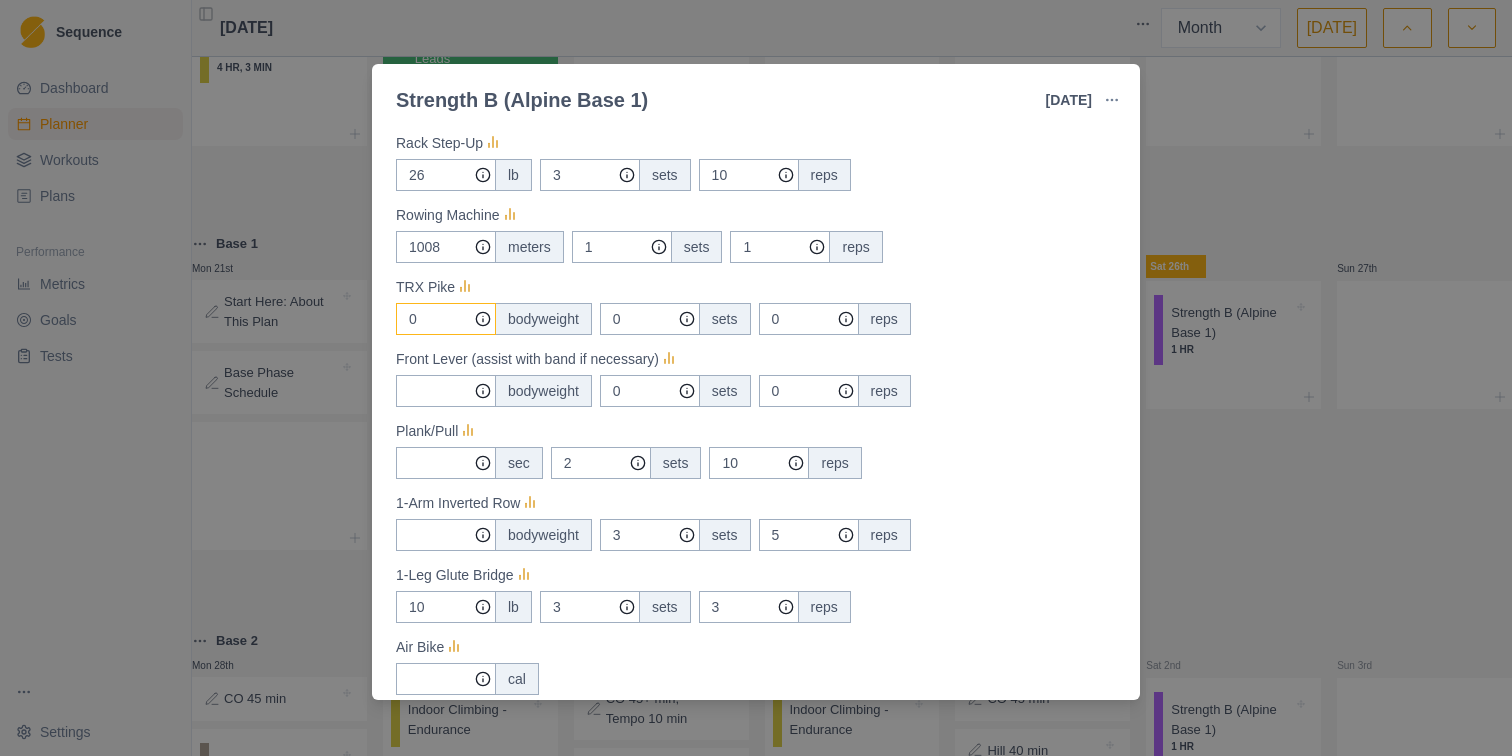 scroll, scrollTop: 474, scrollLeft: 0, axis: vertical 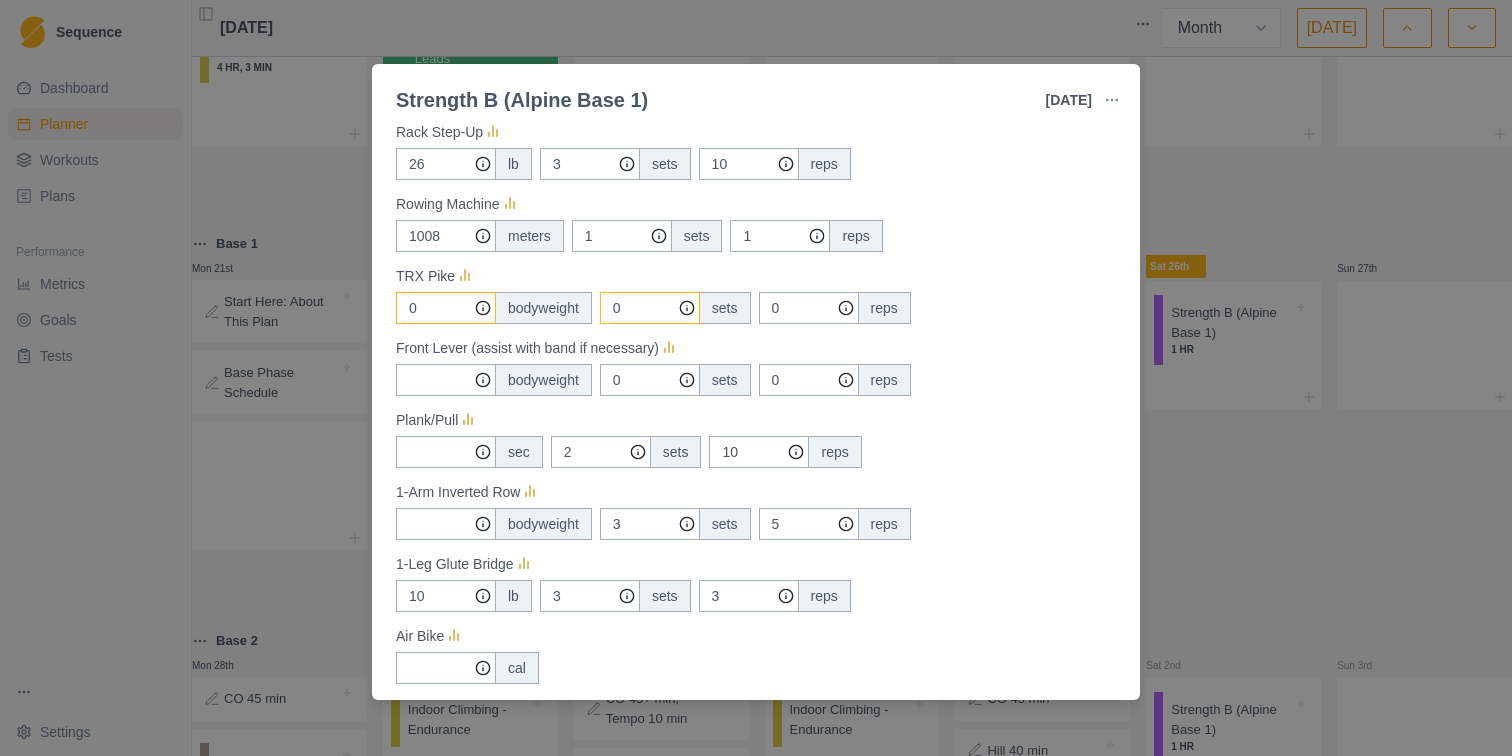 type on "0" 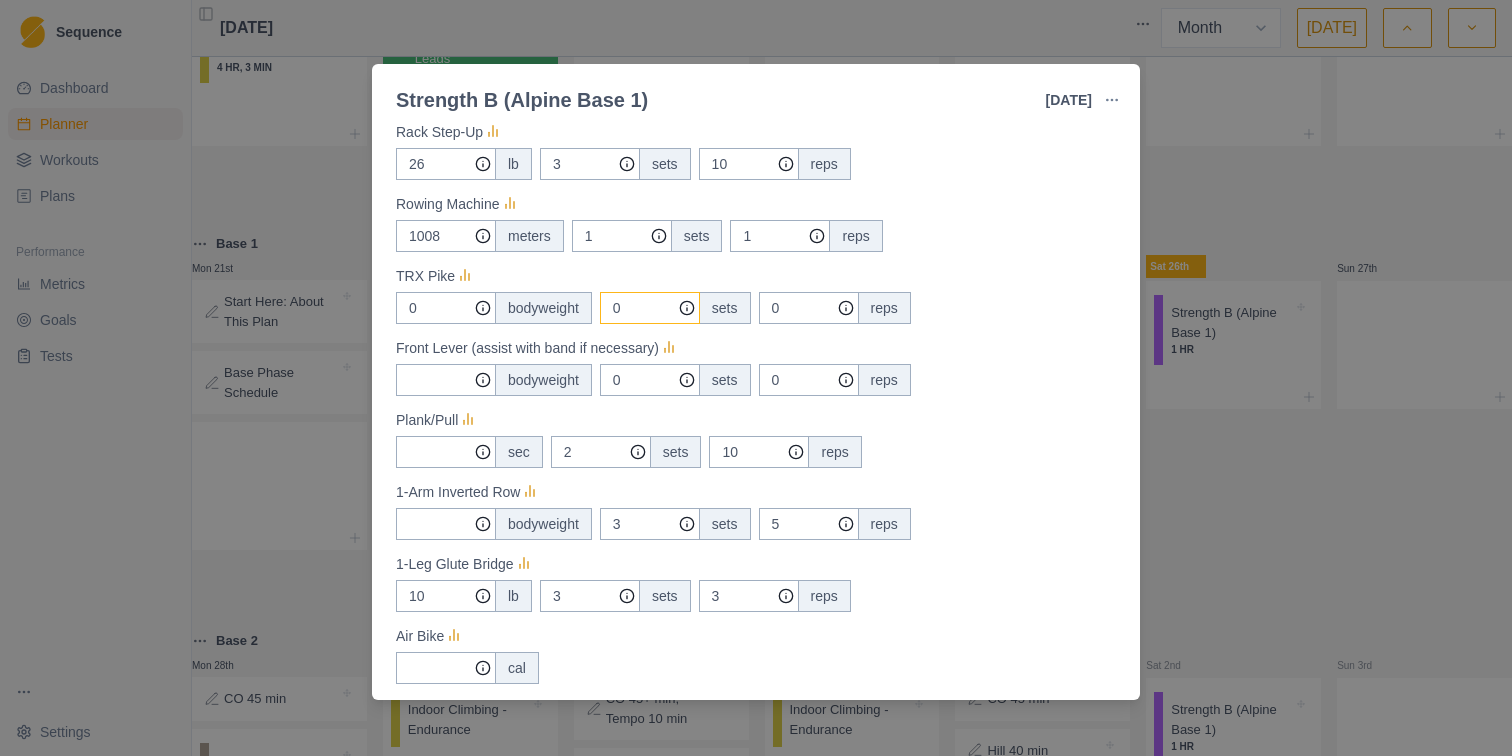 click on "0" at bounding box center [590, 92] 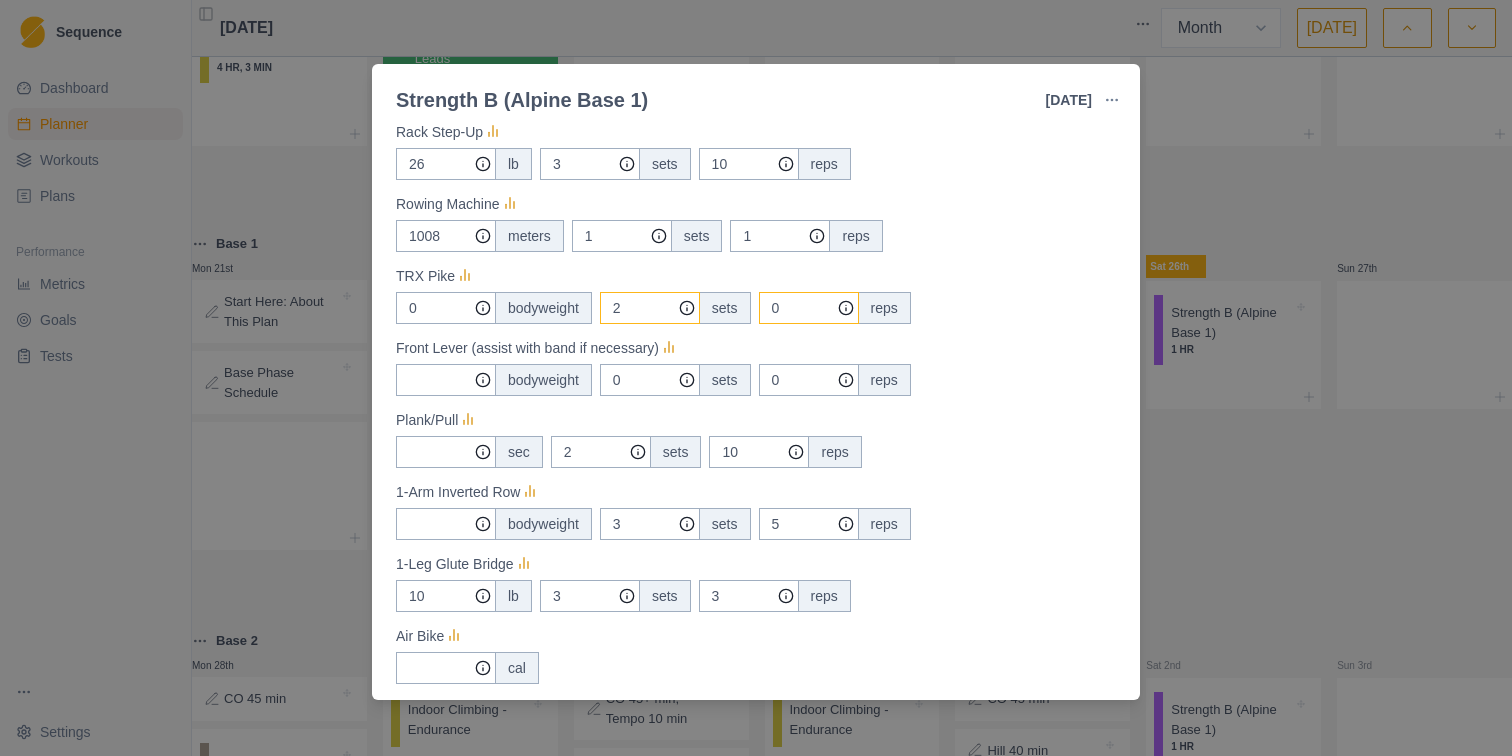 type on "2" 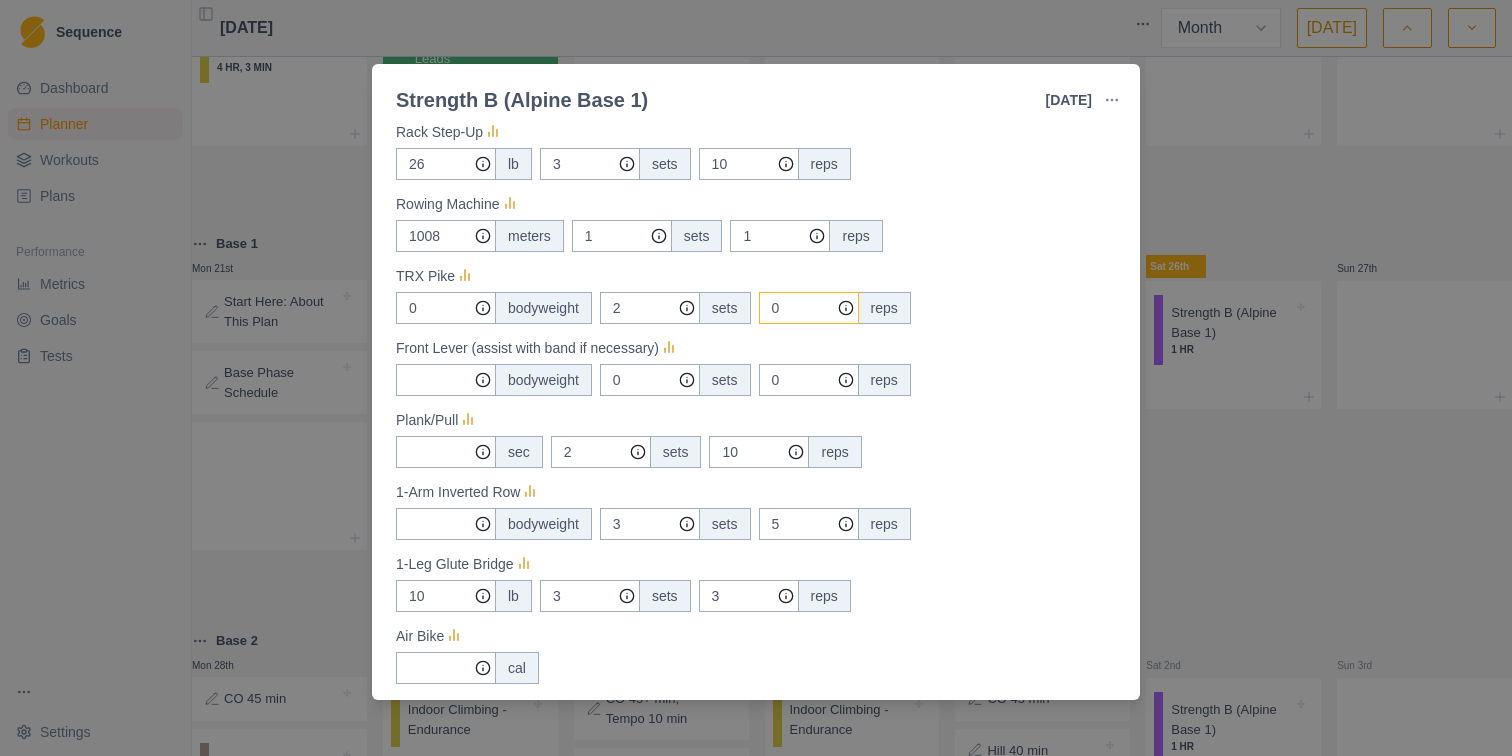click on "0" at bounding box center (749, 92) 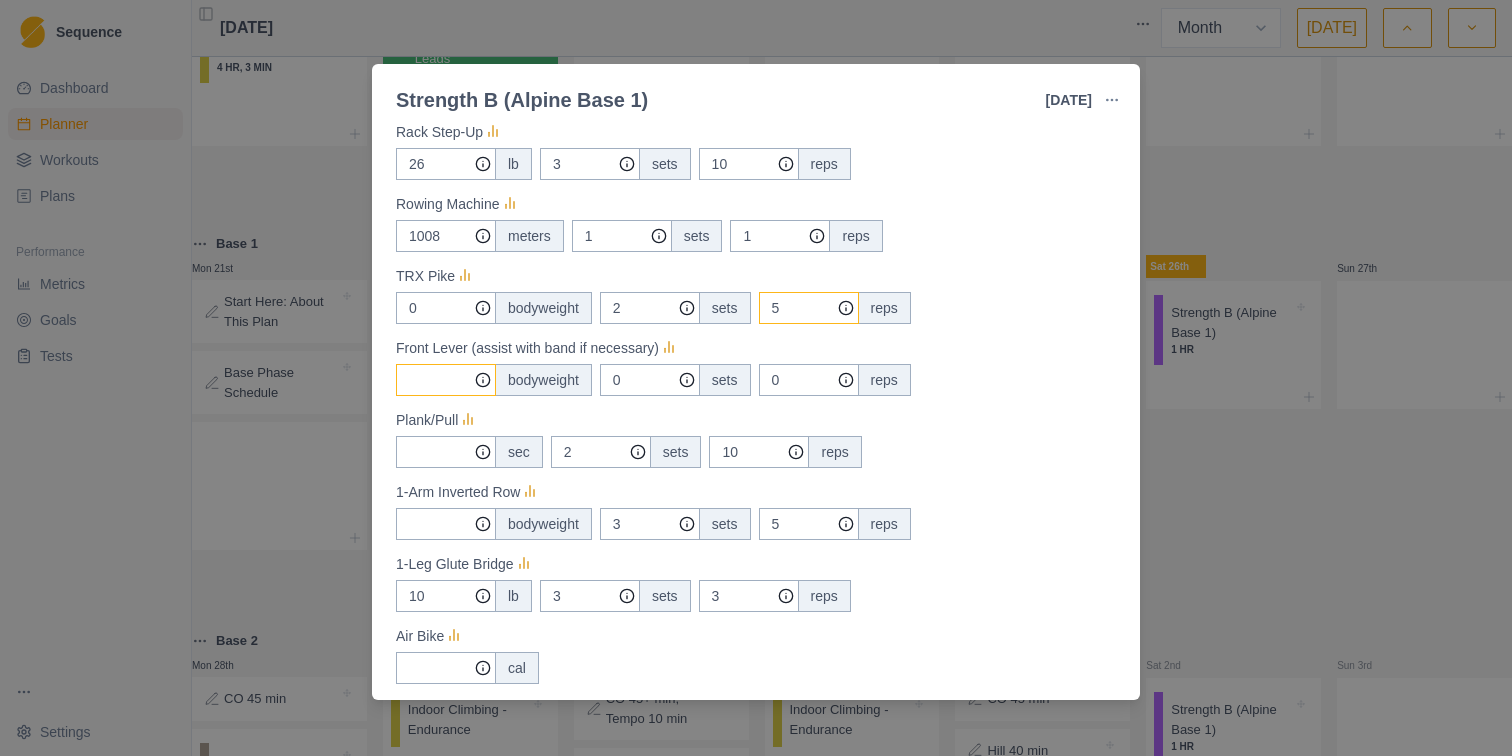 type on "5" 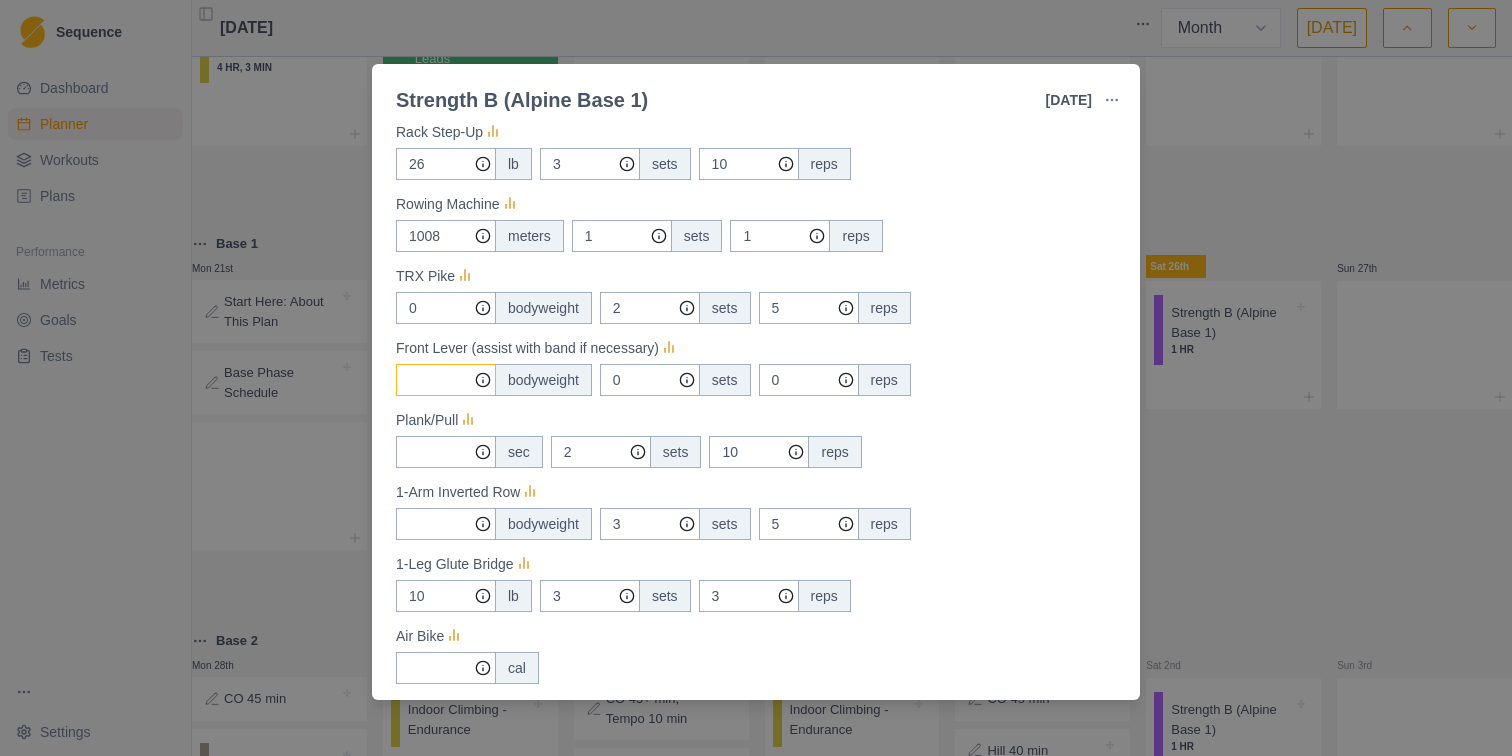 click on "Measures" at bounding box center [446, 92] 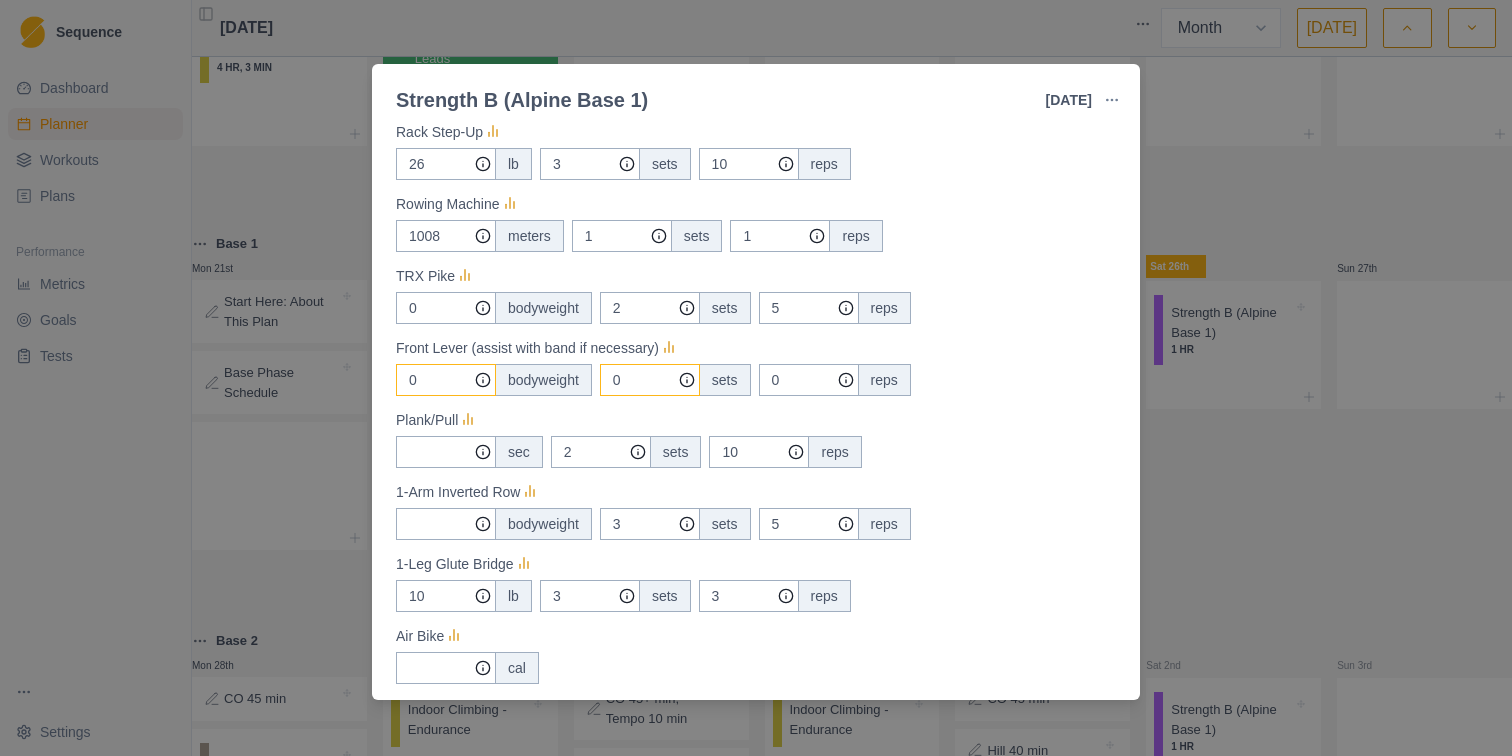 type on "0" 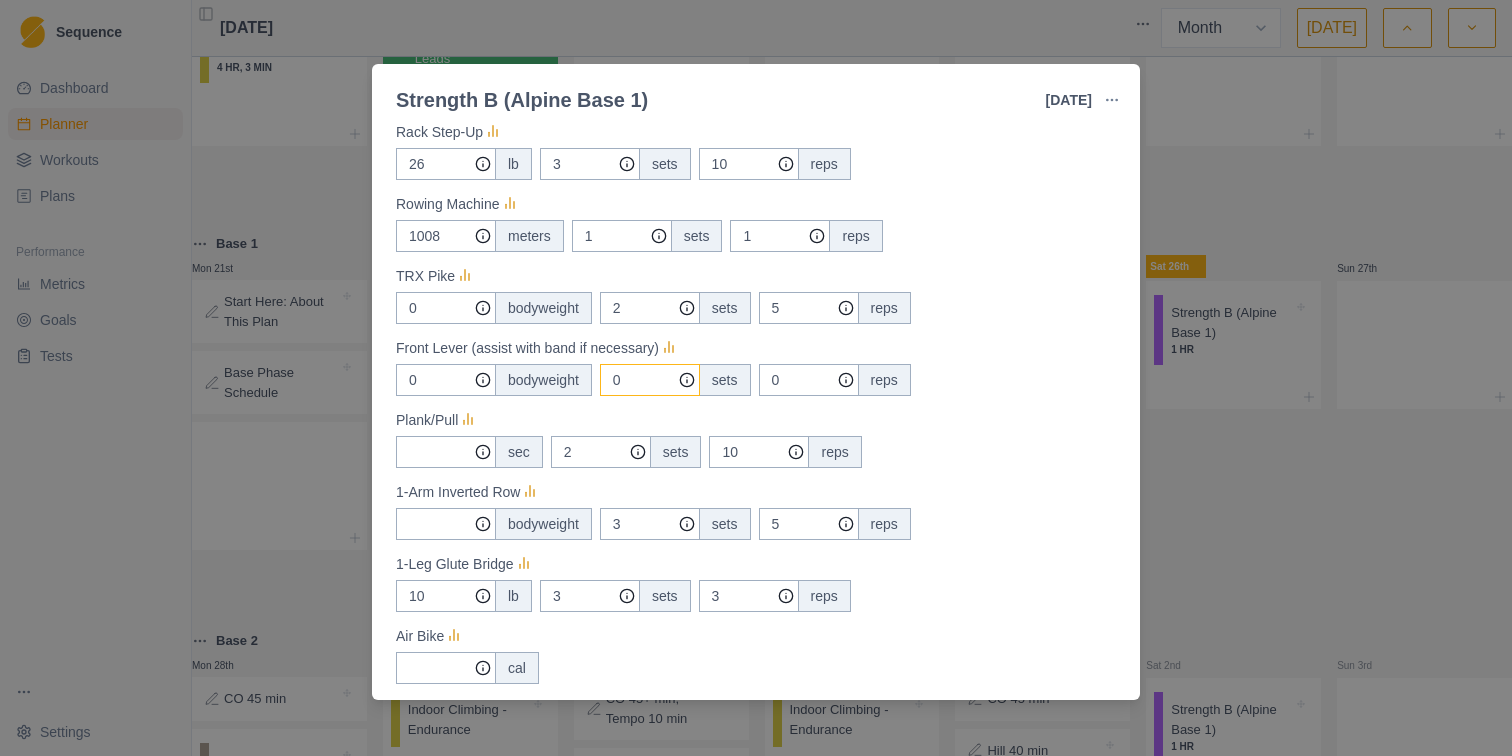 click on "0" at bounding box center [590, 92] 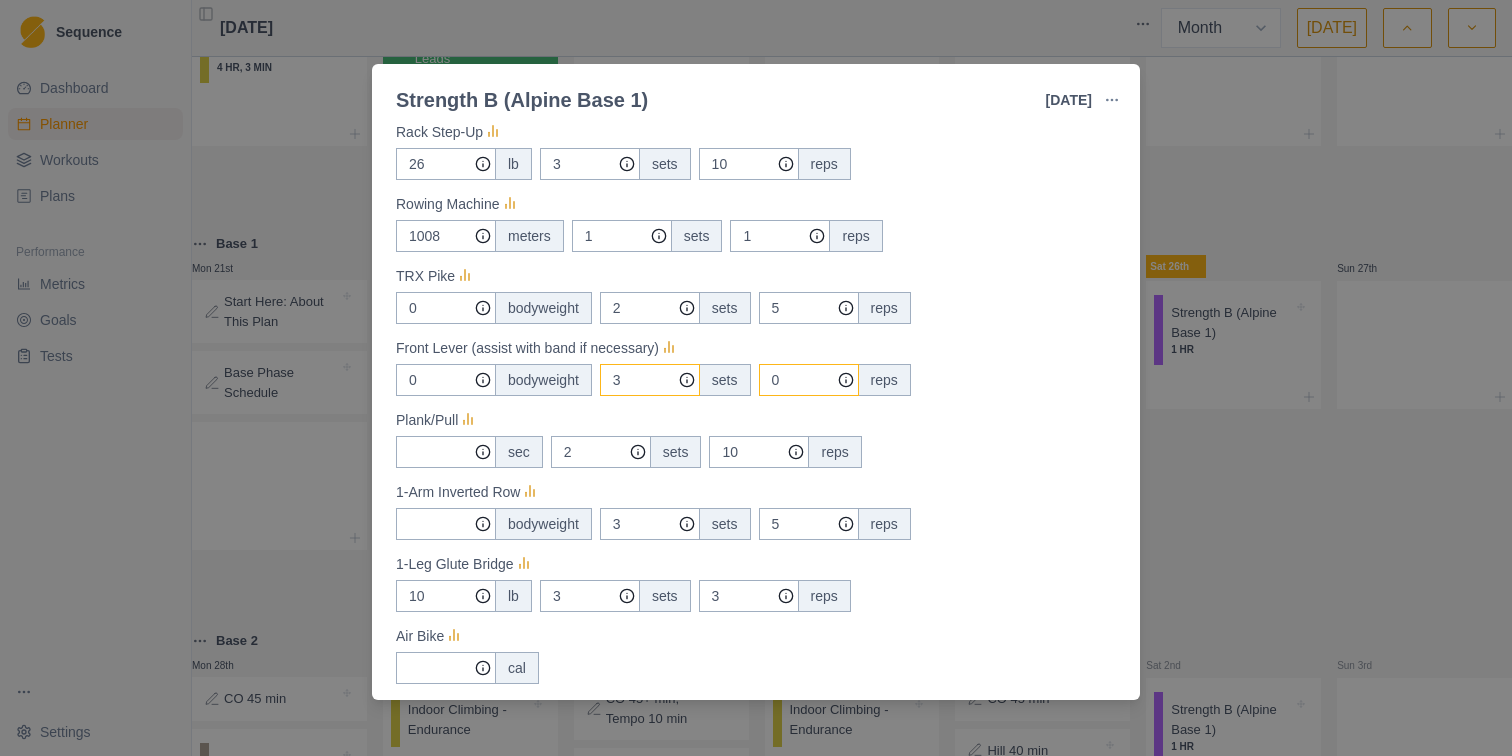 type on "3" 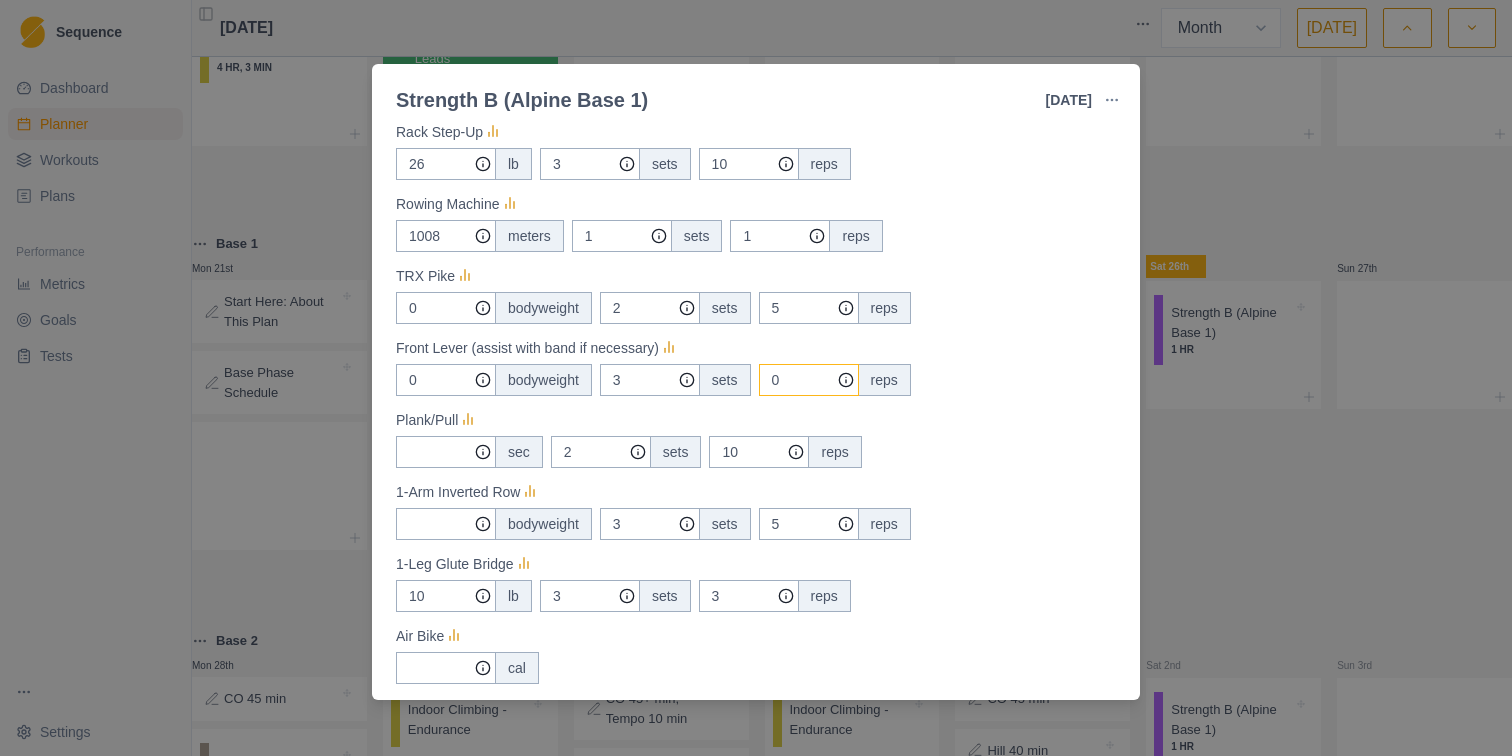 click on "0" at bounding box center [749, 92] 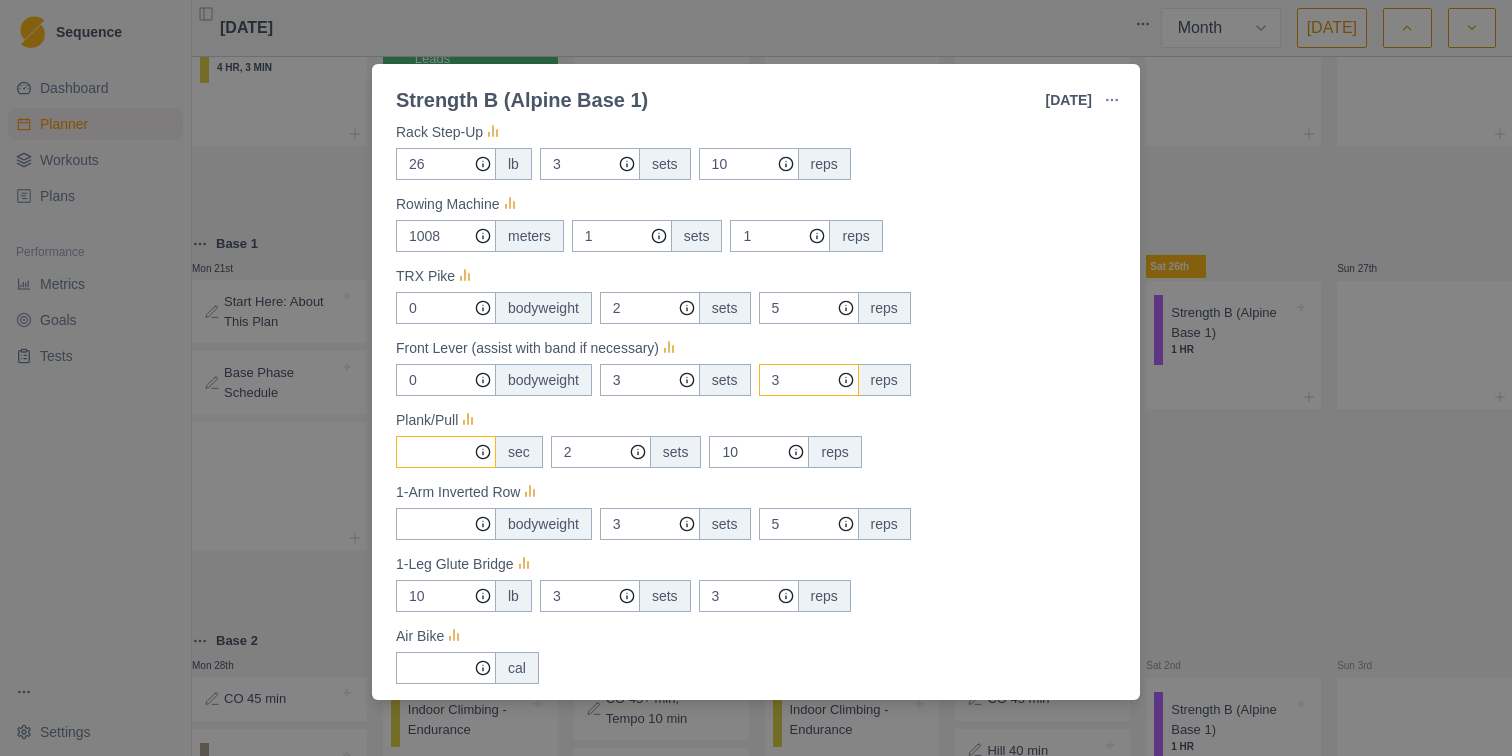 type on "3" 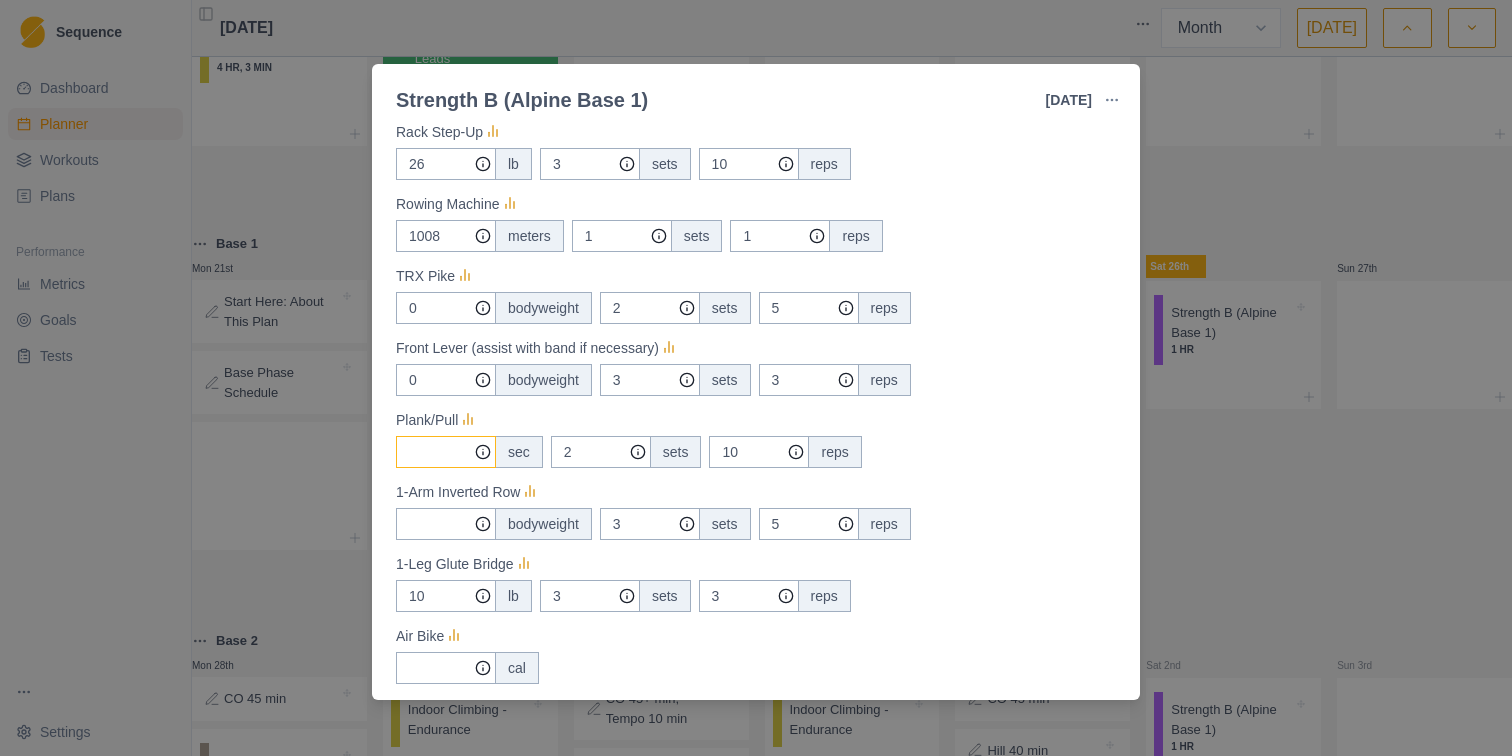 click on "Measures" at bounding box center (446, 92) 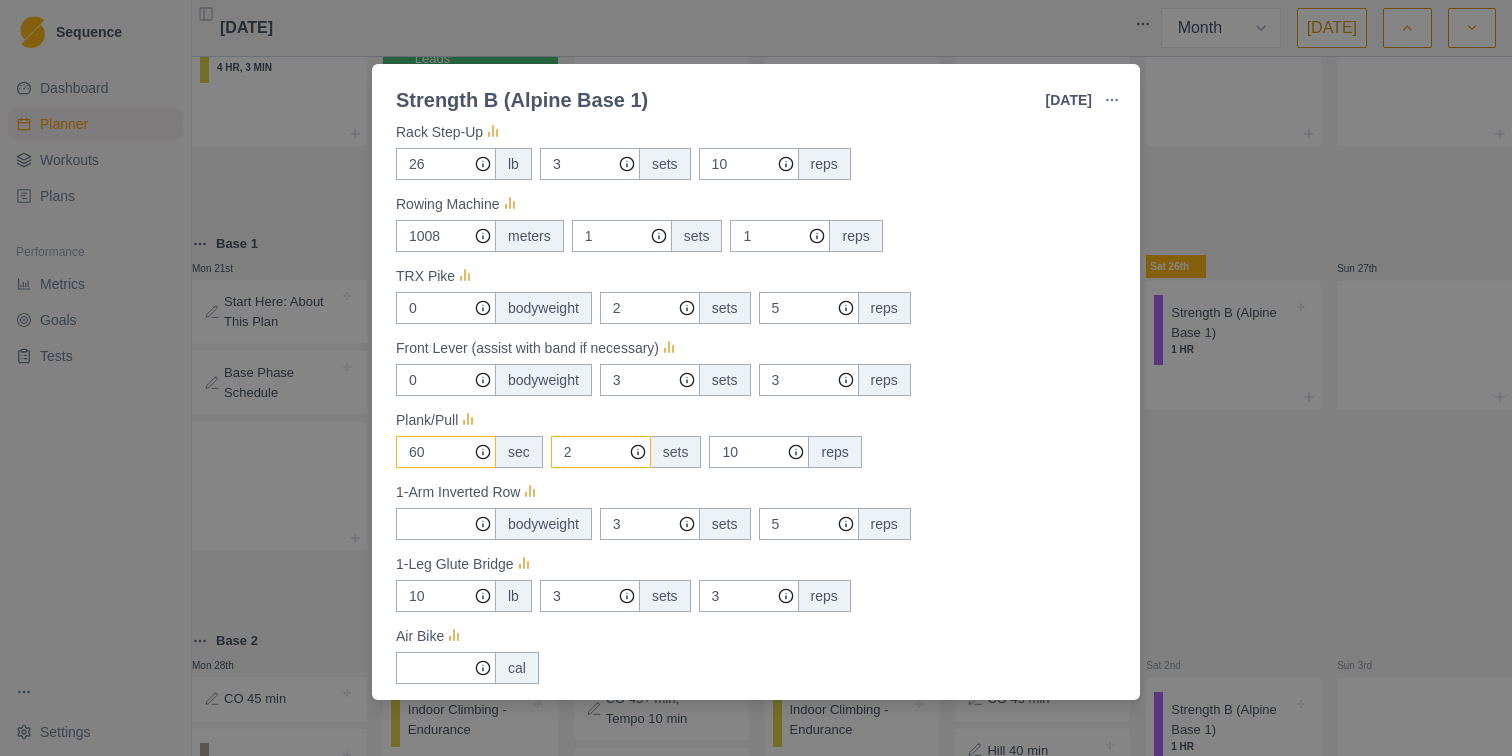 type on "60" 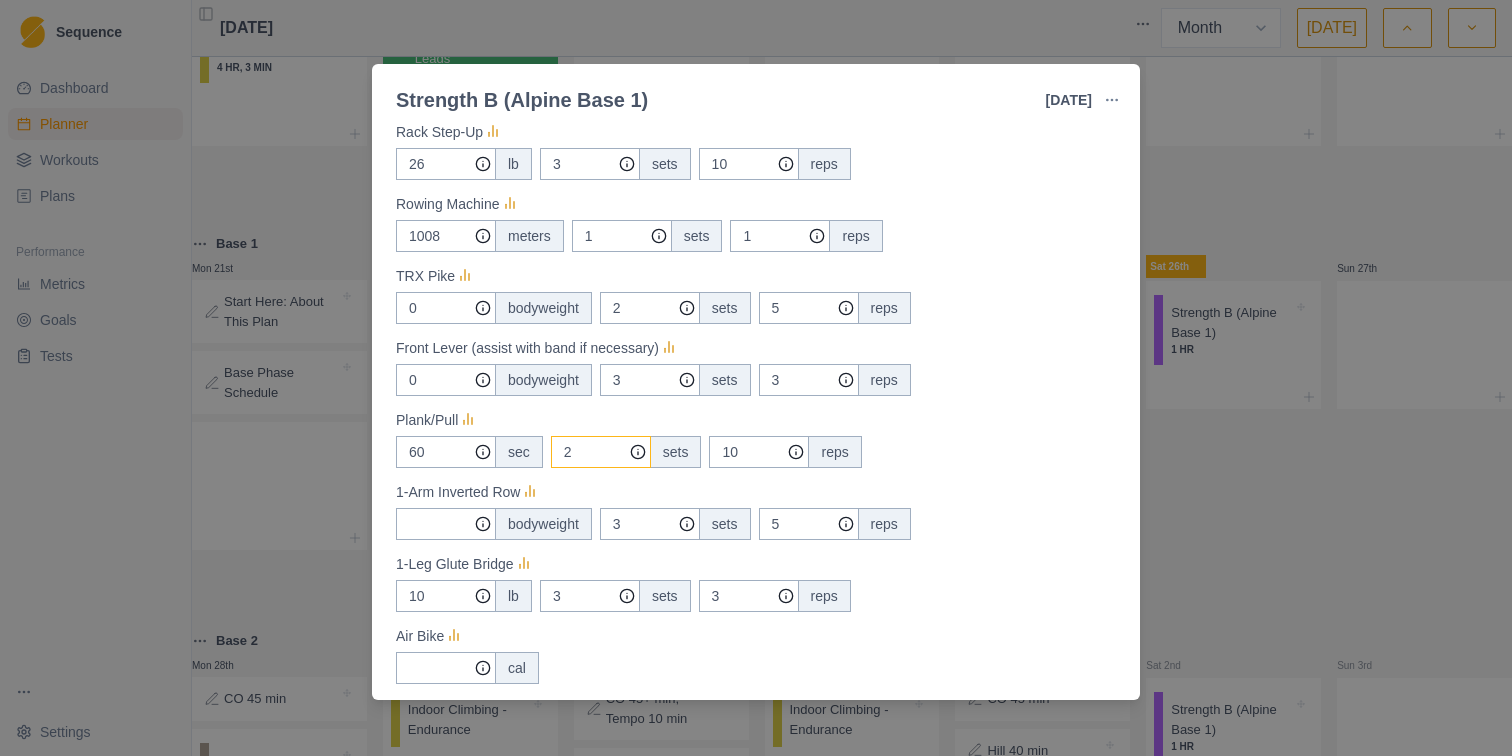 click on "2" at bounding box center (590, 92) 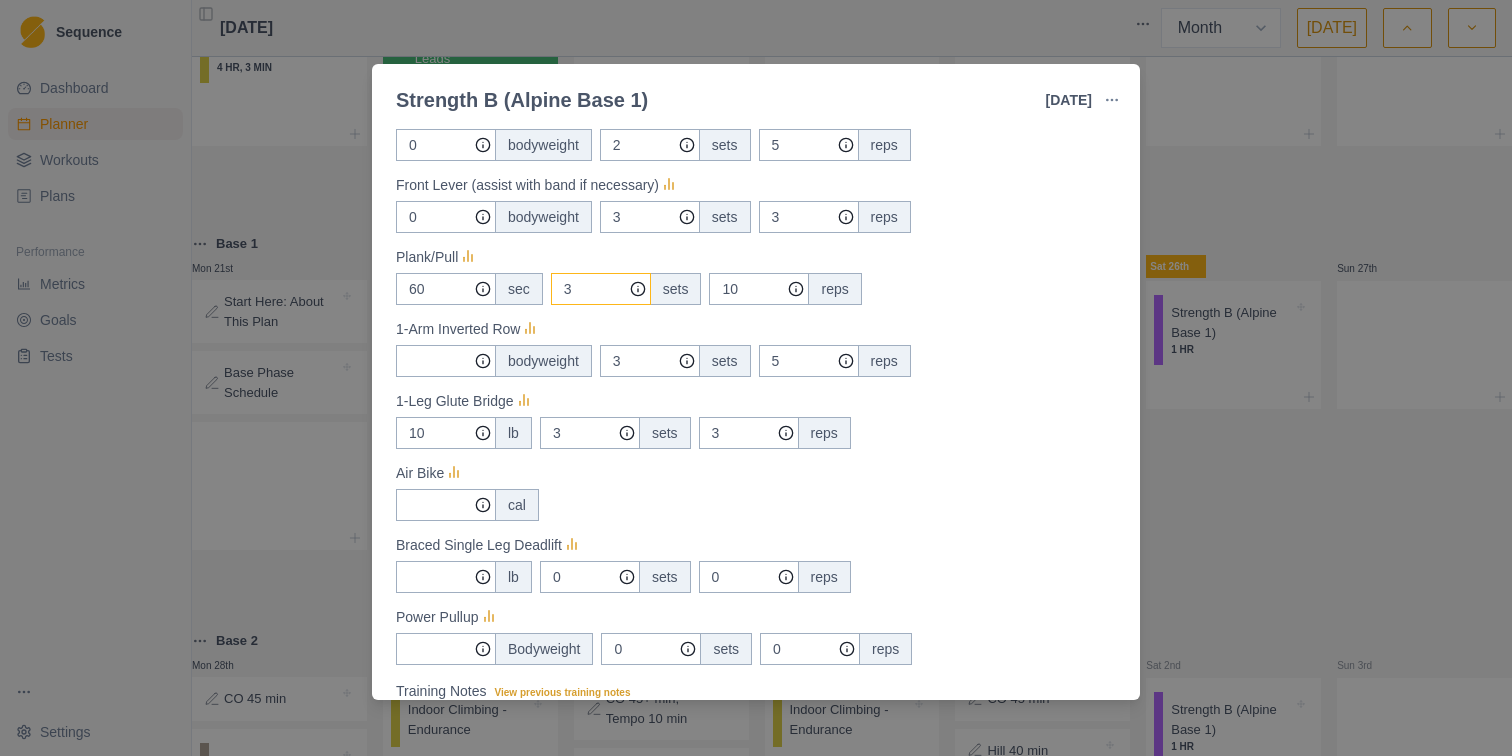 scroll, scrollTop: 646, scrollLeft: 0, axis: vertical 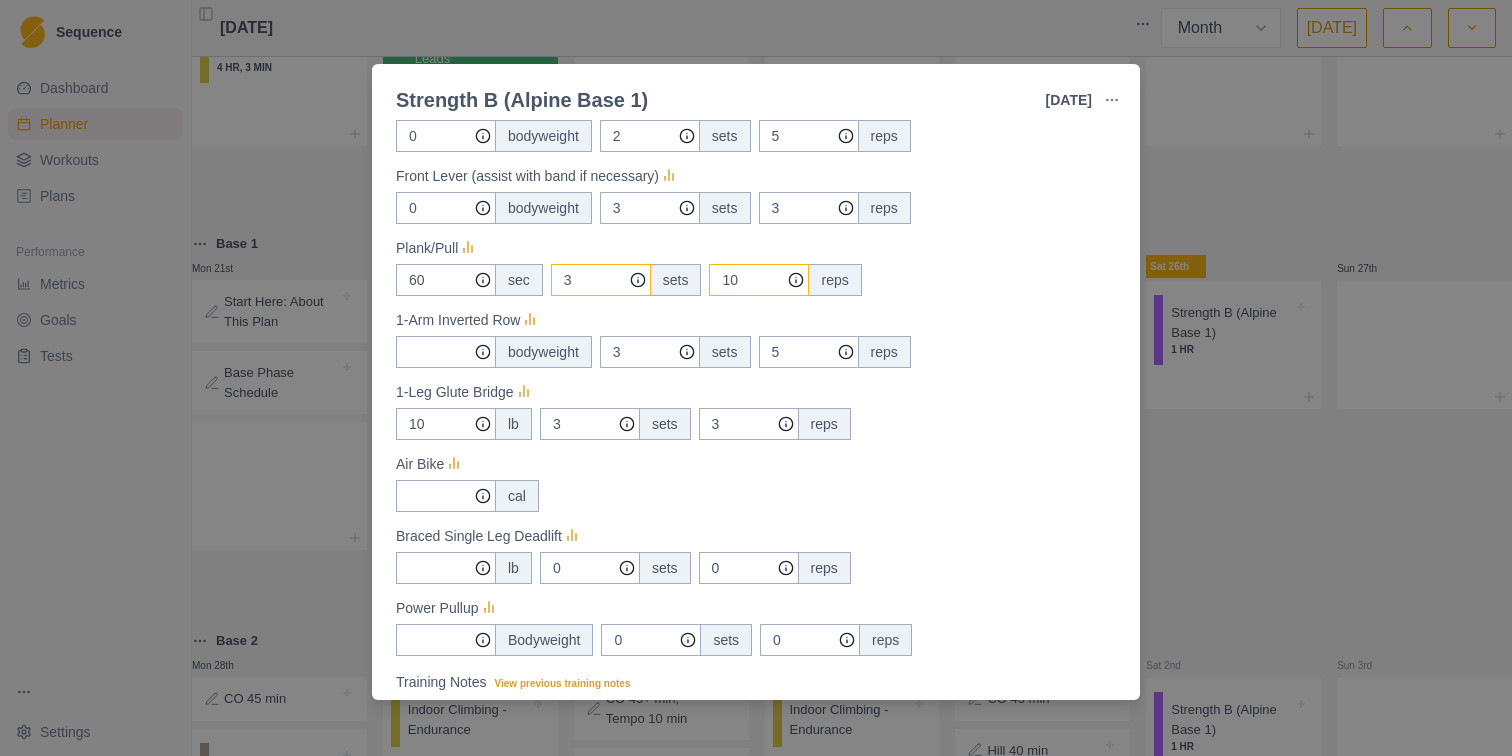 type on "3" 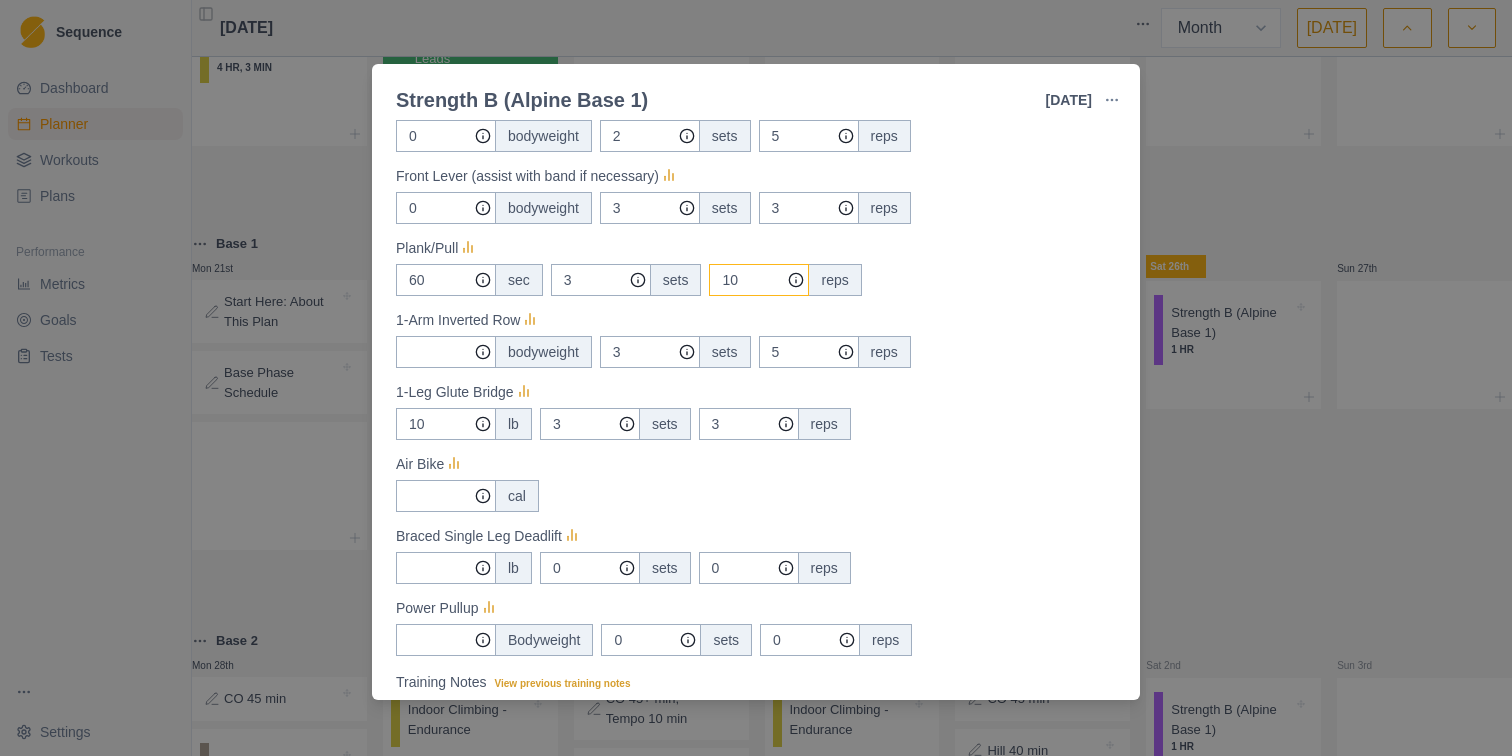 click on "10" at bounding box center (749, -80) 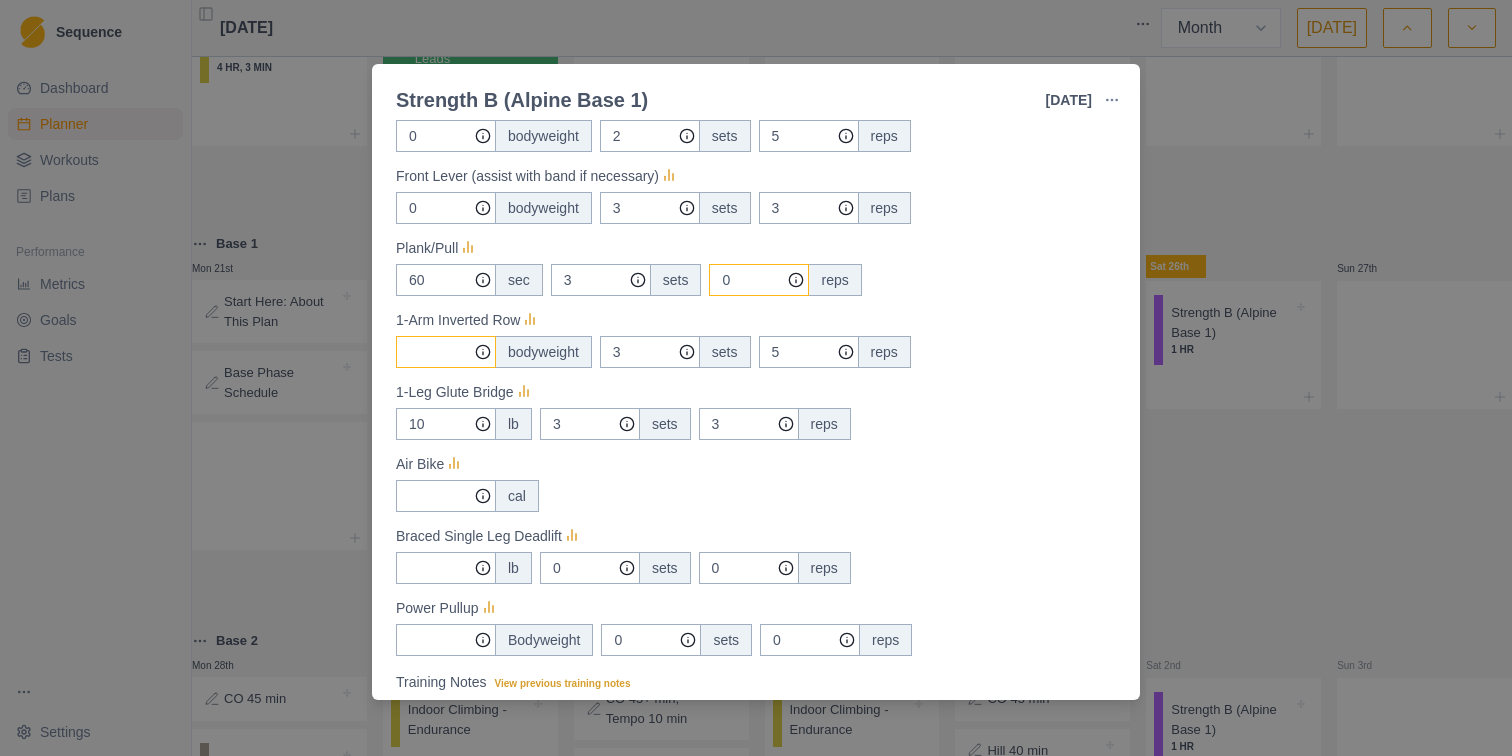 type on "0" 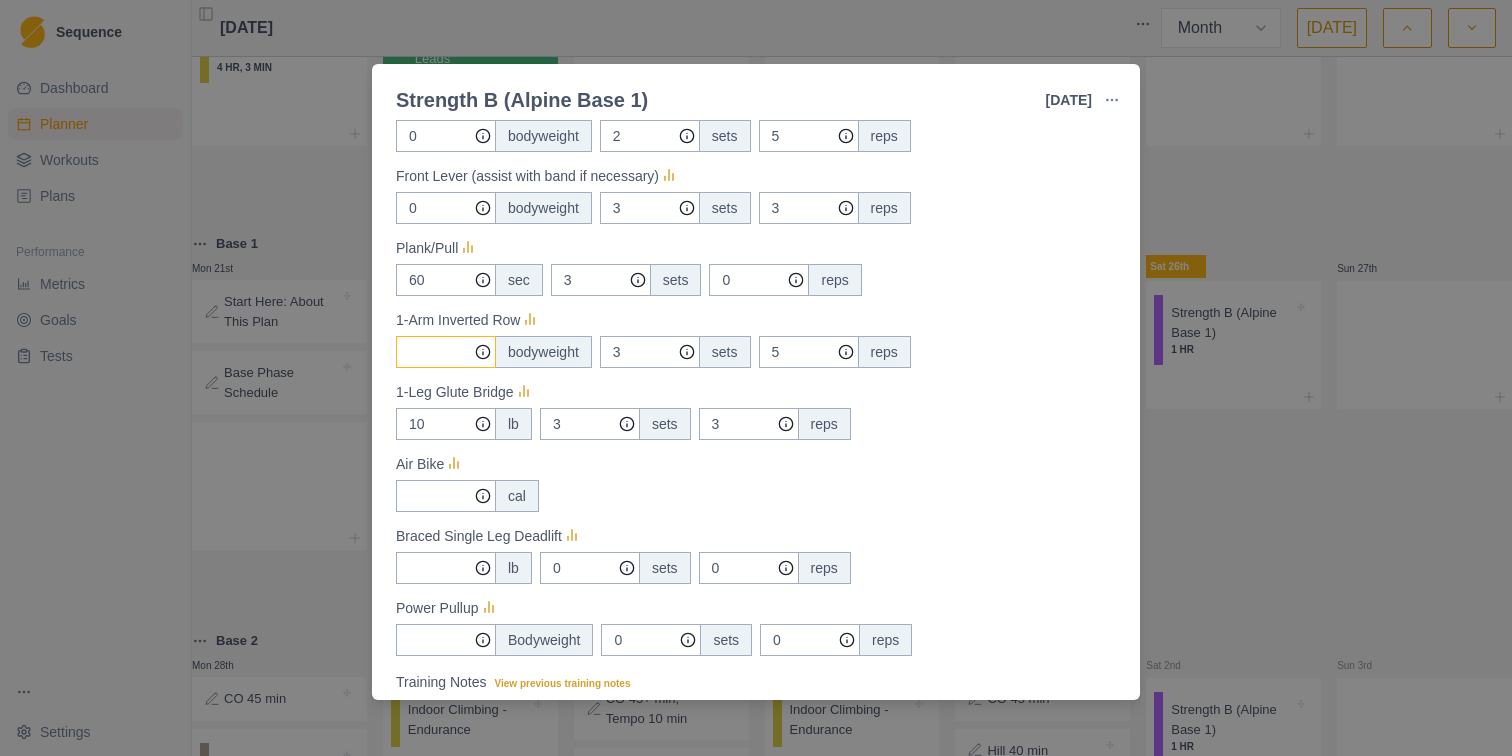 click on "Measures" at bounding box center (446, -80) 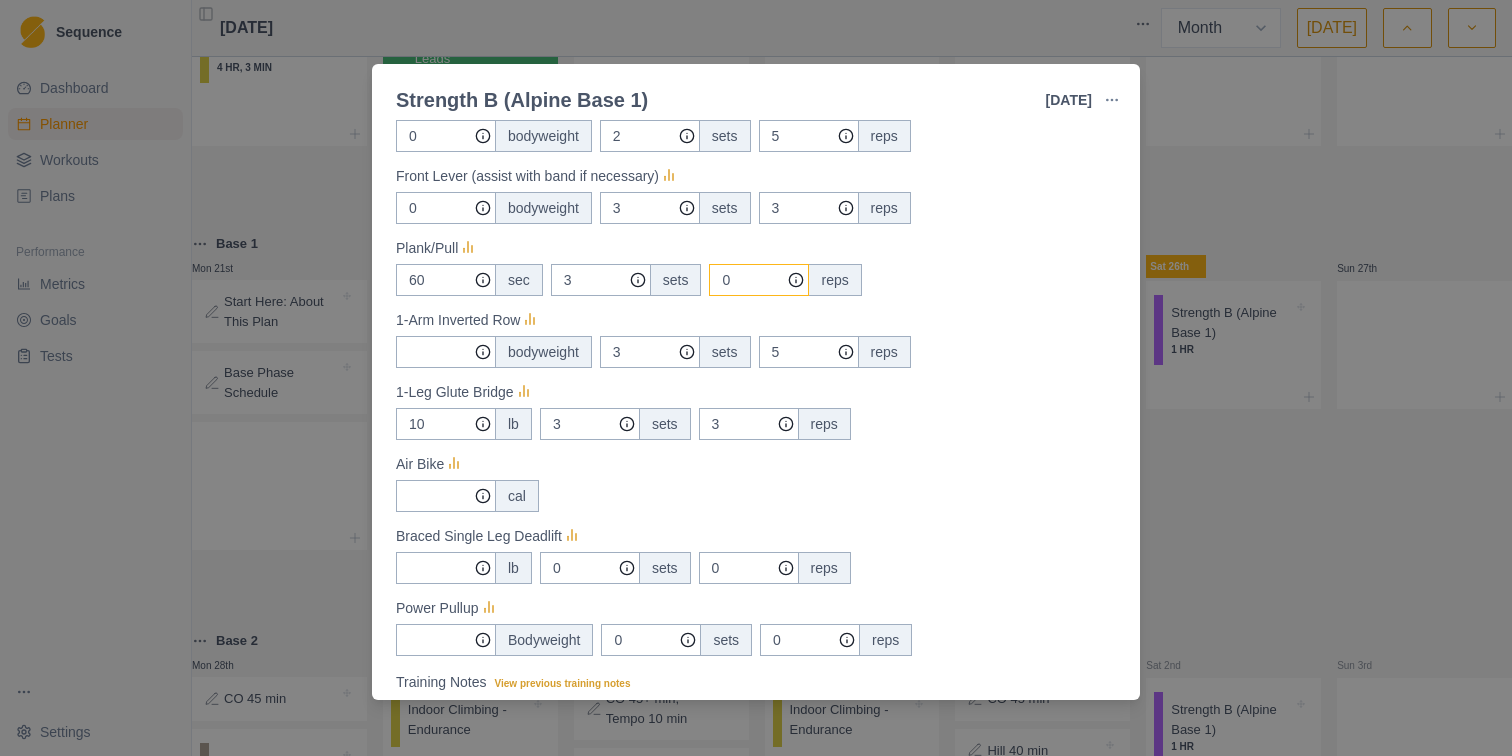 click on "0" at bounding box center (749, -80) 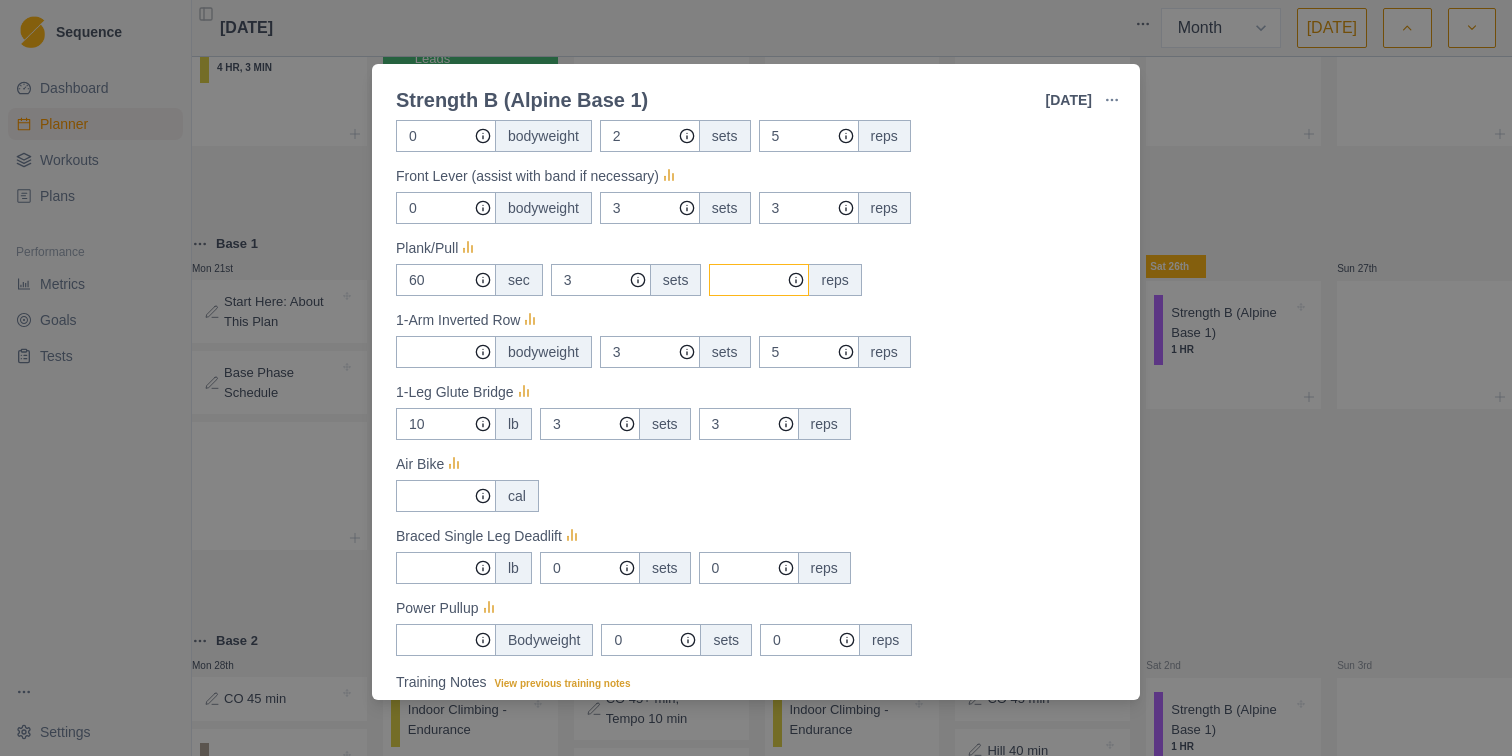 type 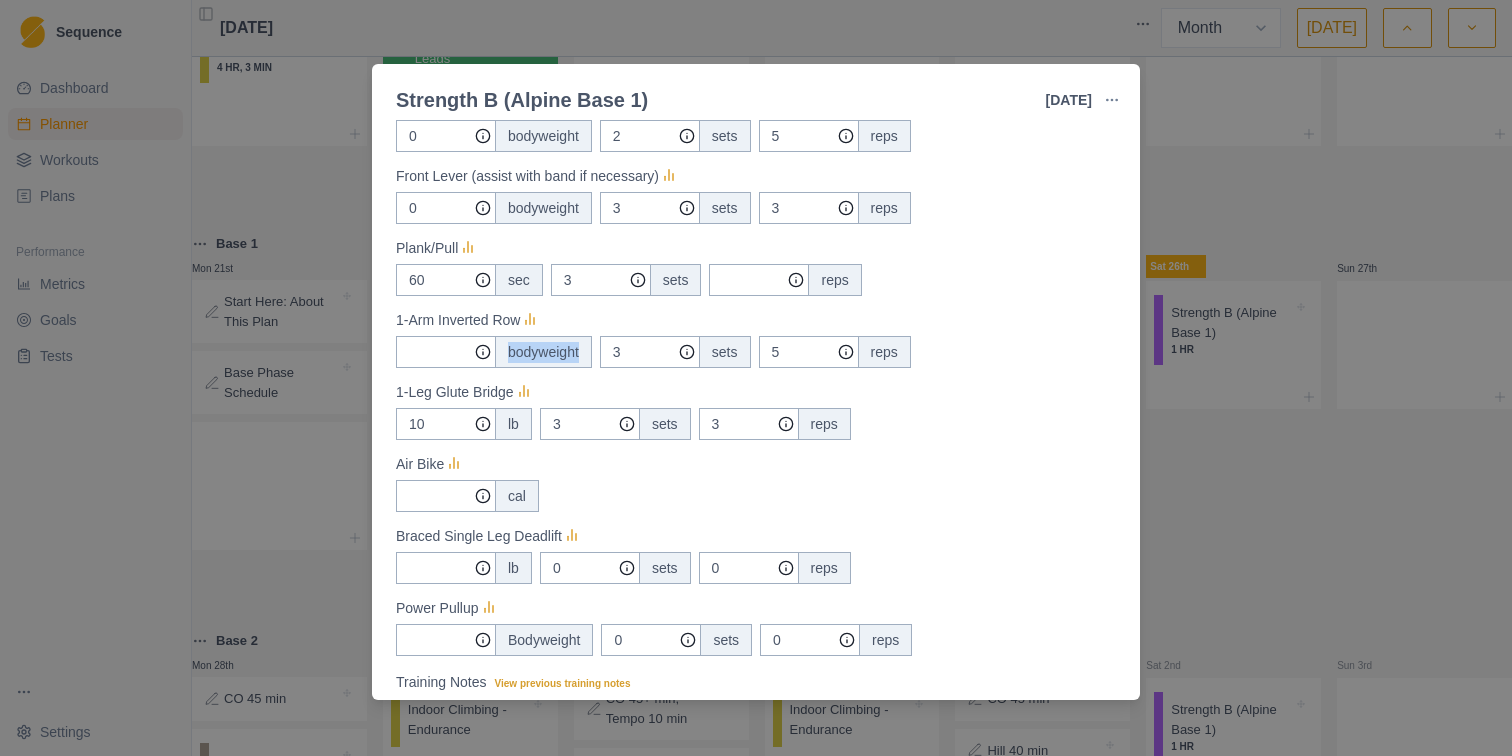 click on "1-Arm Inverted Row bodyweight 3 sets 5 reps" at bounding box center (756, 338) 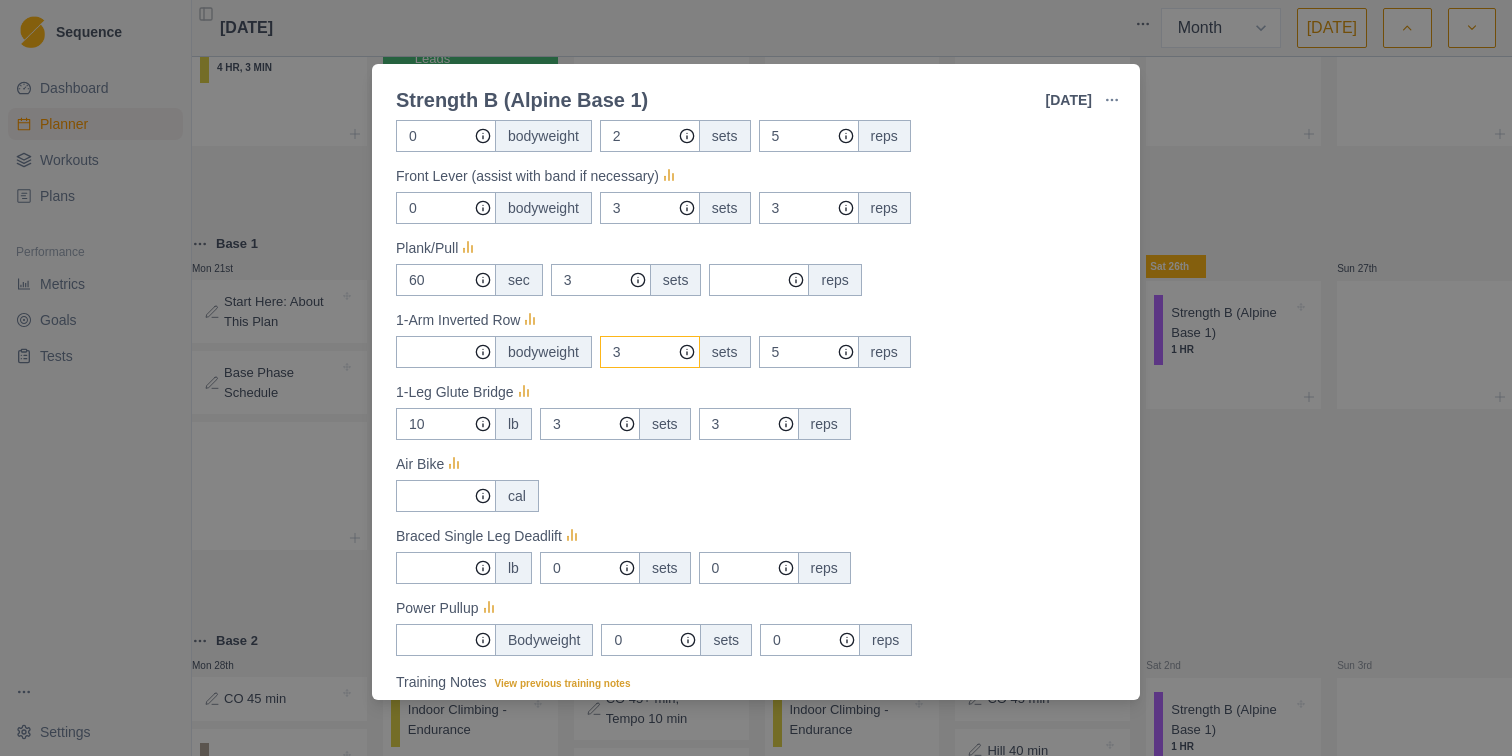 click on "3" at bounding box center (590, -80) 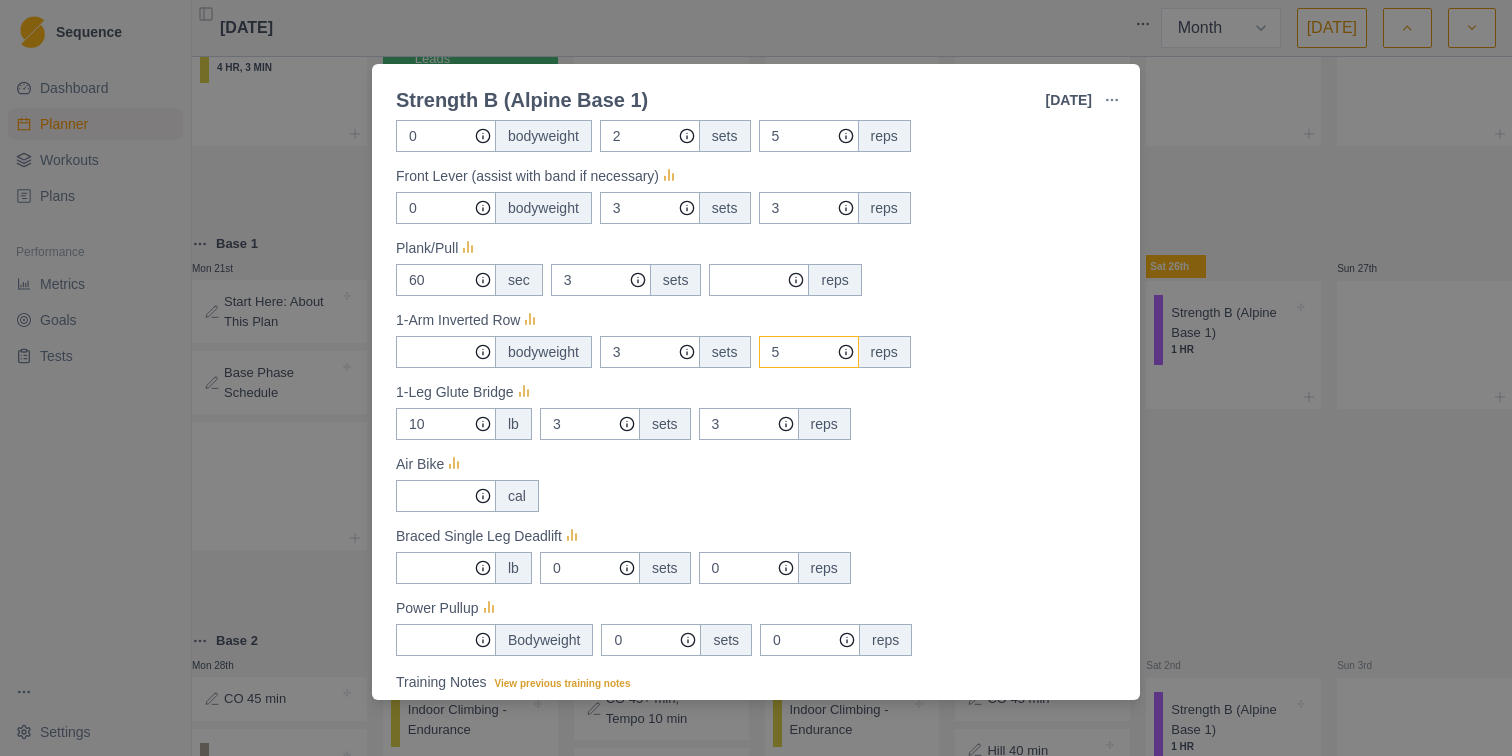 click on "5" at bounding box center (749, -80) 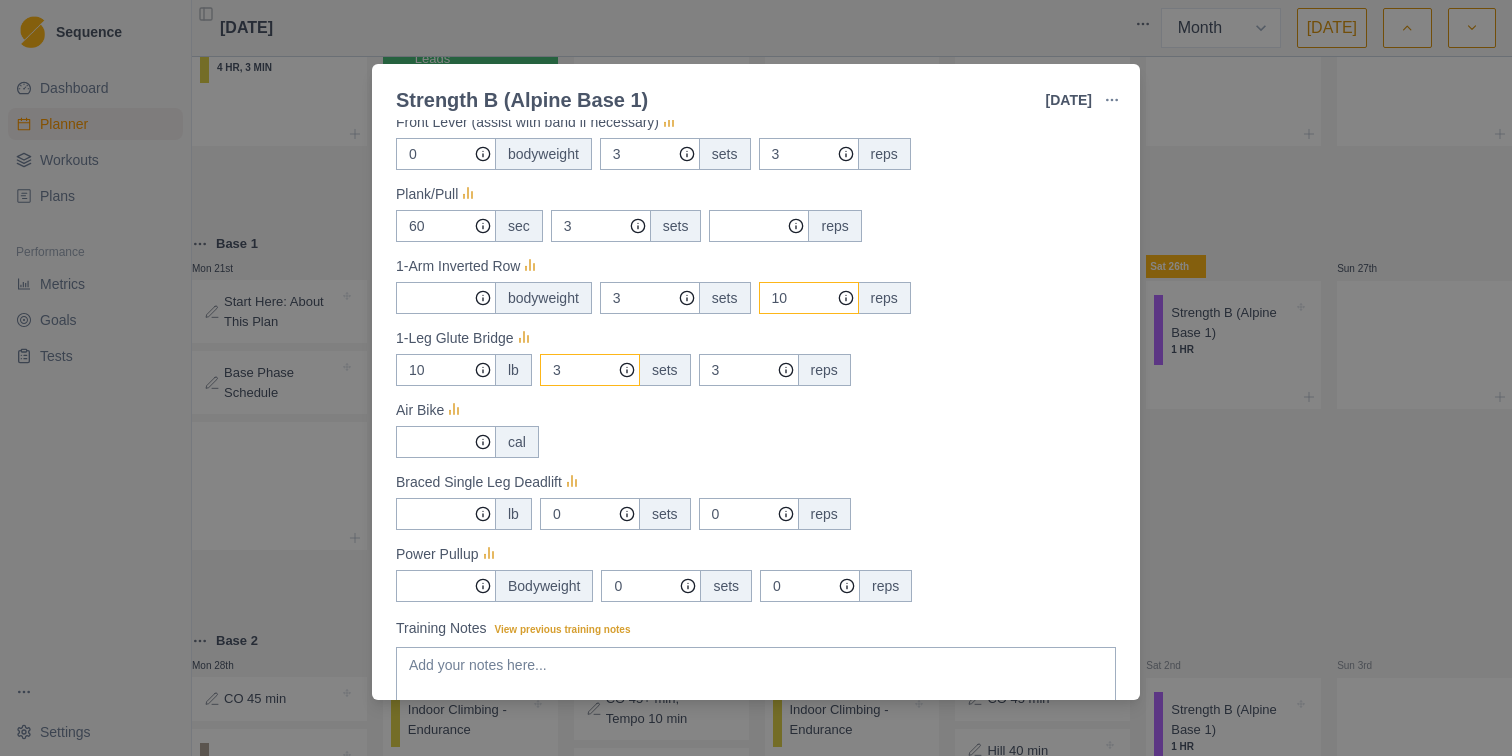scroll, scrollTop: 693, scrollLeft: 0, axis: vertical 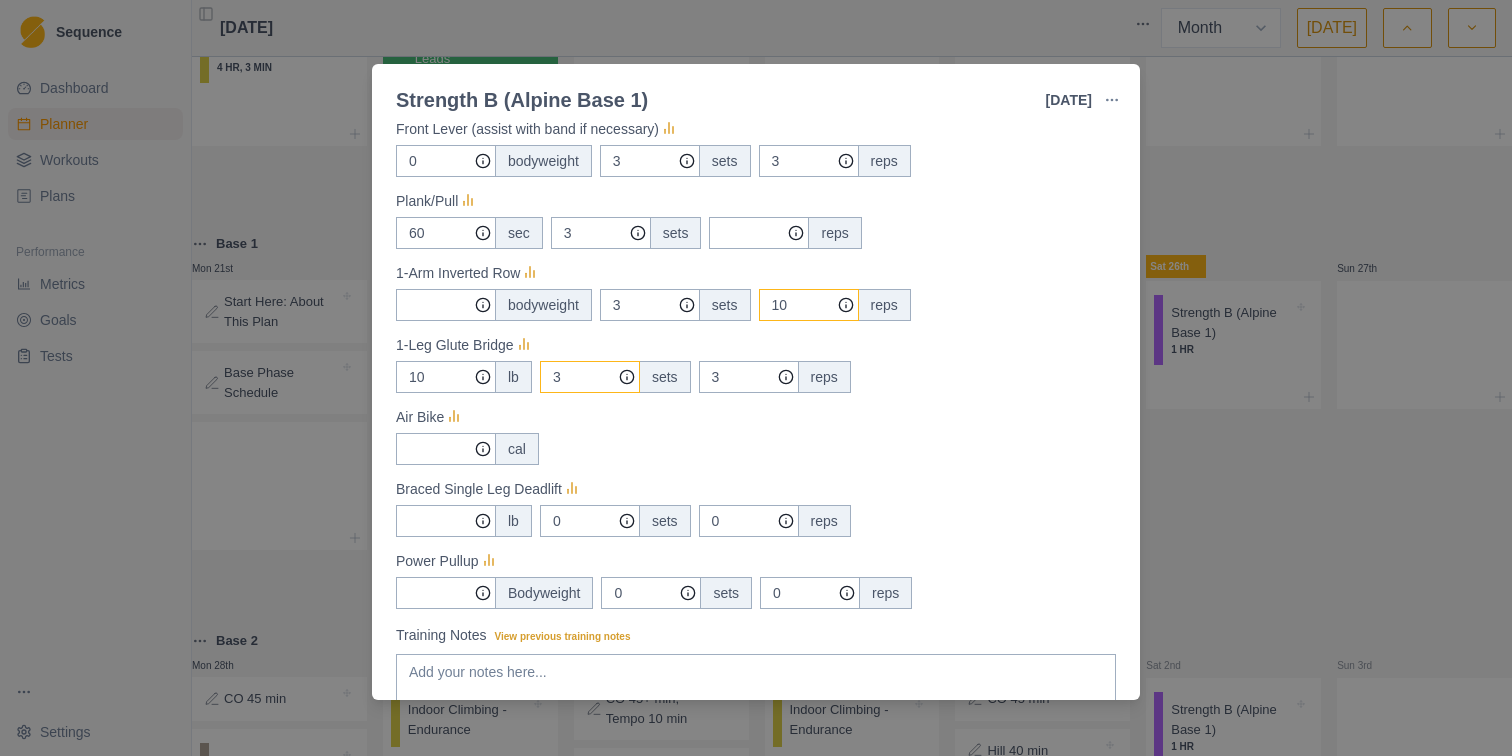 type on "10" 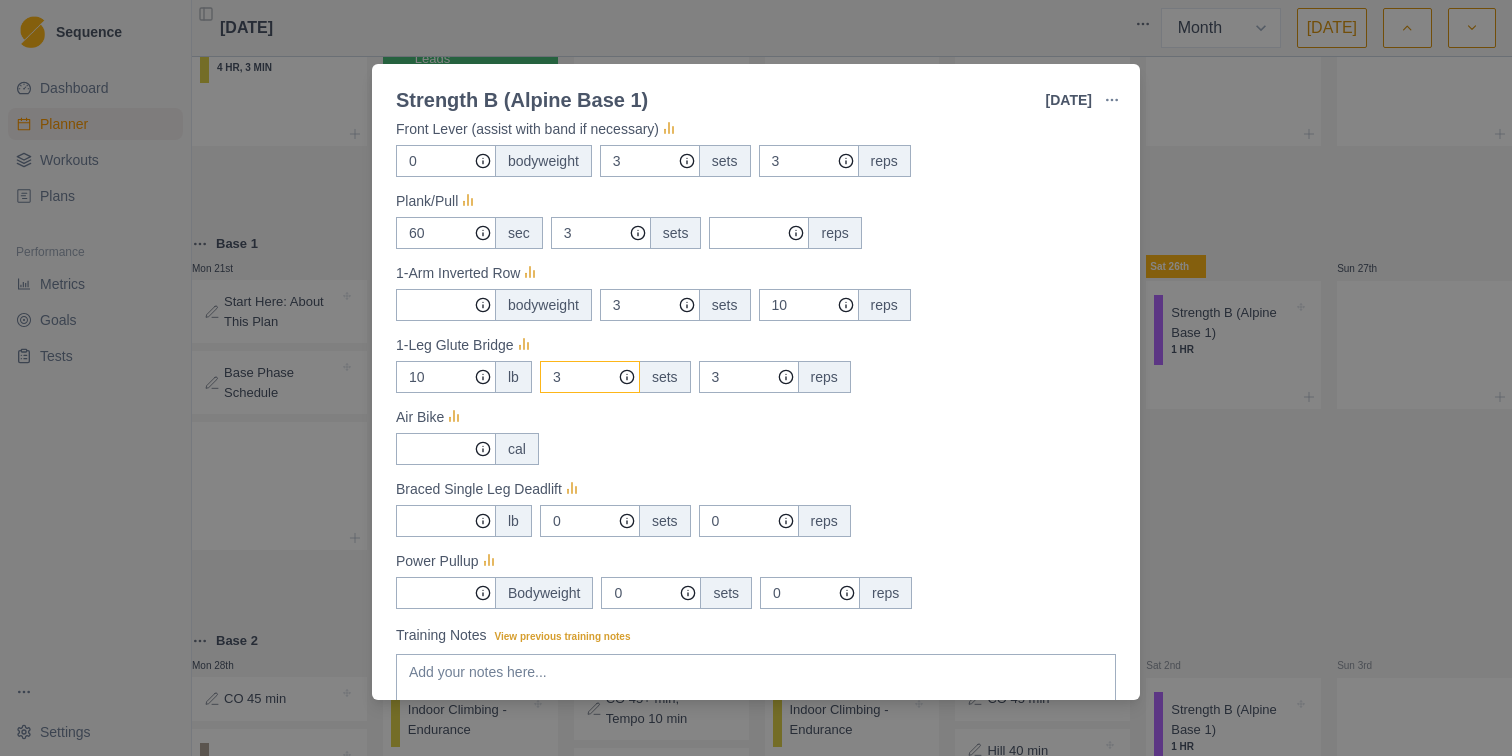 drag, startPoint x: 568, startPoint y: 371, endPoint x: 550, endPoint y: 371, distance: 18 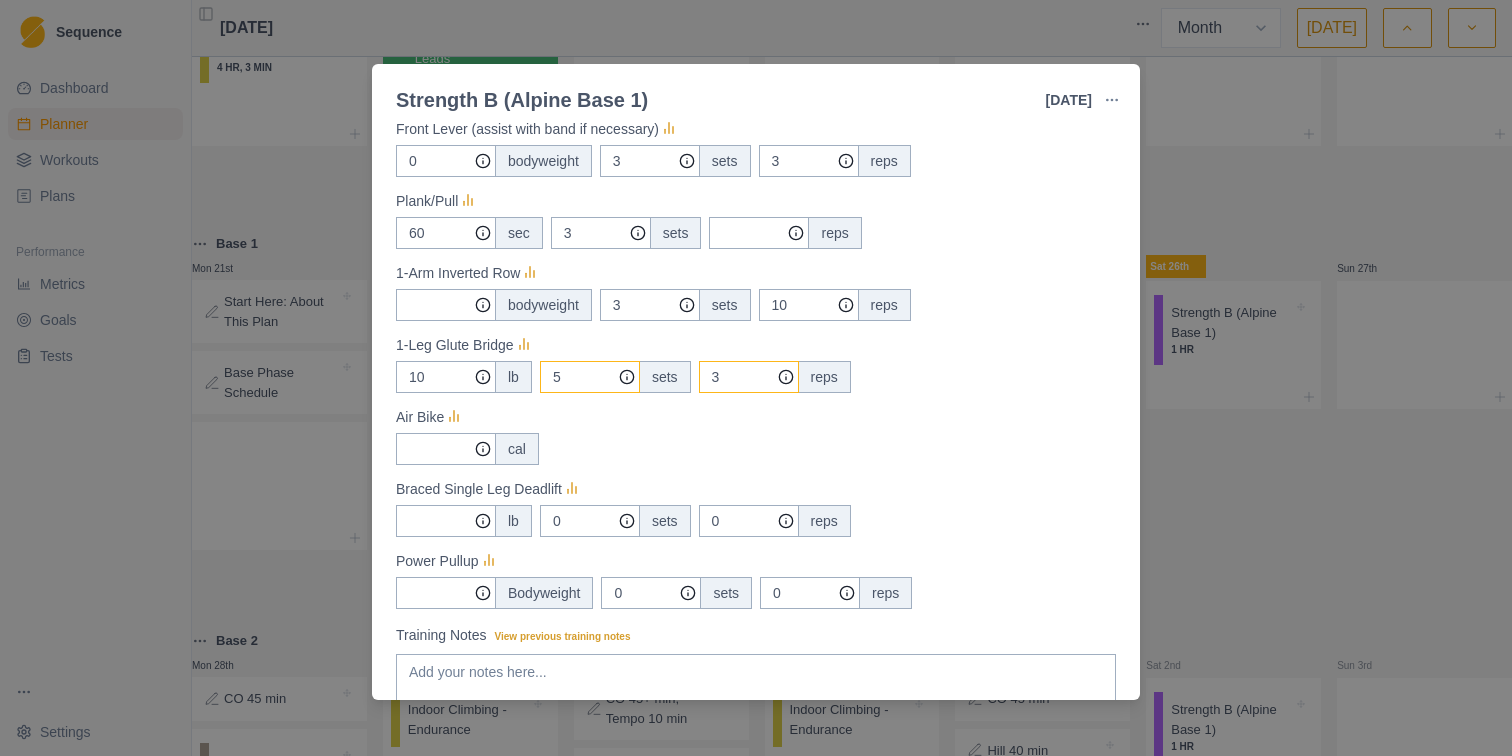 type on "5" 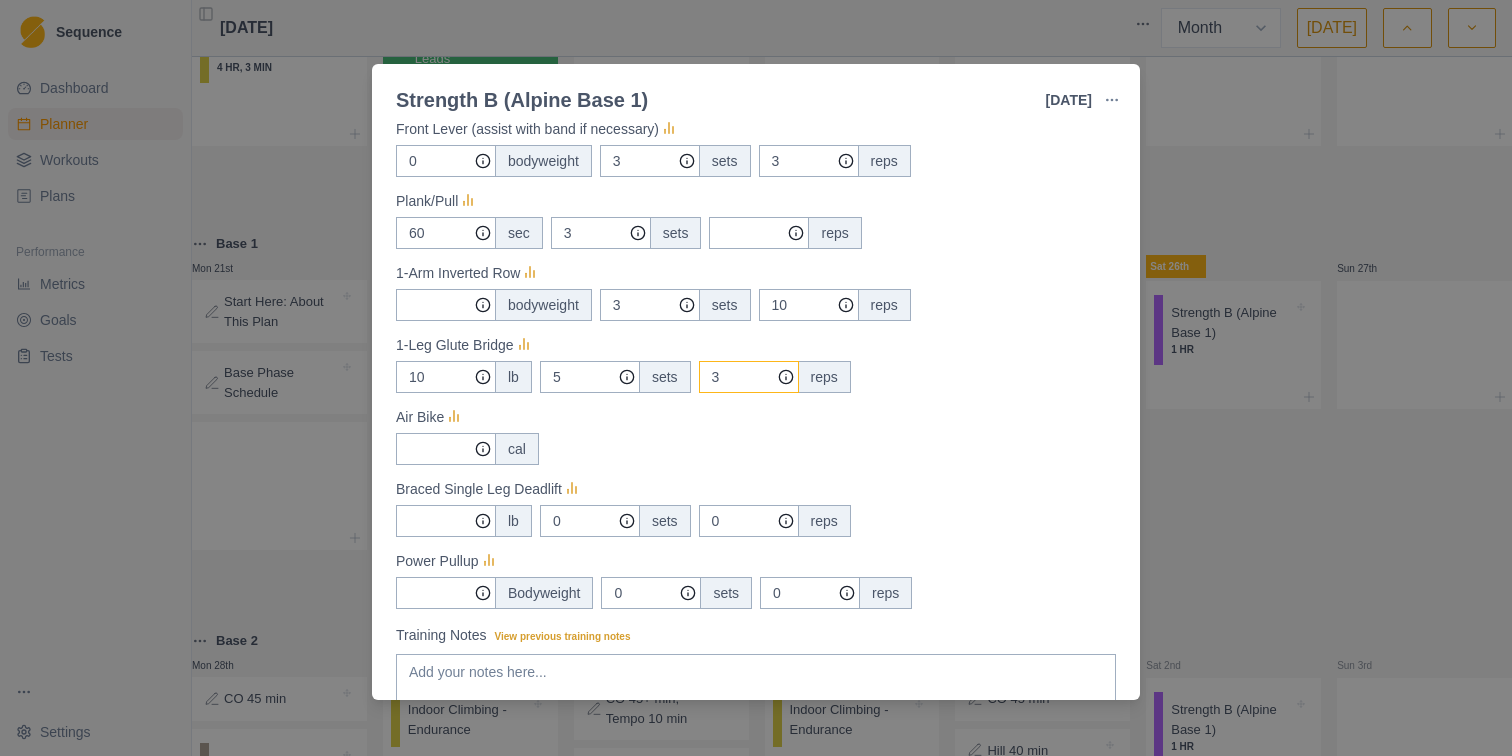drag, startPoint x: 731, startPoint y: 370, endPoint x: 704, endPoint y: 379, distance: 28.460499 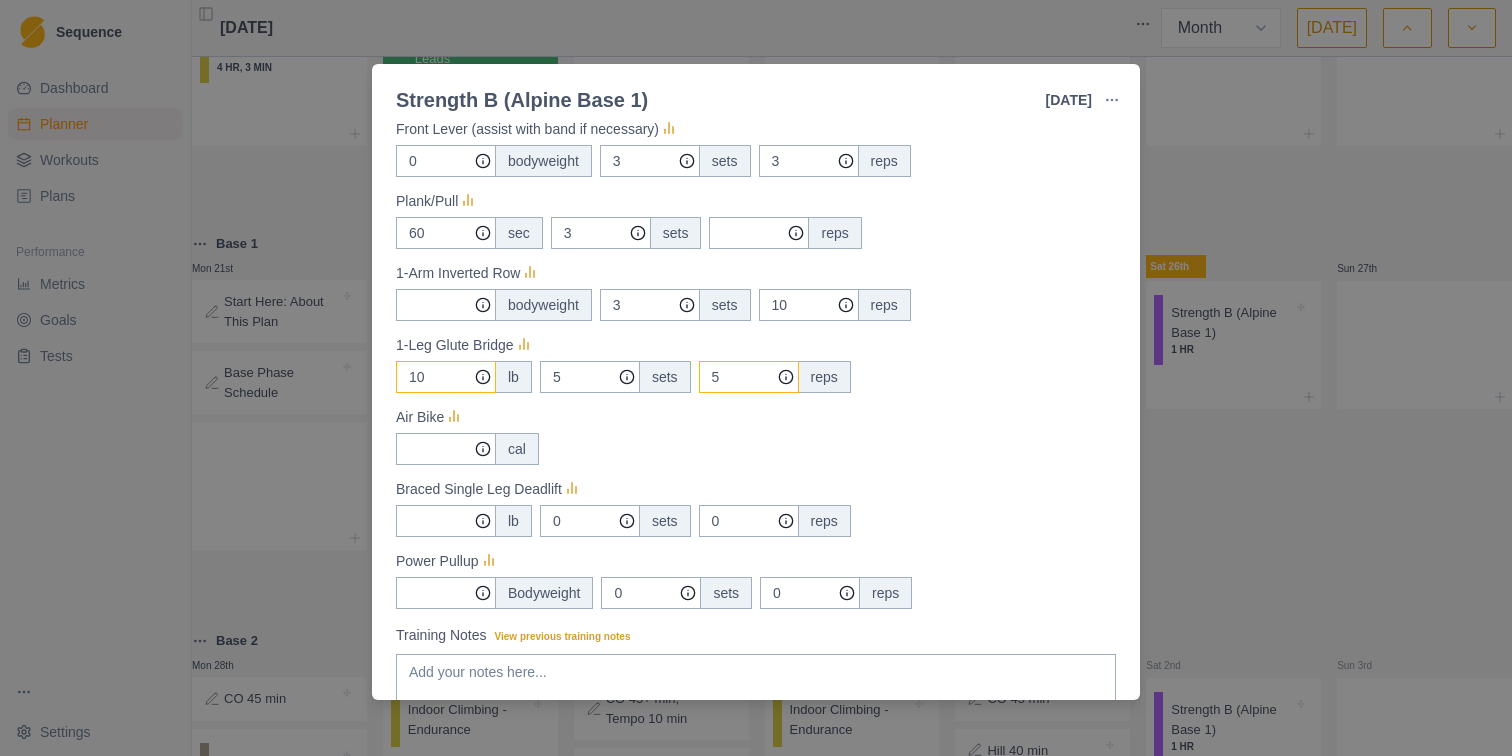 type on "5" 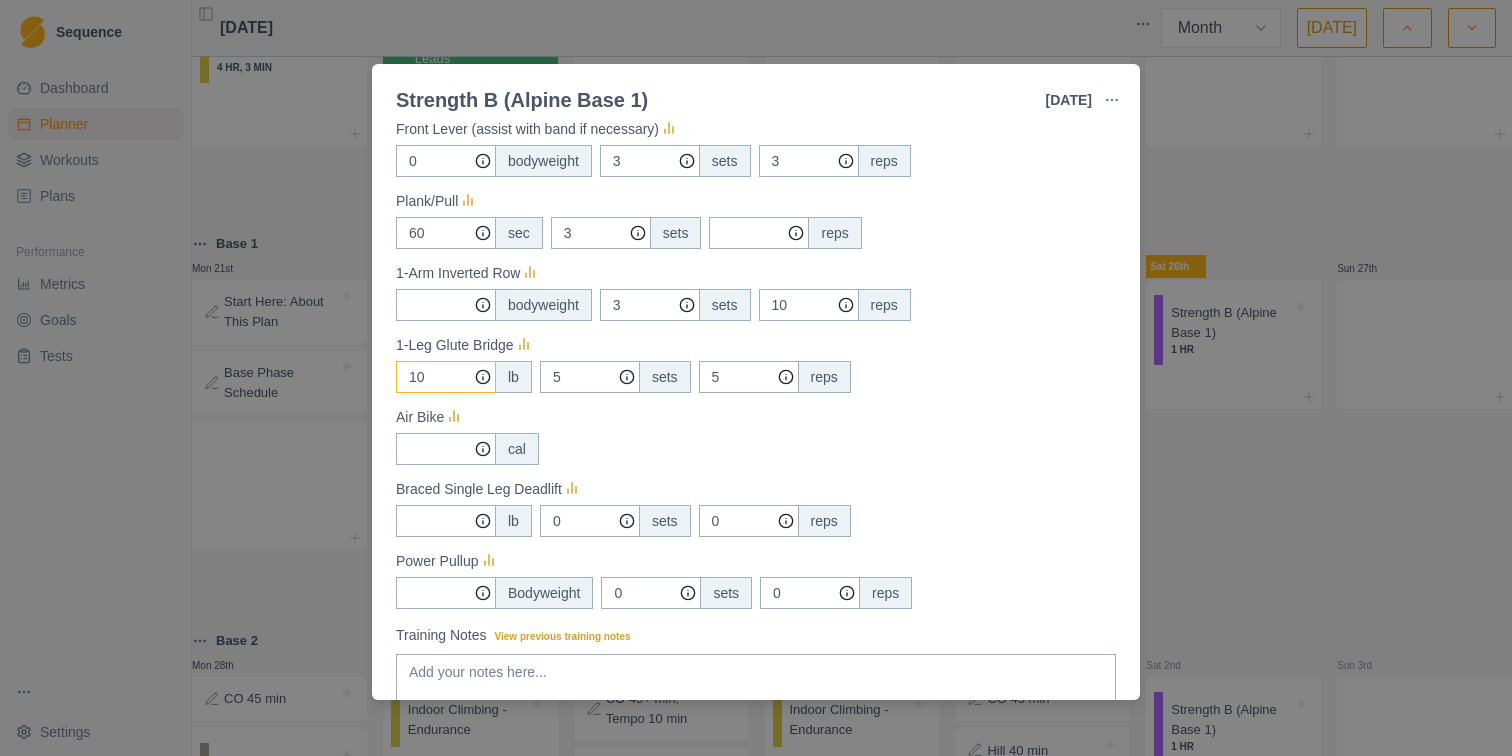 click on "10" at bounding box center [446, -127] 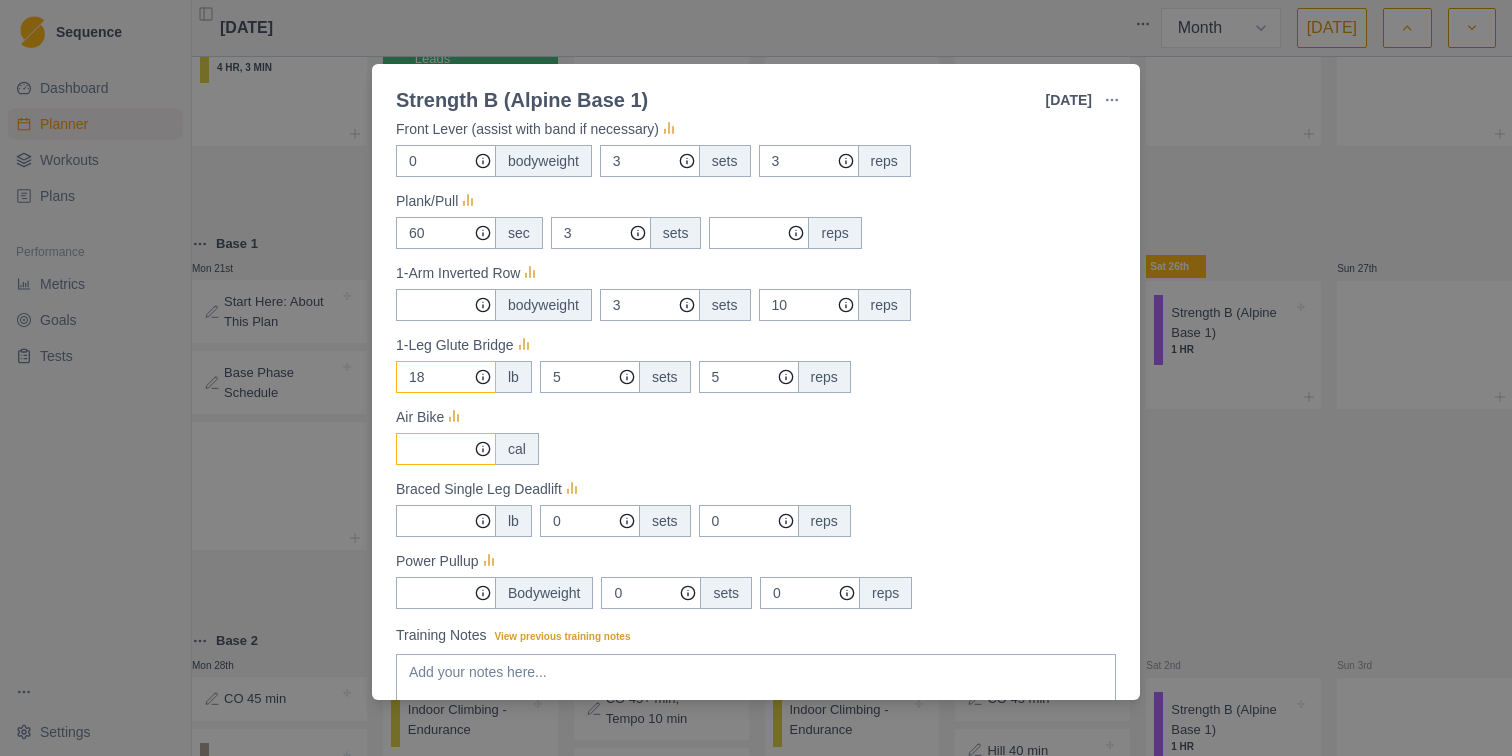 type on "18" 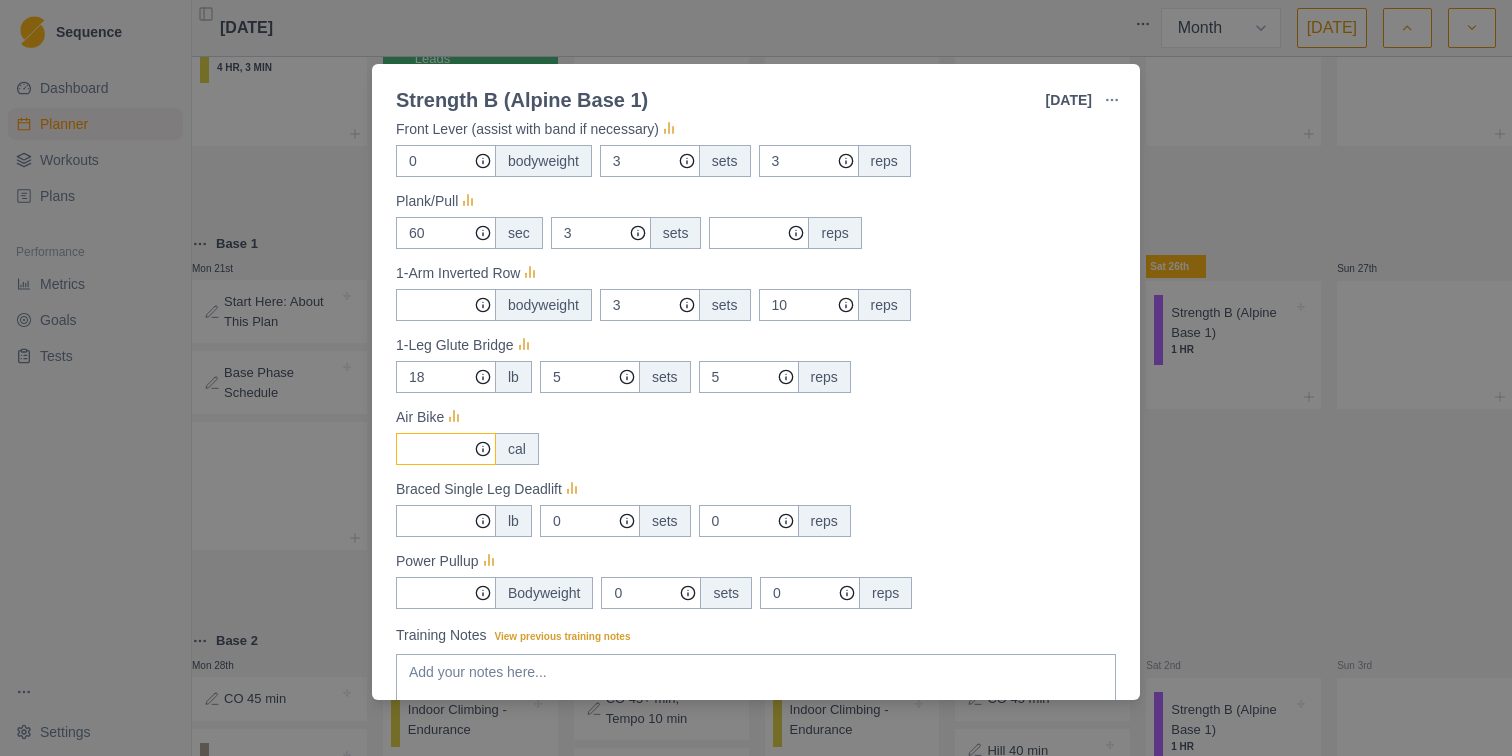 click on "Measures" at bounding box center (446, -127) 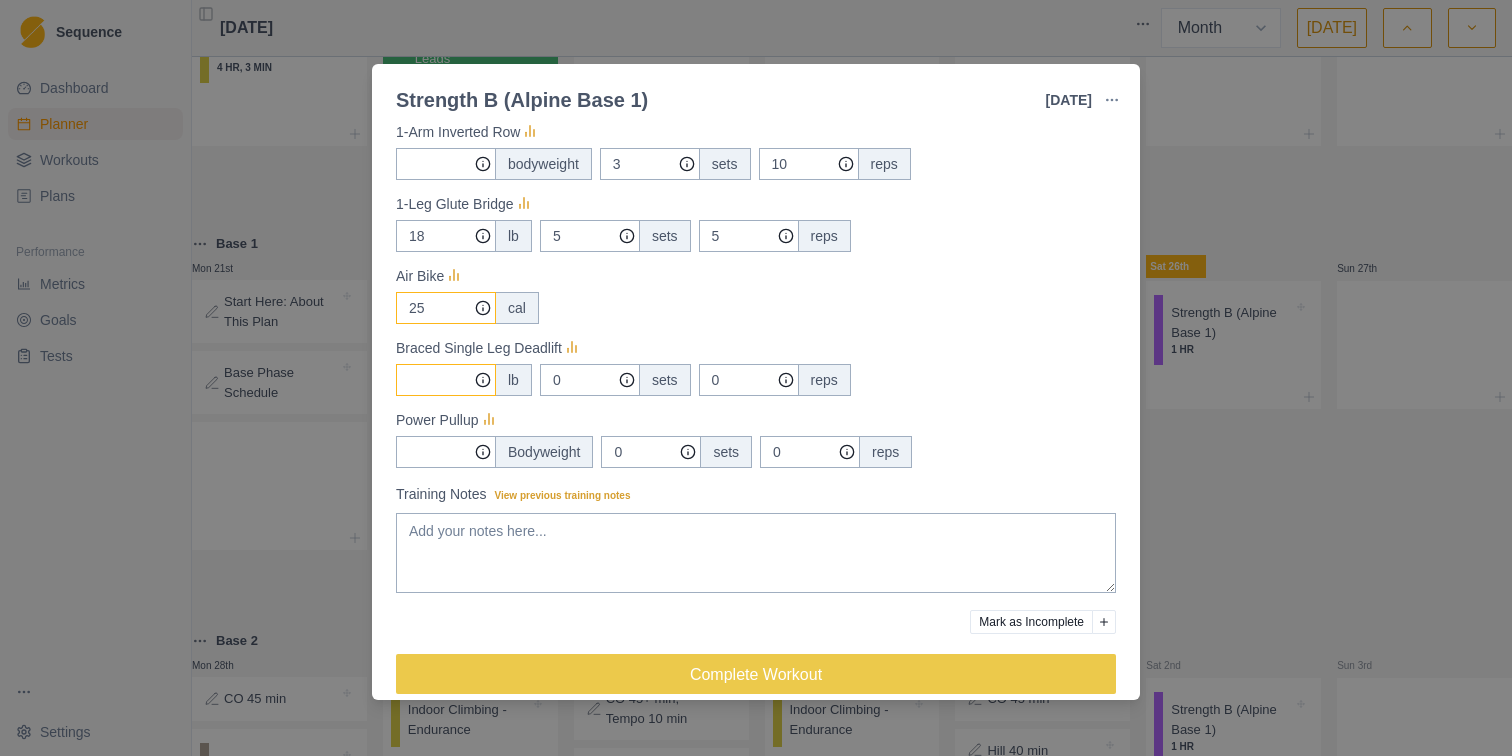 scroll, scrollTop: 819, scrollLeft: 0, axis: vertical 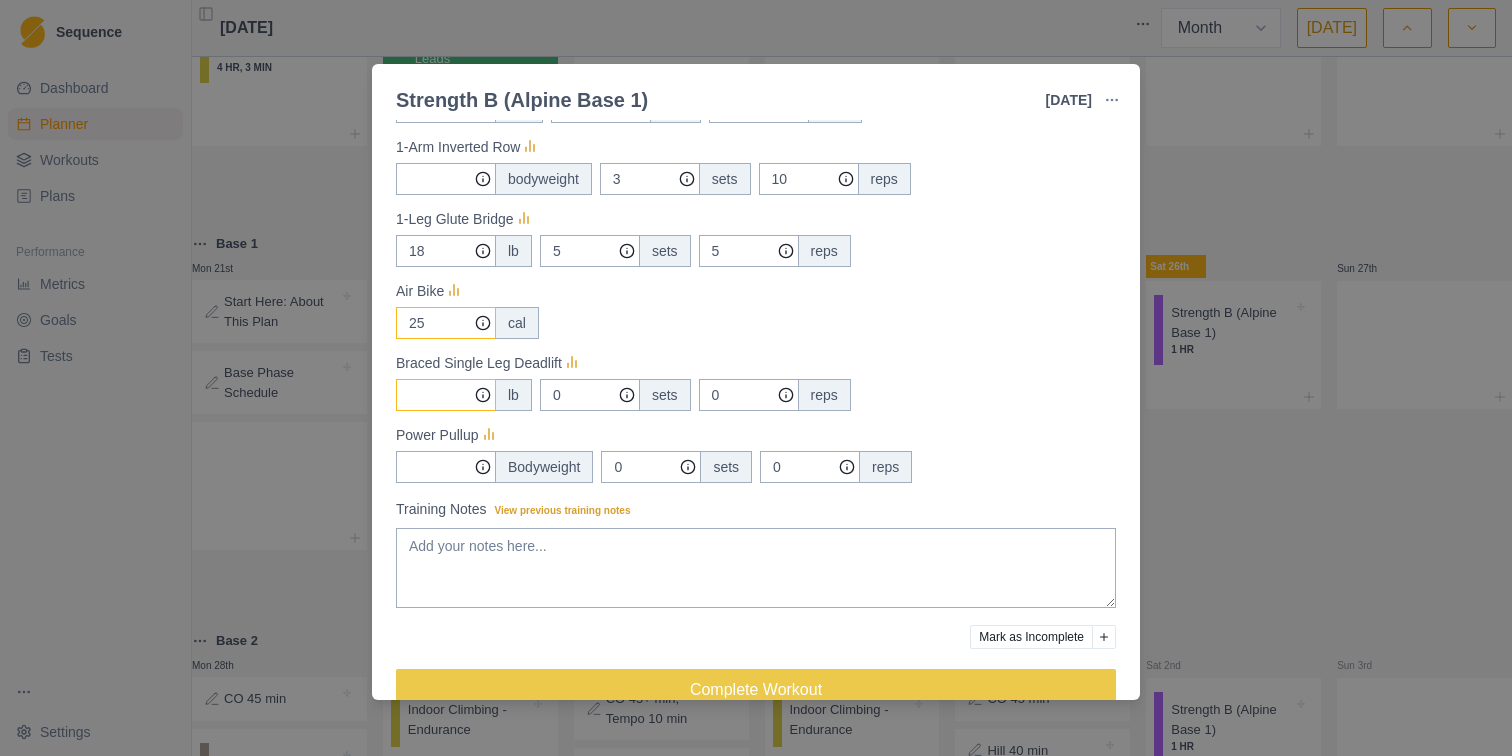 type on "25" 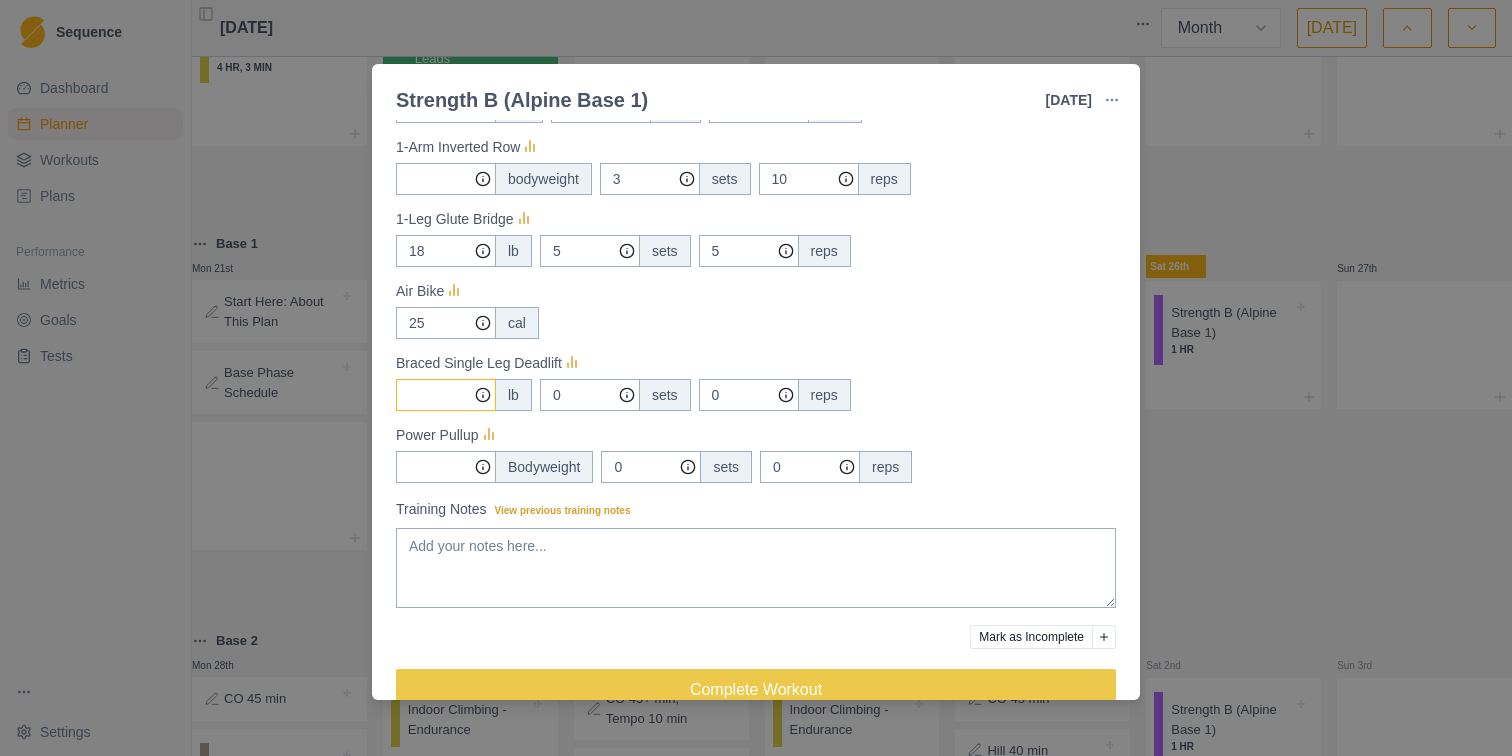 click on "Measures" at bounding box center (446, -253) 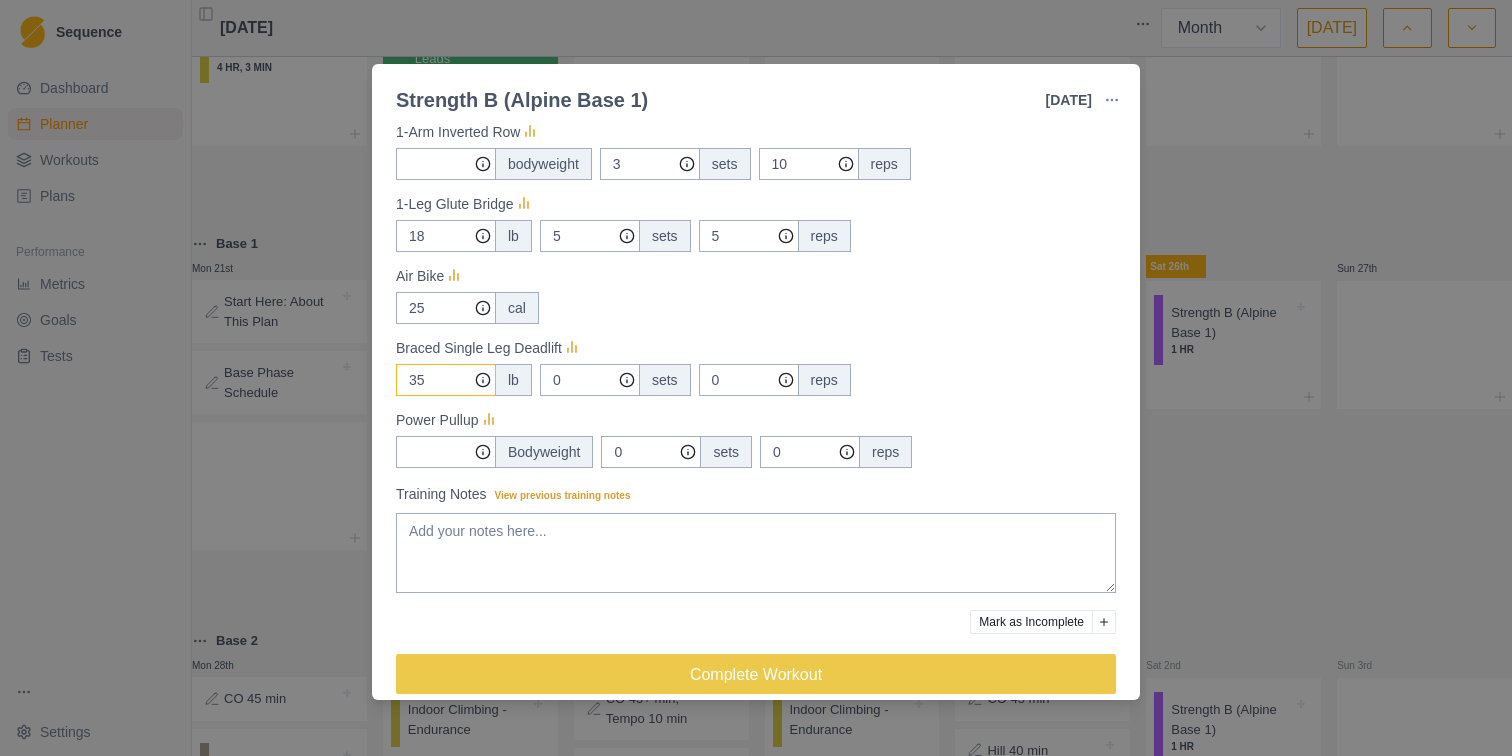 scroll, scrollTop: 856, scrollLeft: 0, axis: vertical 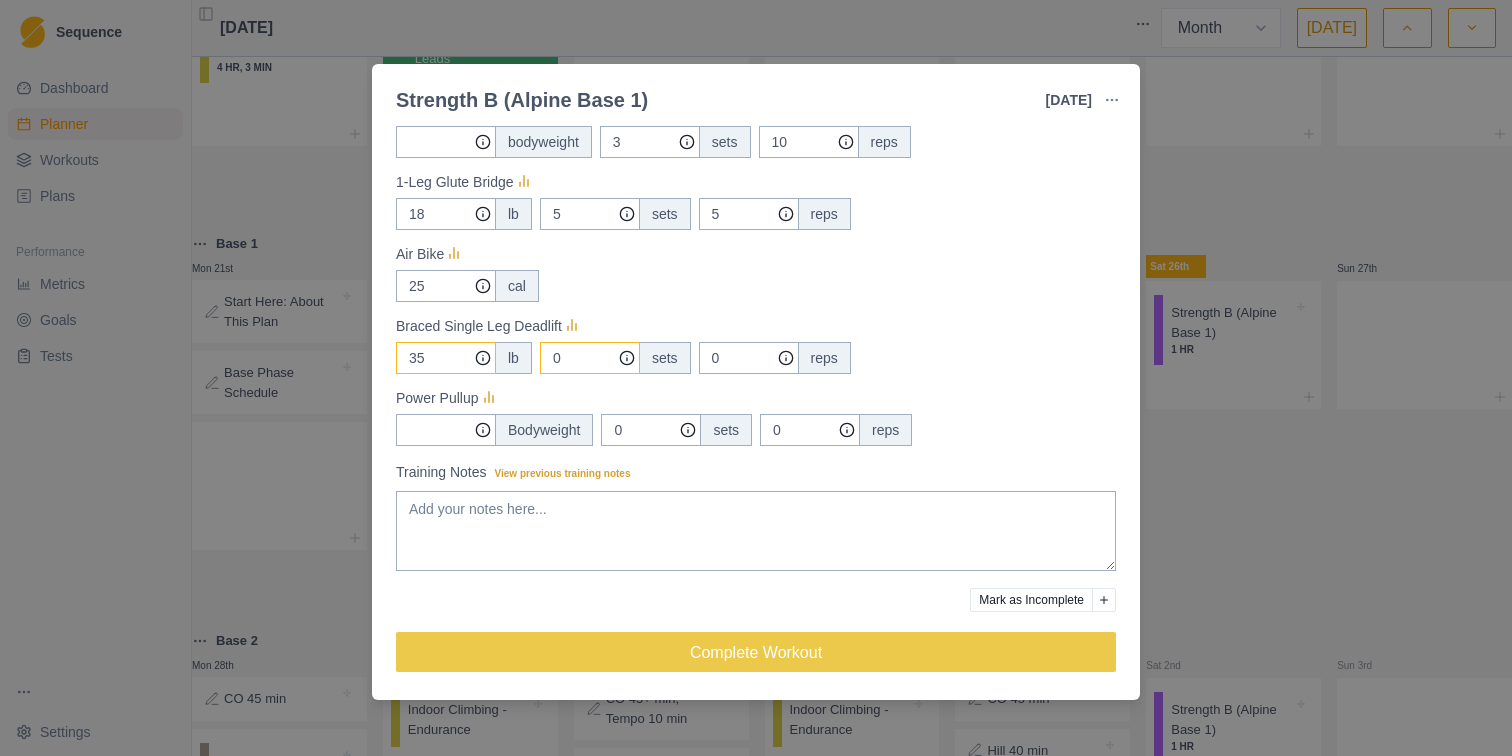 type on "35" 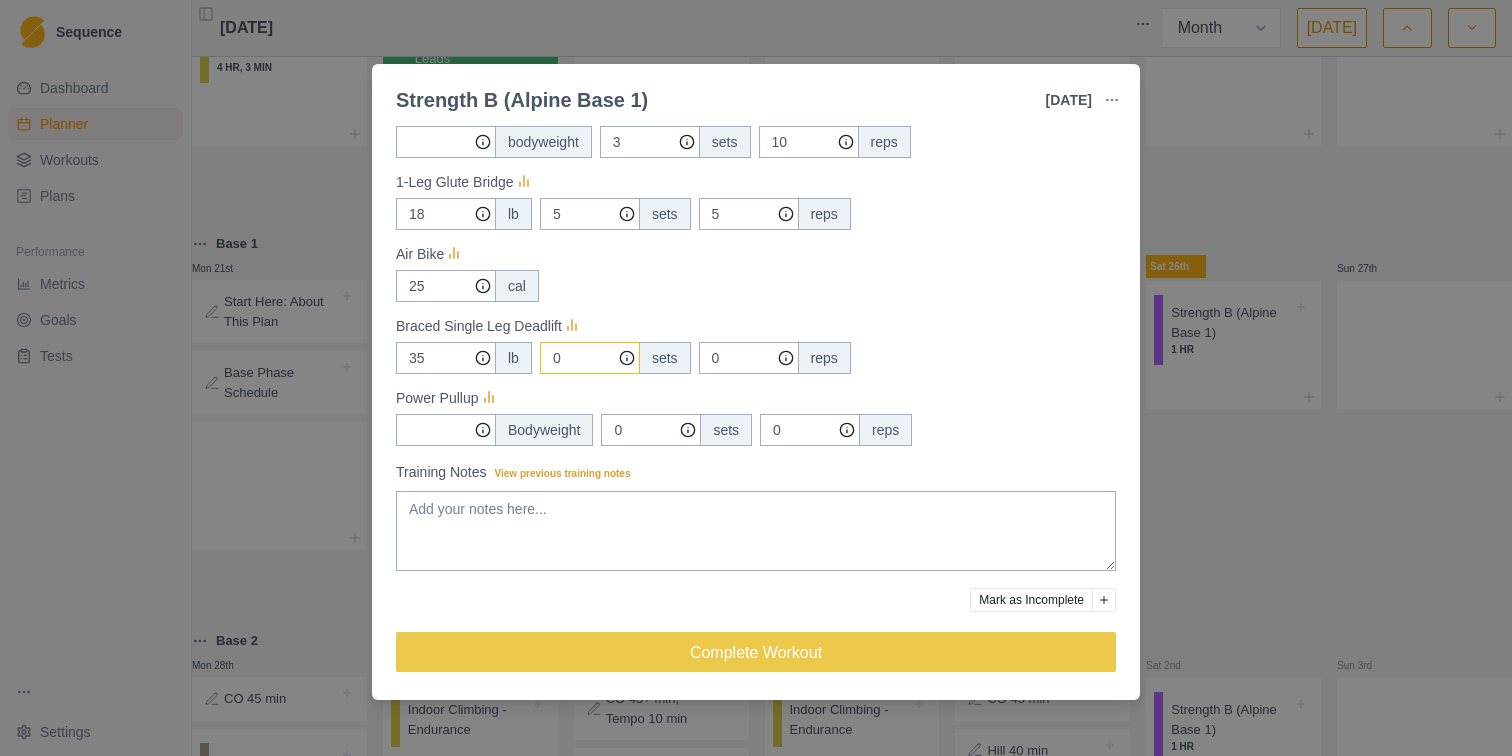 click on "0" at bounding box center [590, -290] 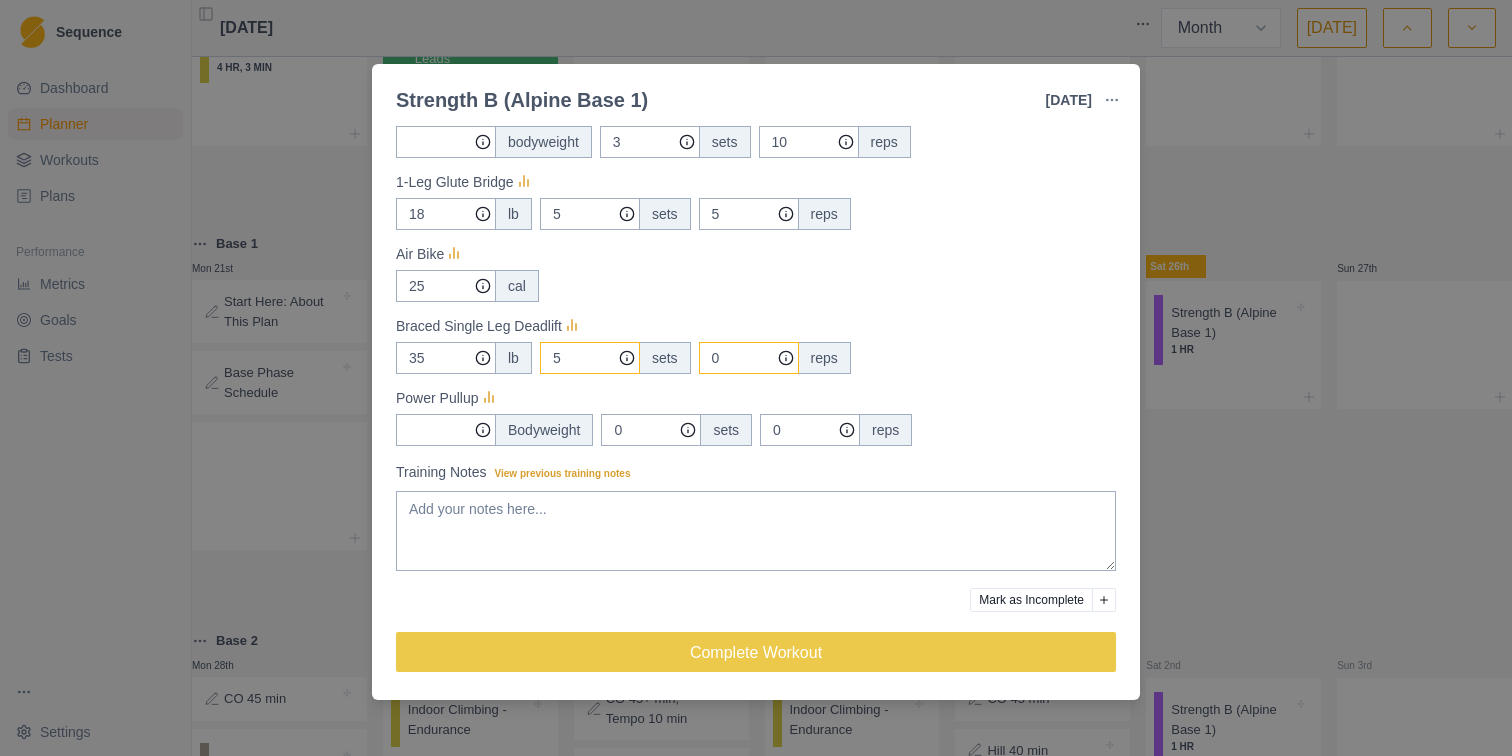type on "5" 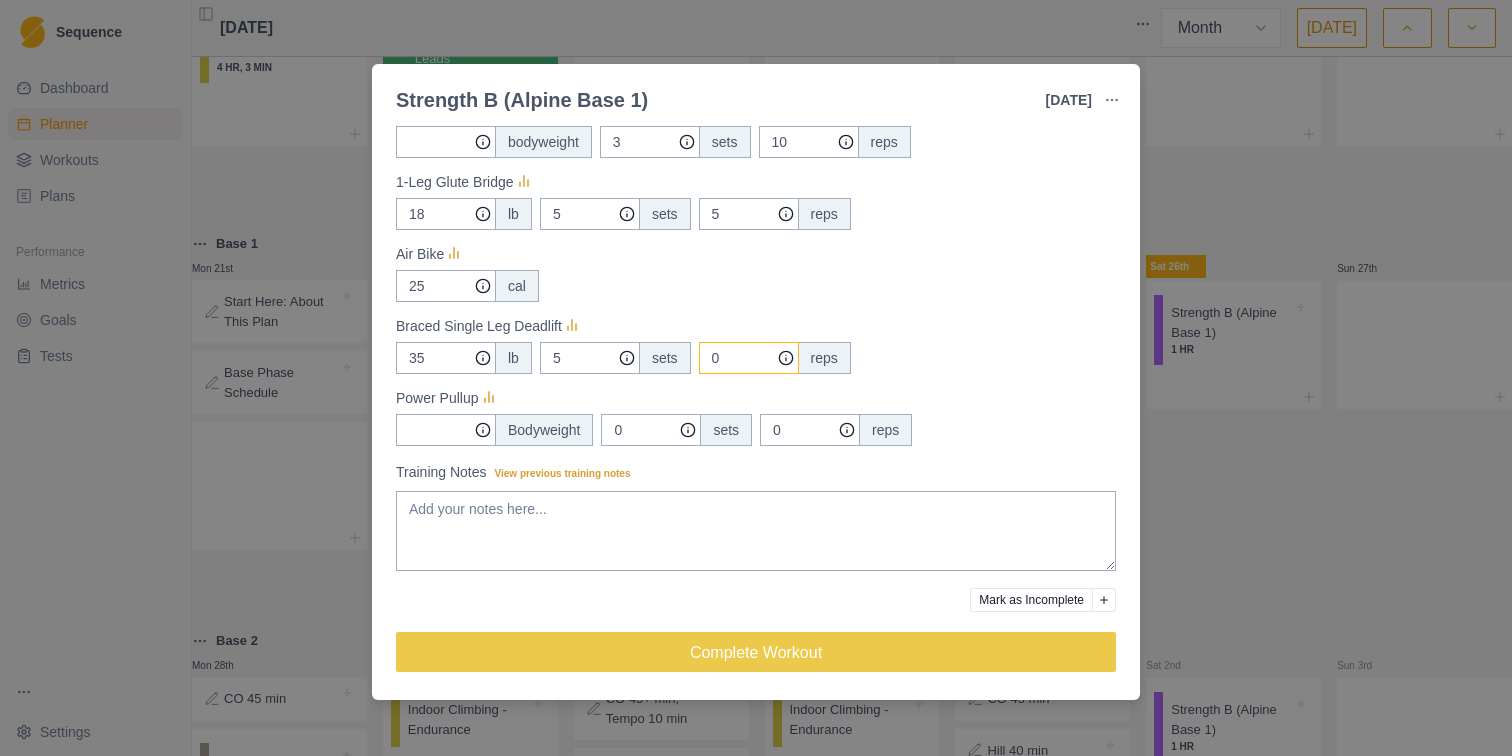 click on "0" at bounding box center (749, -290) 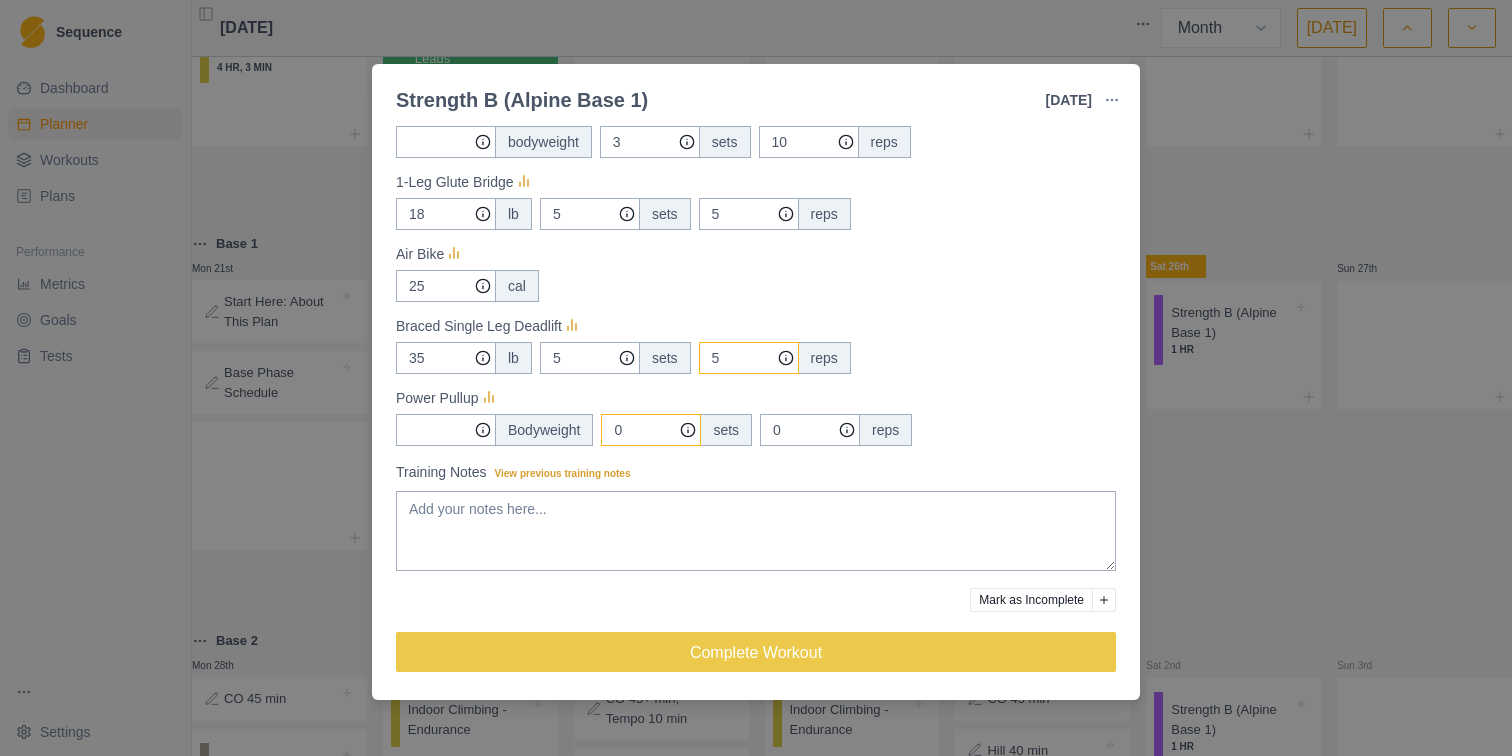 type on "5" 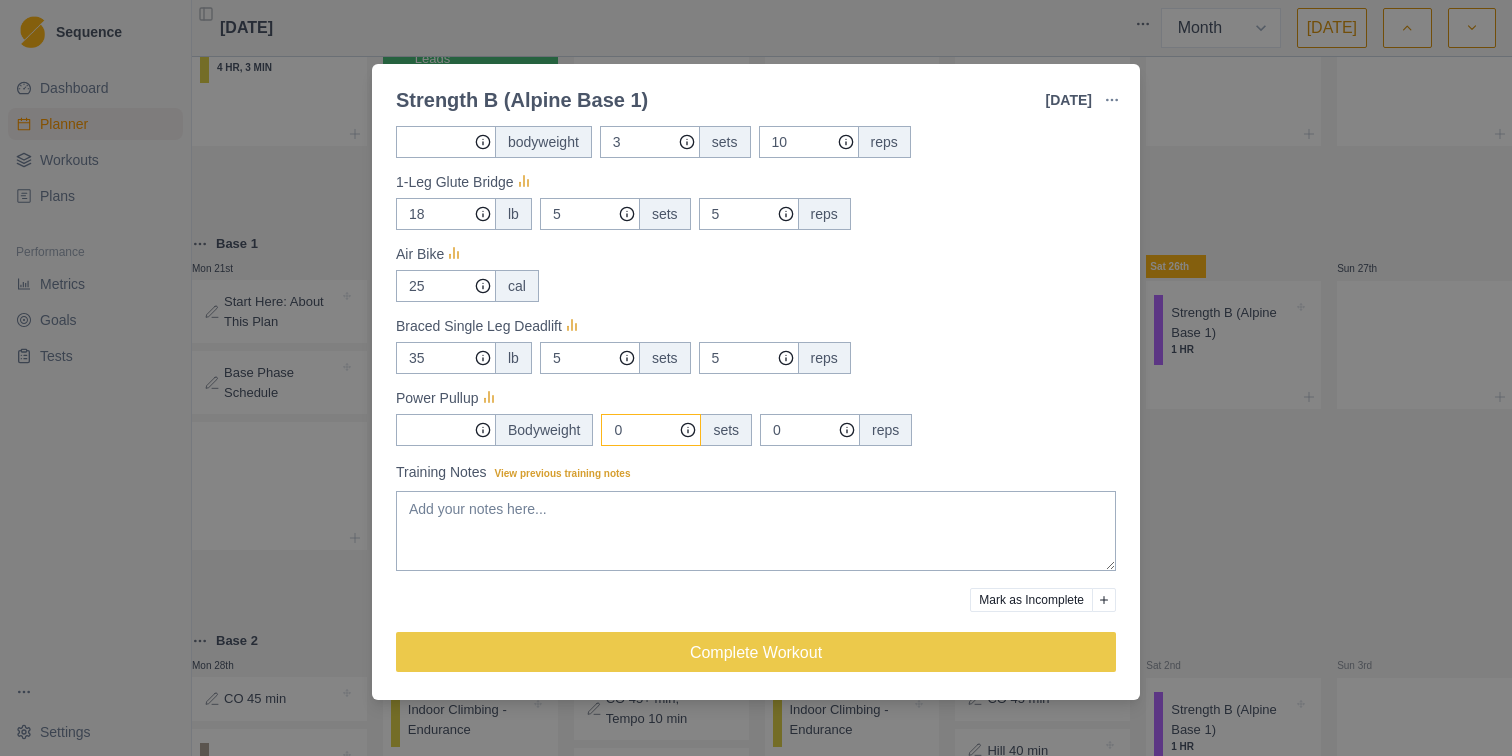 drag, startPoint x: 632, startPoint y: 428, endPoint x: 614, endPoint y: 429, distance: 18.027756 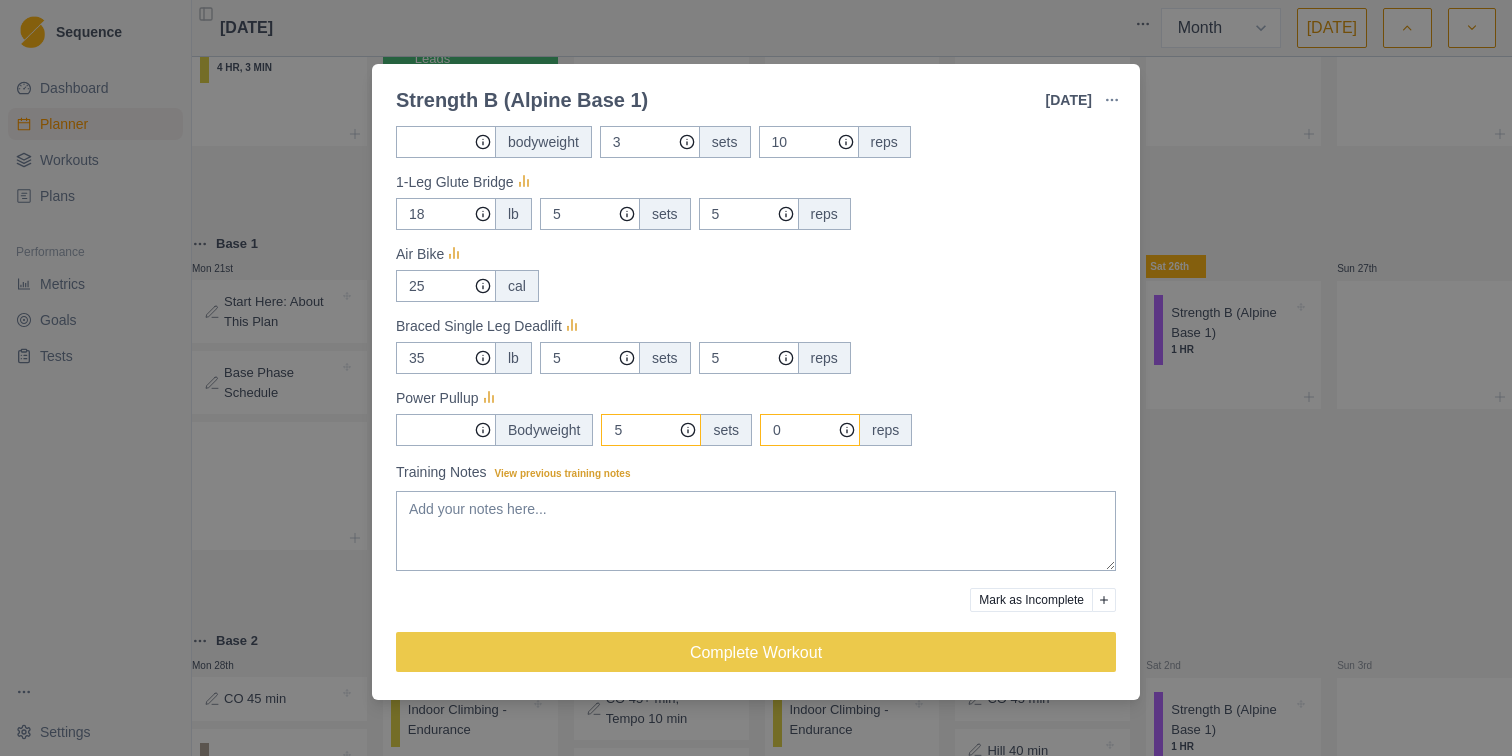 type on "5" 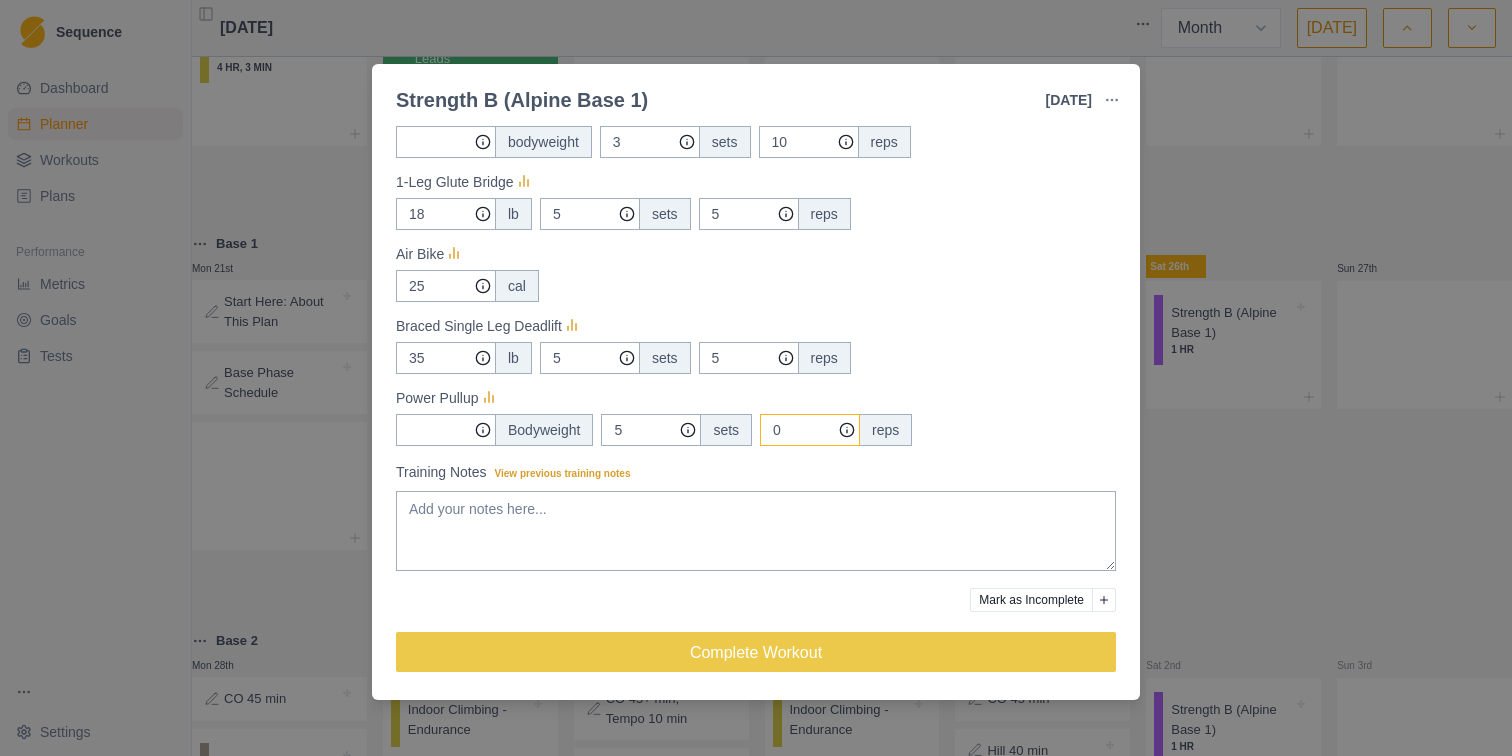 click on "0" at bounding box center [749, -290] 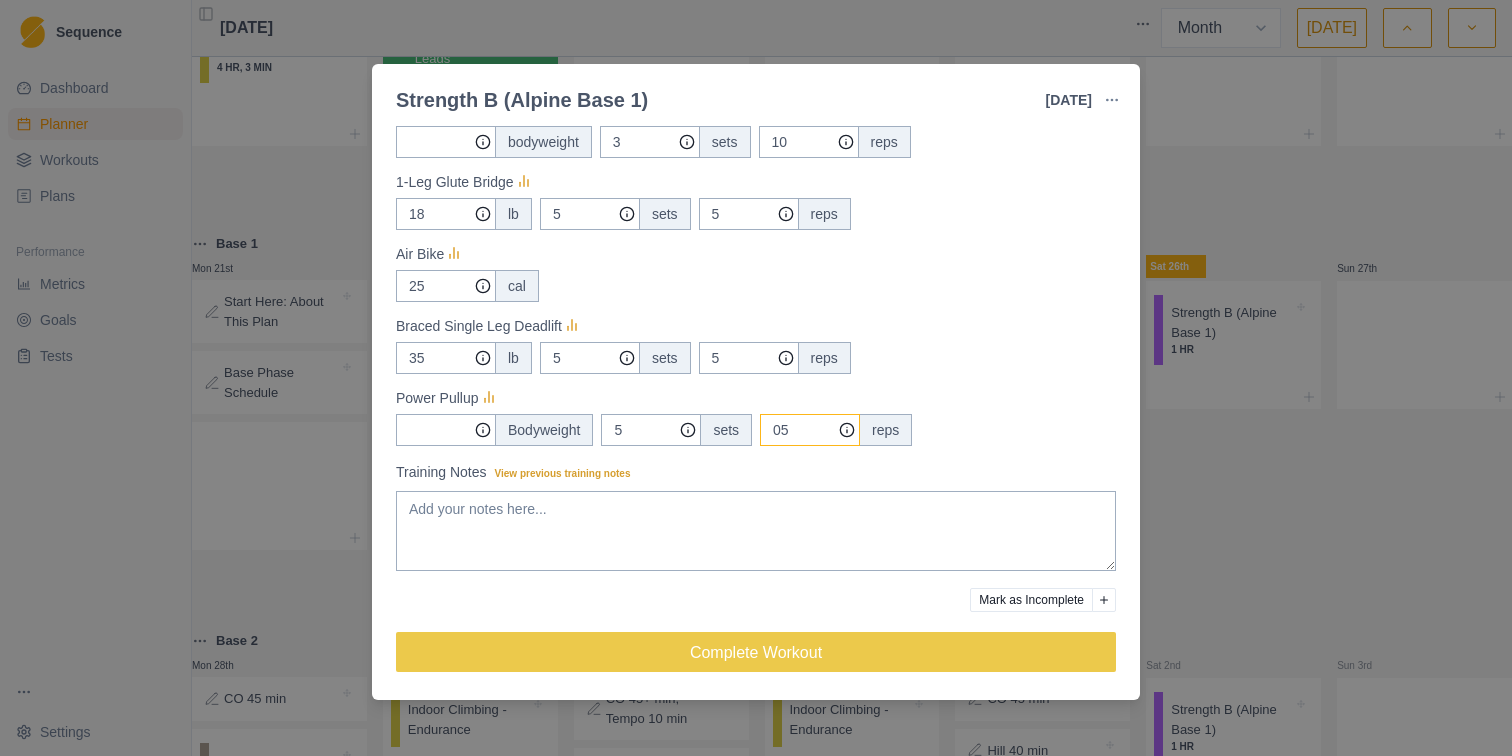 type on "0" 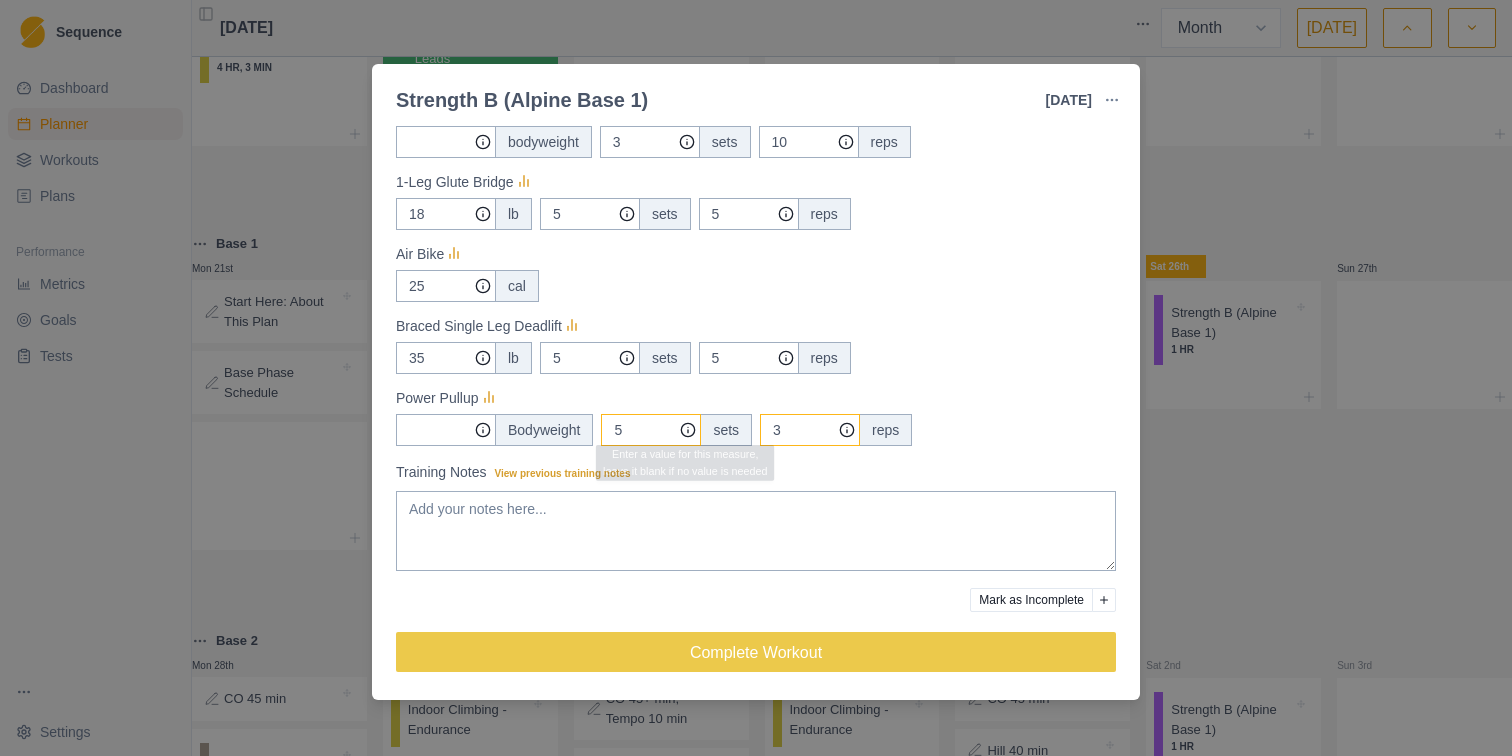 type on "3" 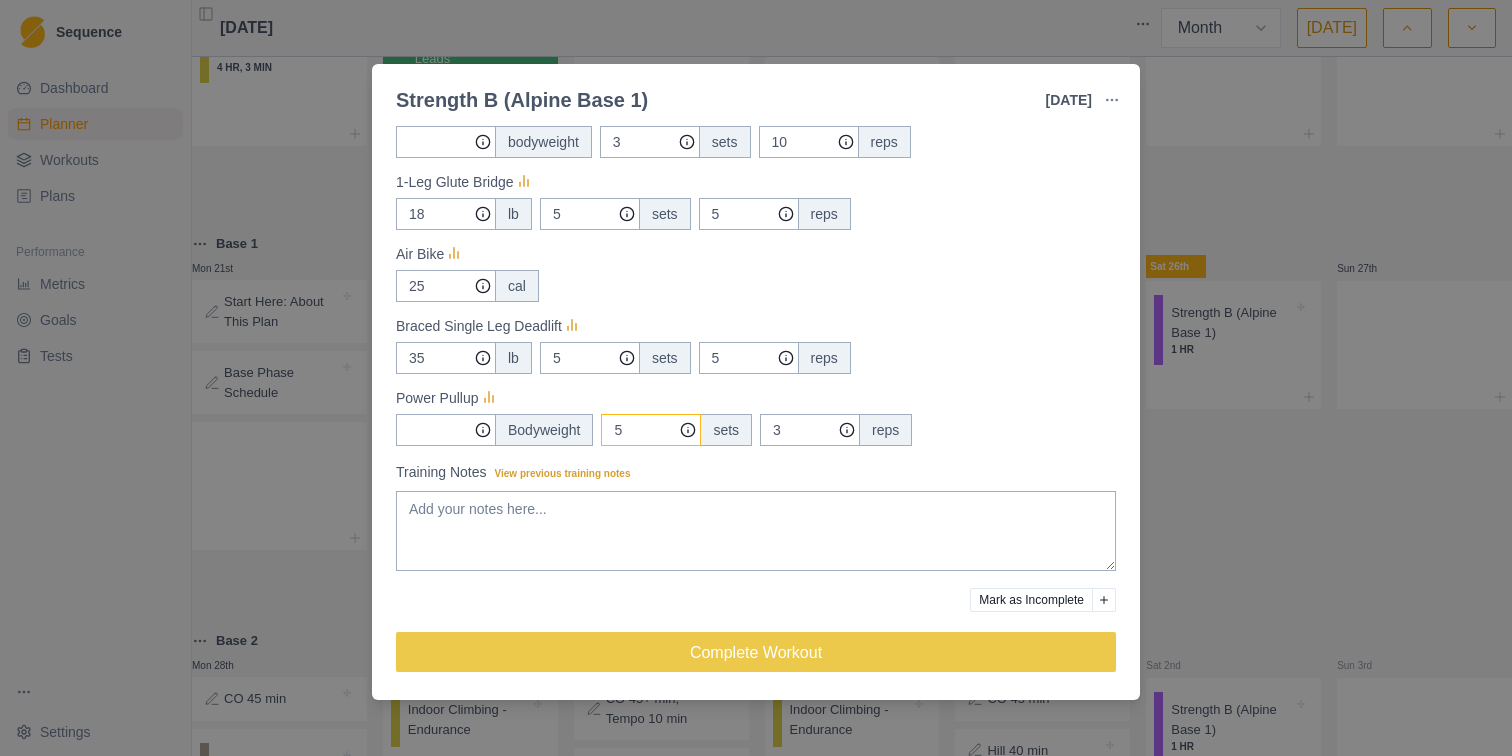 click on "5" at bounding box center (590, -290) 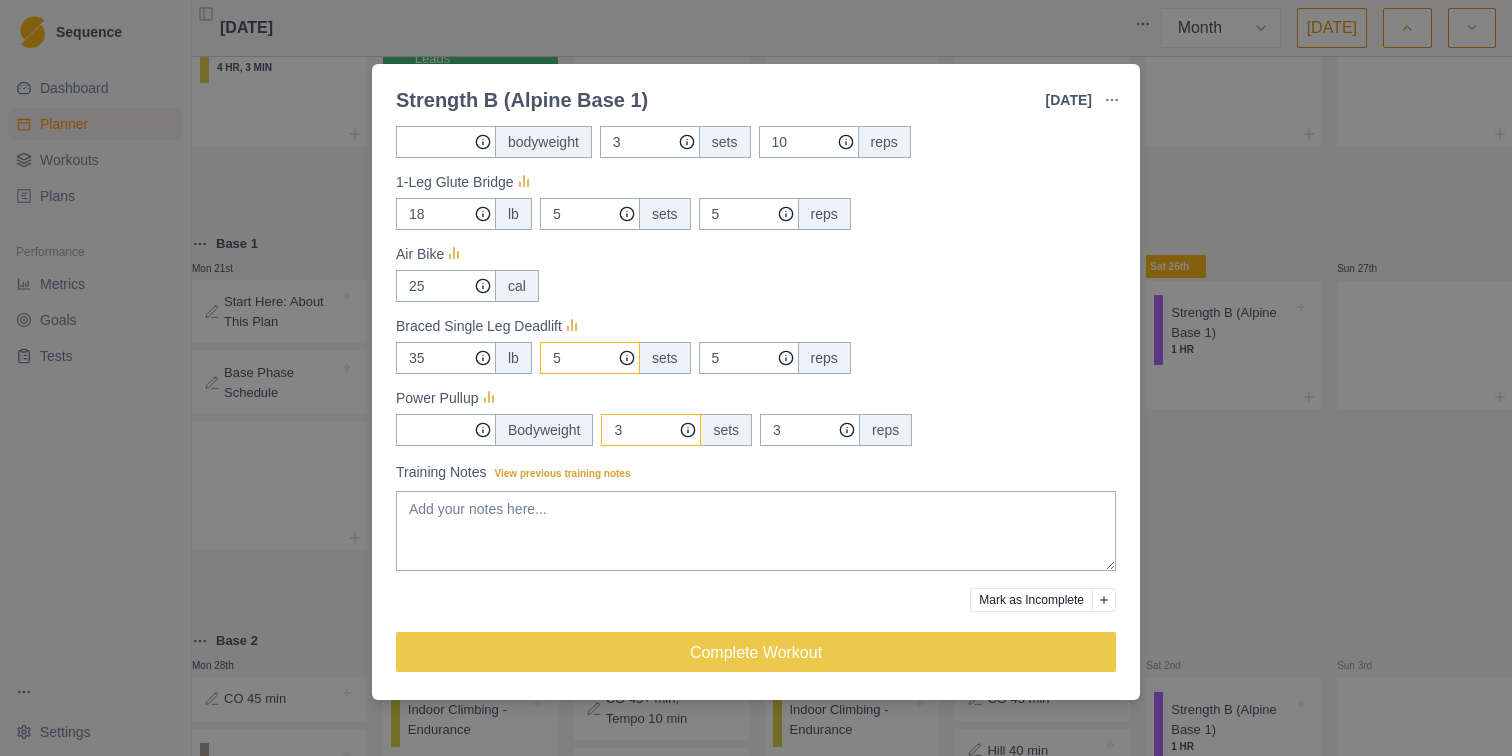 type on "3" 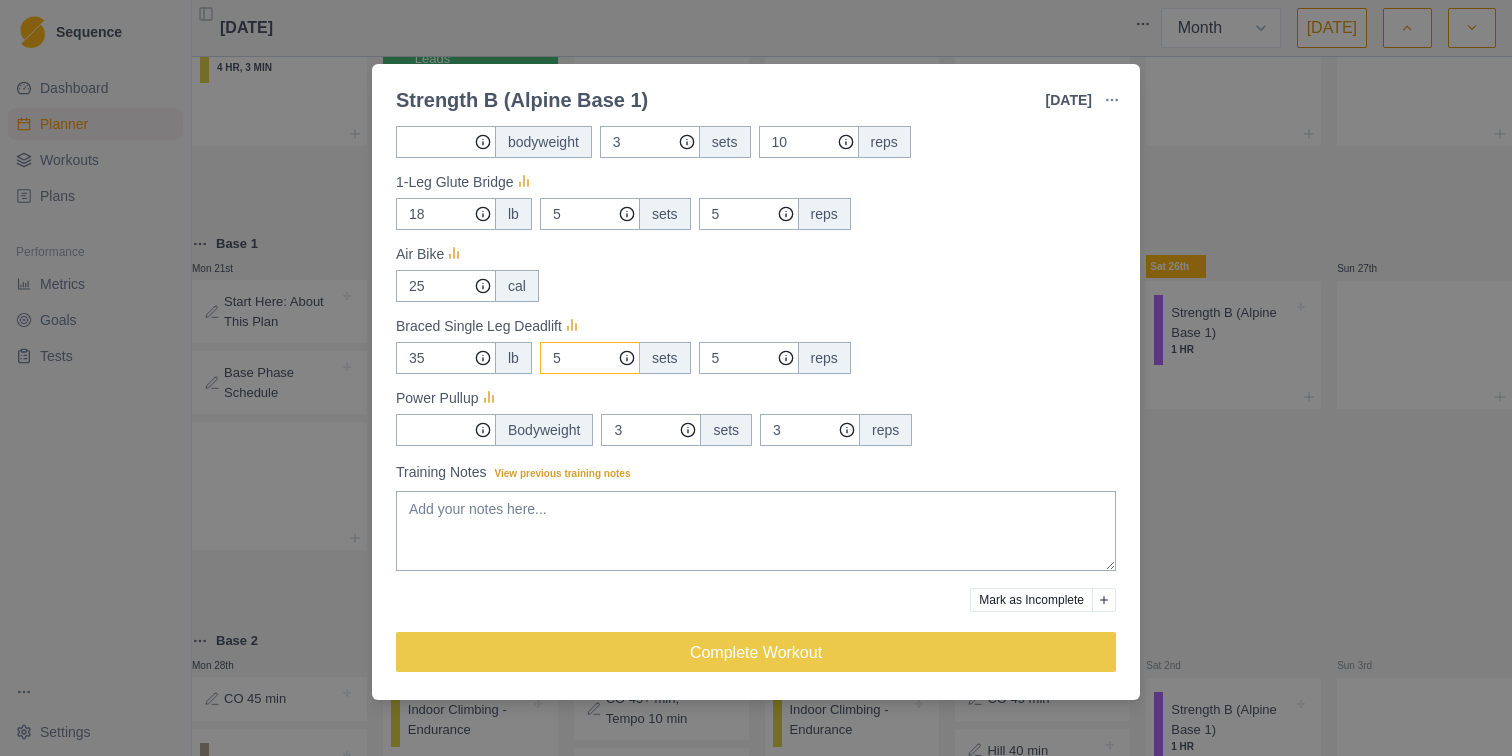 click on "5" at bounding box center [590, -290] 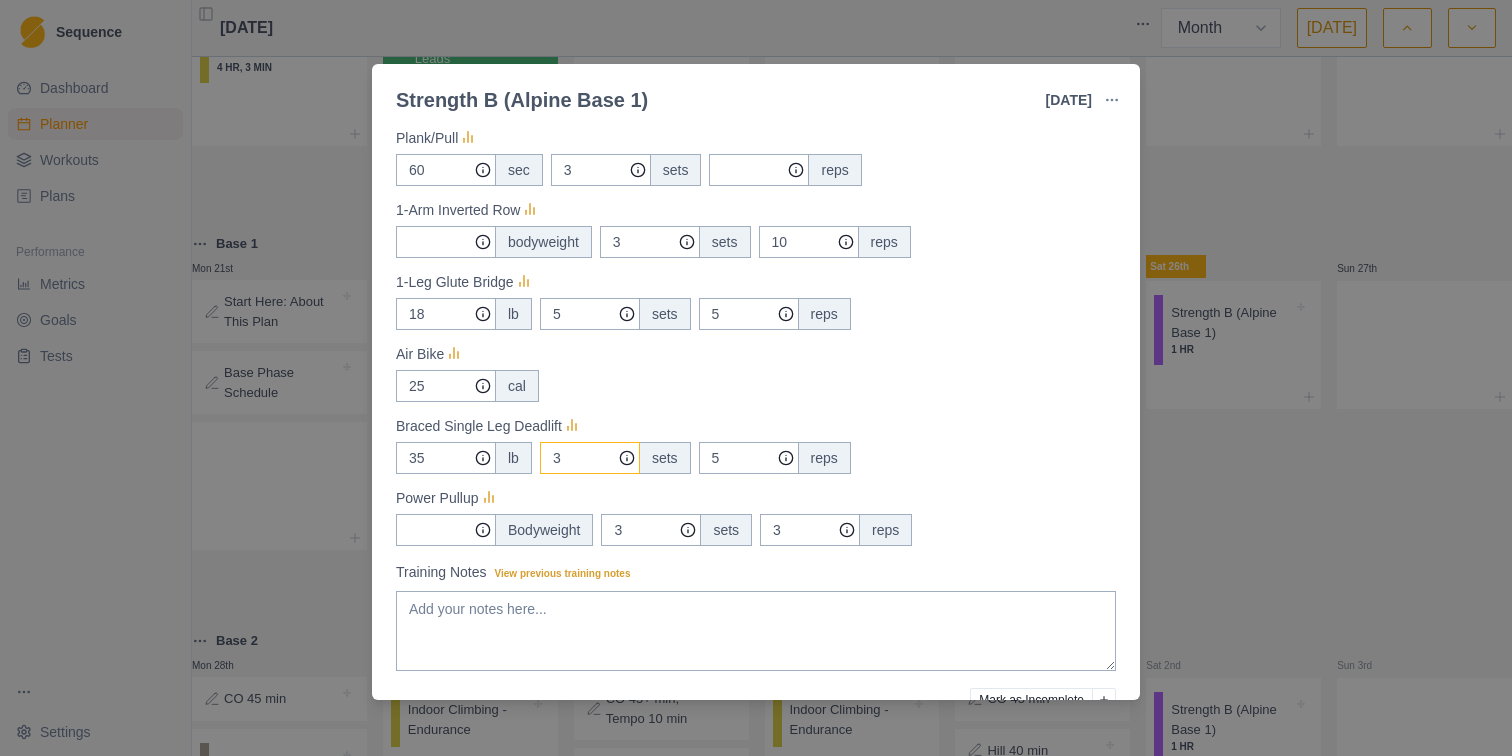 scroll, scrollTop: 754, scrollLeft: 0, axis: vertical 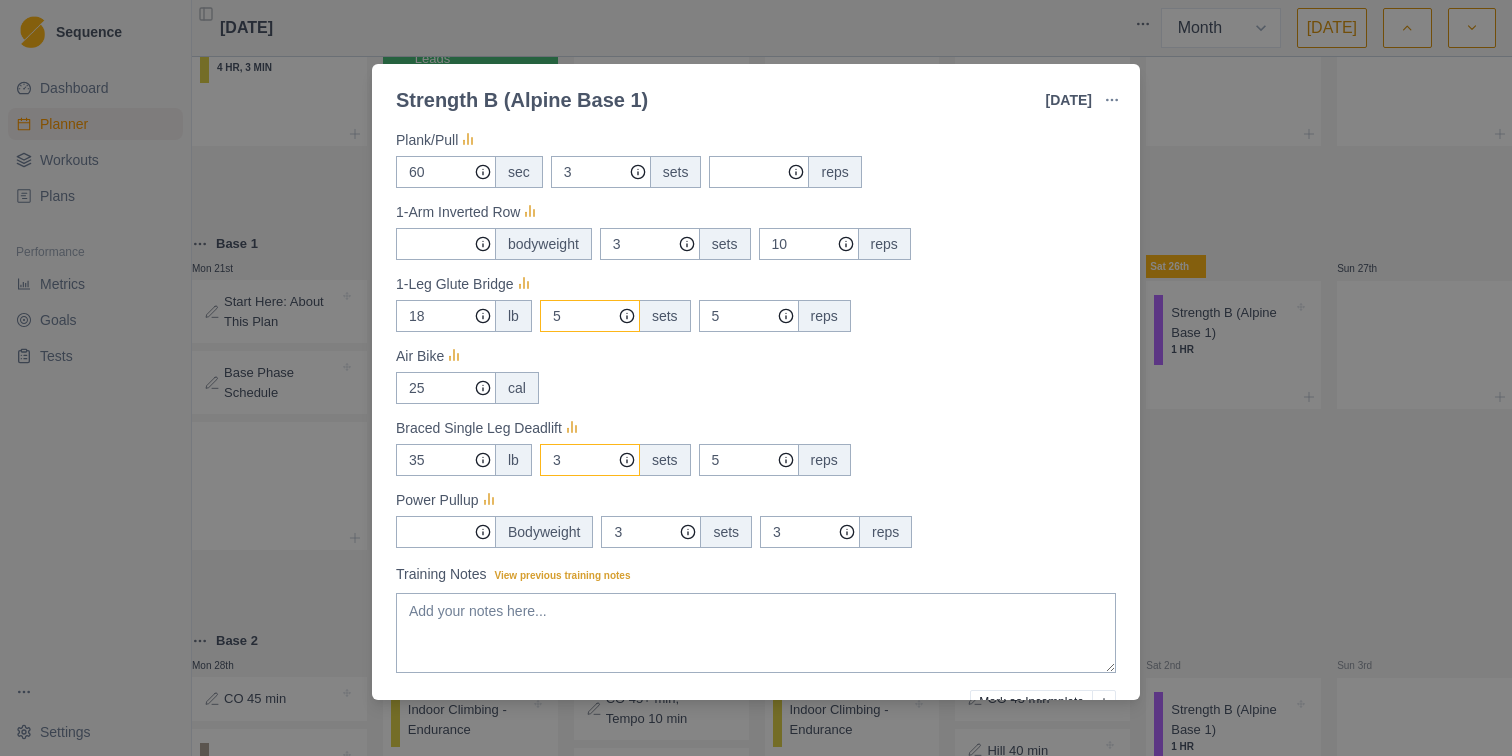 type on "3" 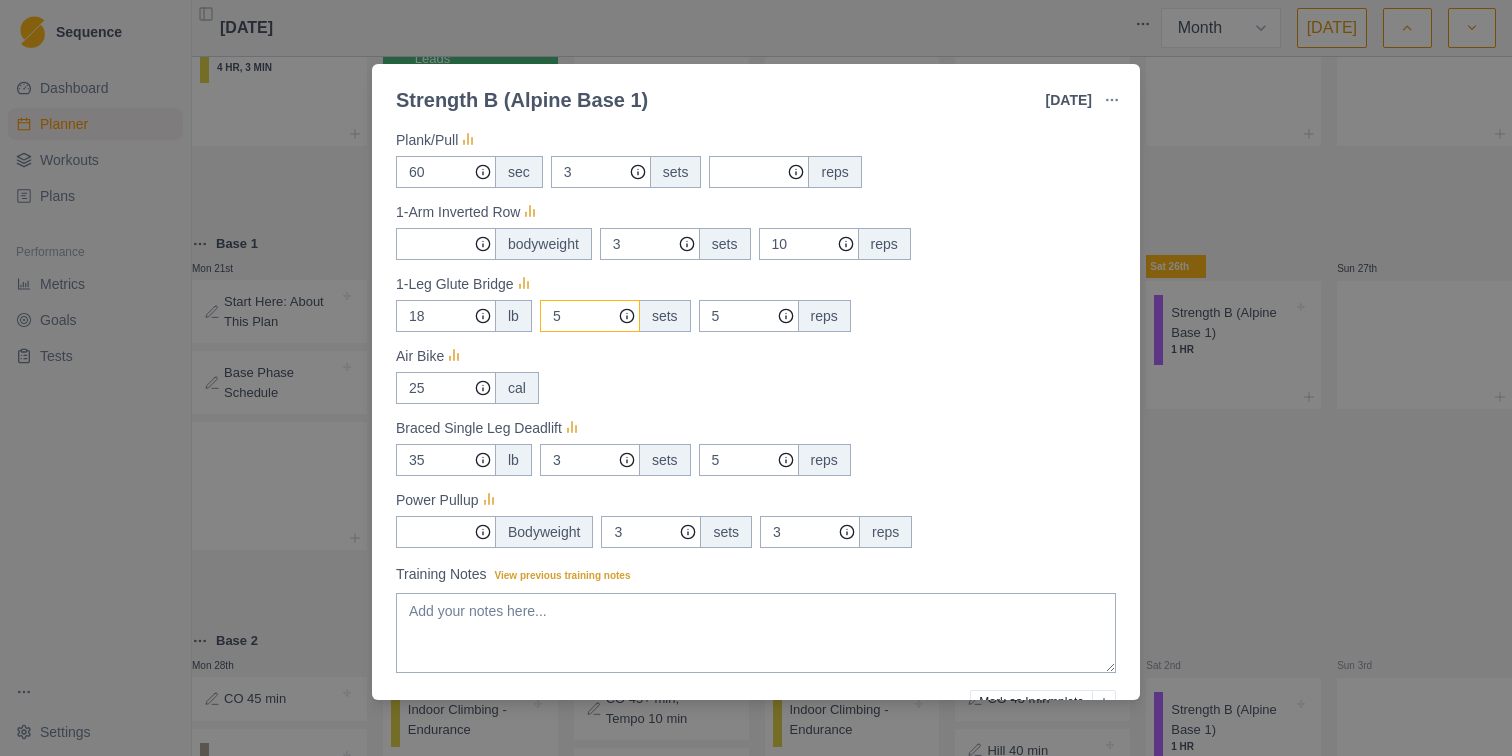 click on "5" at bounding box center (590, -188) 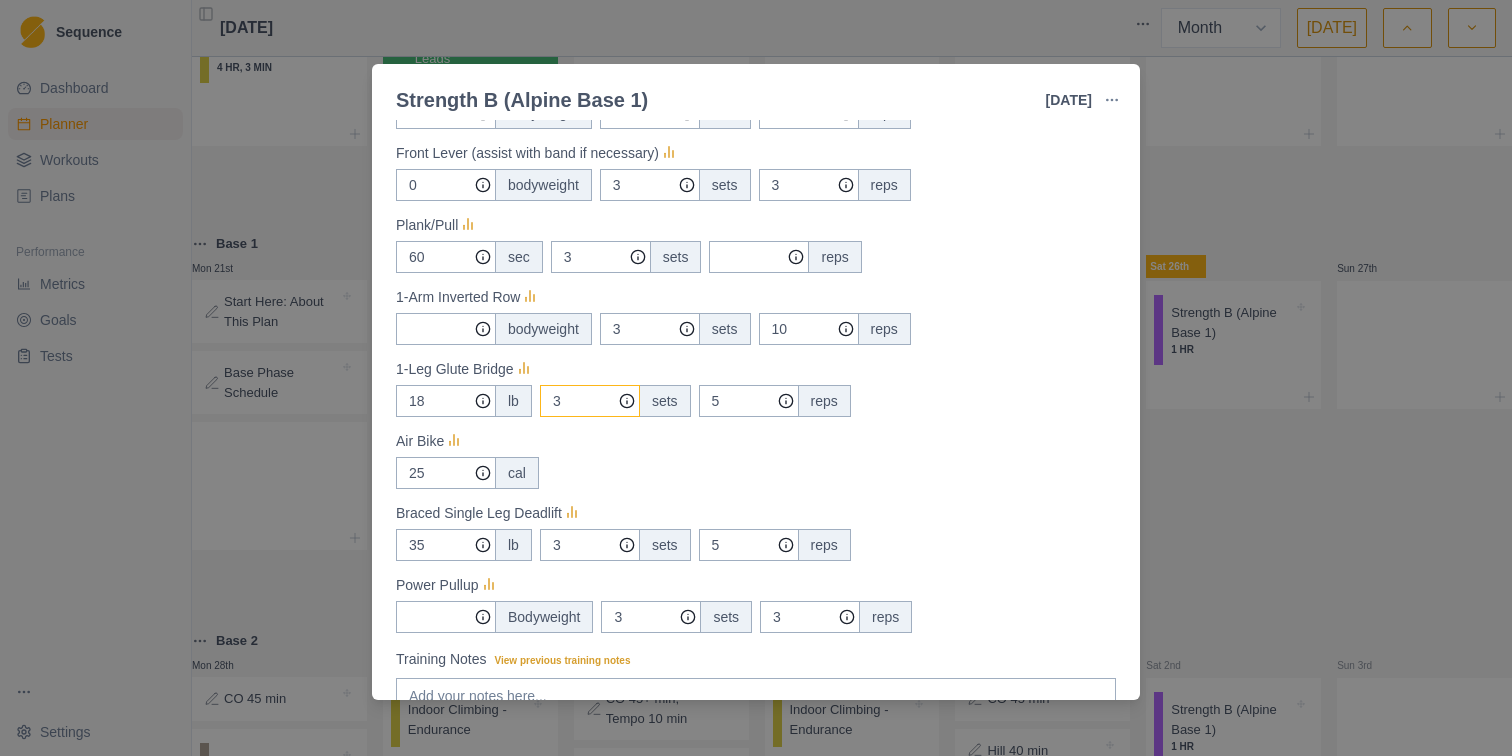 scroll, scrollTop: 668, scrollLeft: 0, axis: vertical 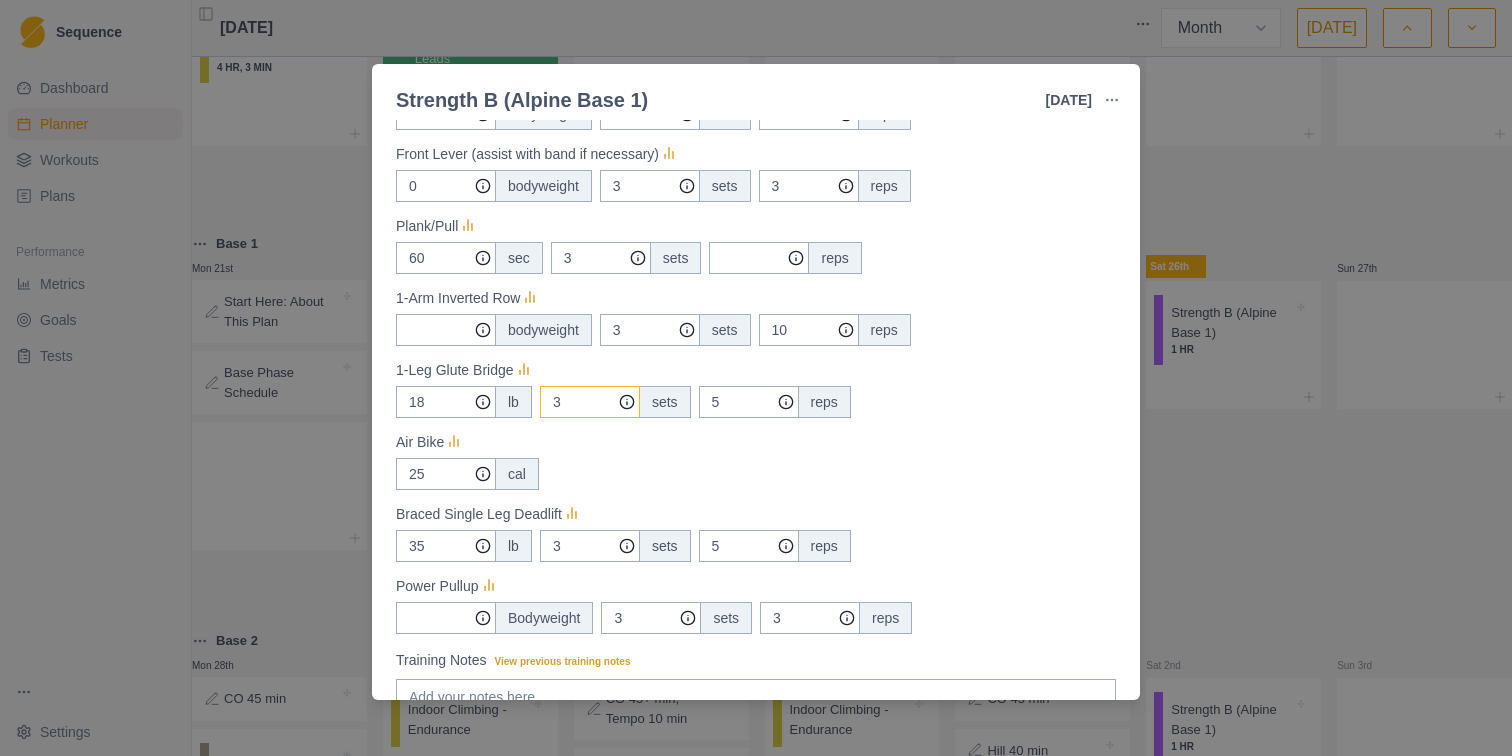 type on "3" 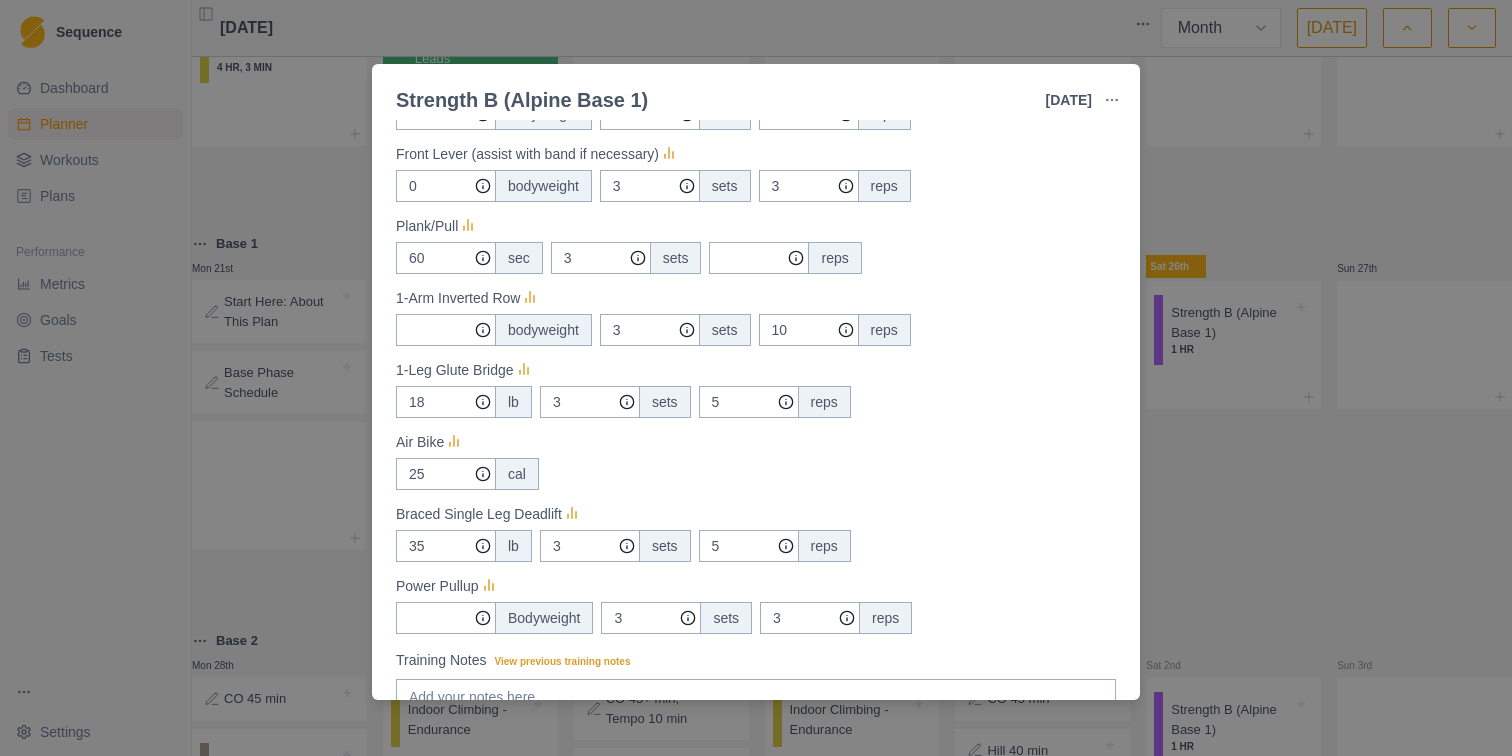 click on "Braced Single Leg Deadlift" at bounding box center [756, 514] 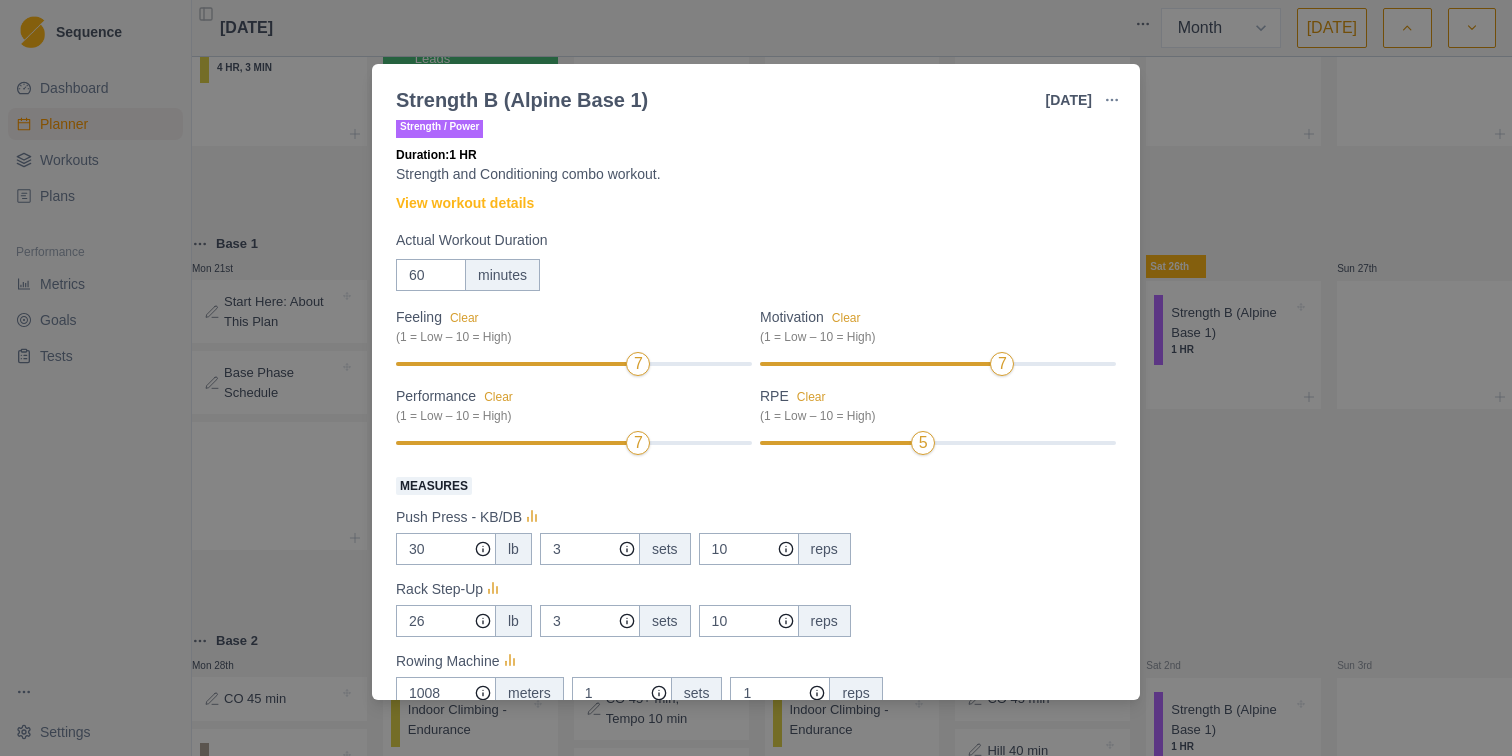 scroll, scrollTop: 0, scrollLeft: 0, axis: both 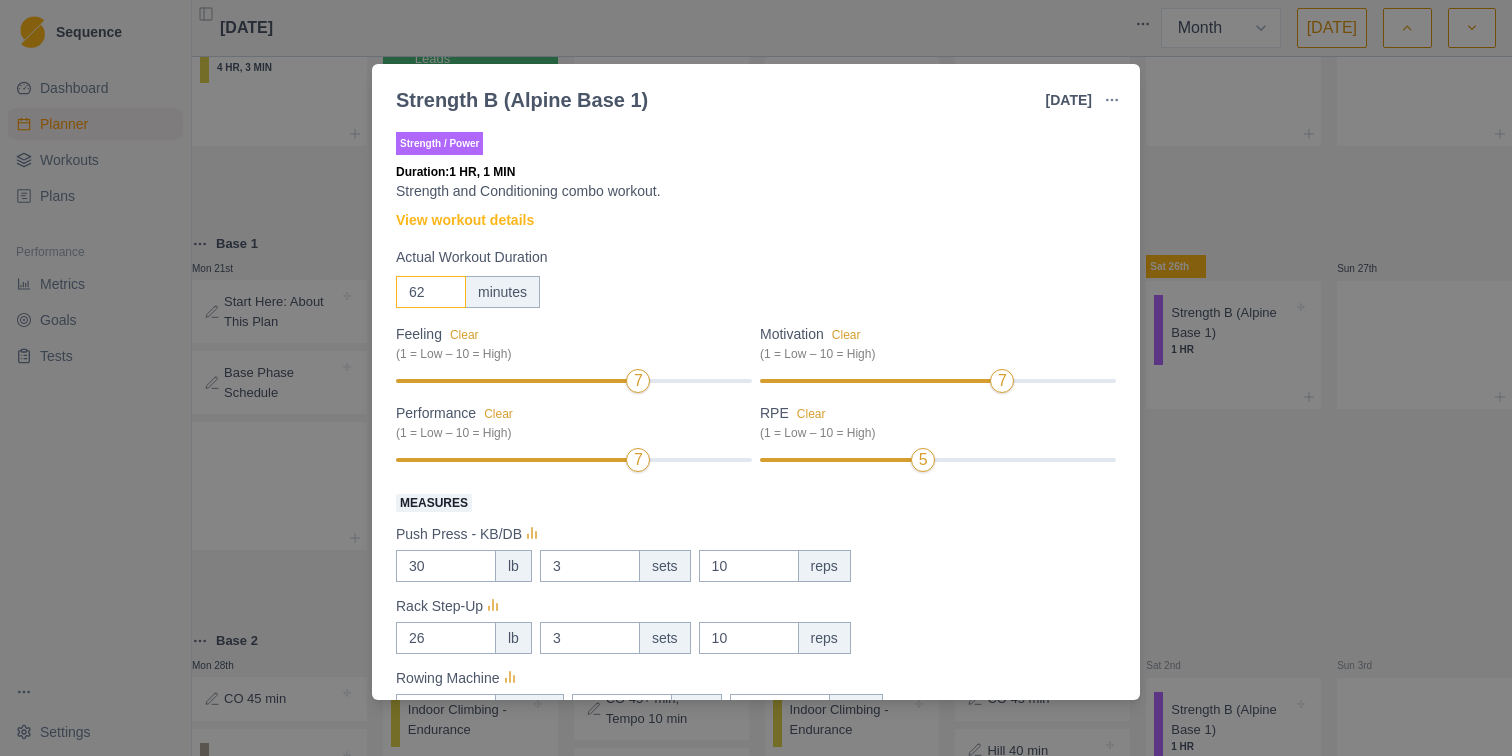 drag, startPoint x: 445, startPoint y: 286, endPoint x: 428, endPoint y: 286, distance: 17 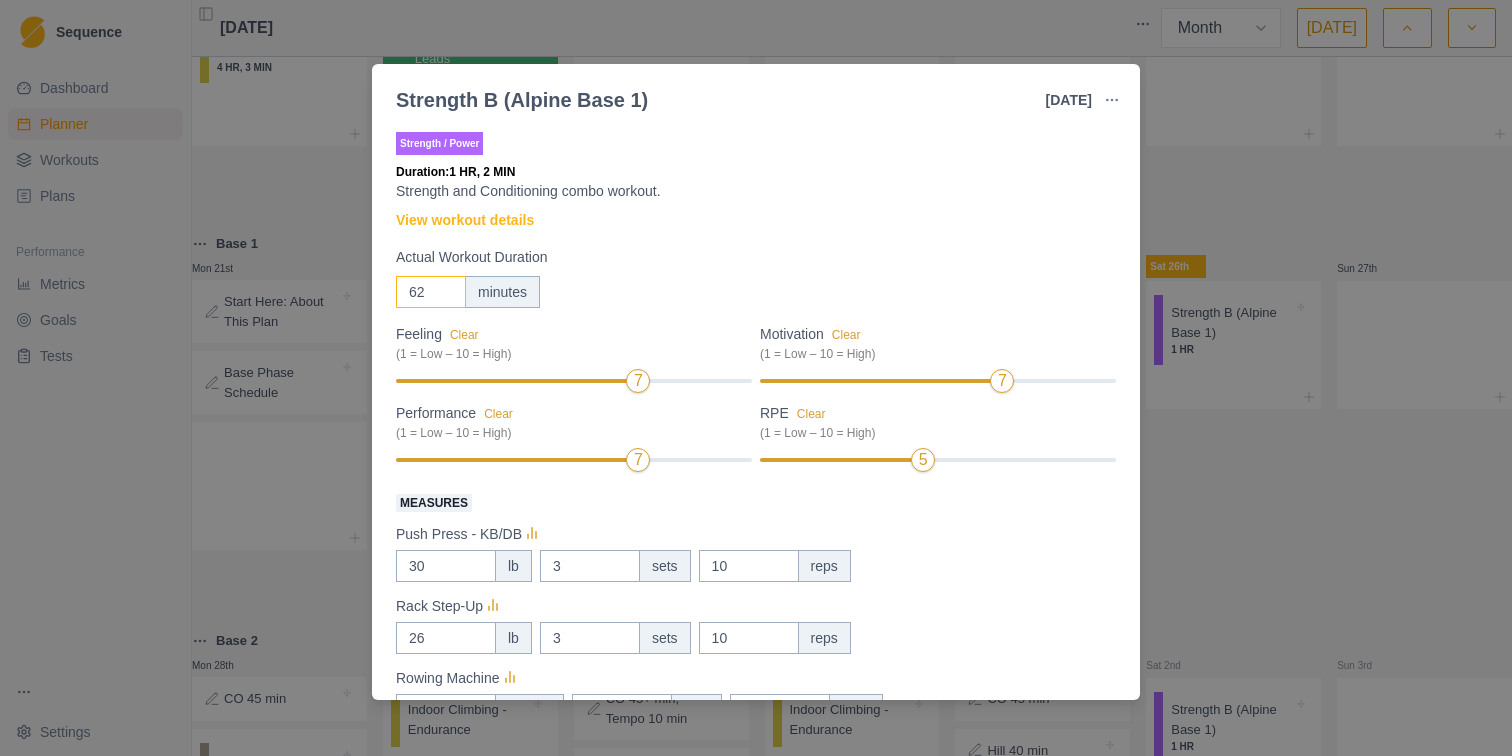 drag, startPoint x: 431, startPoint y: 295, endPoint x: 403, endPoint y: 295, distance: 28 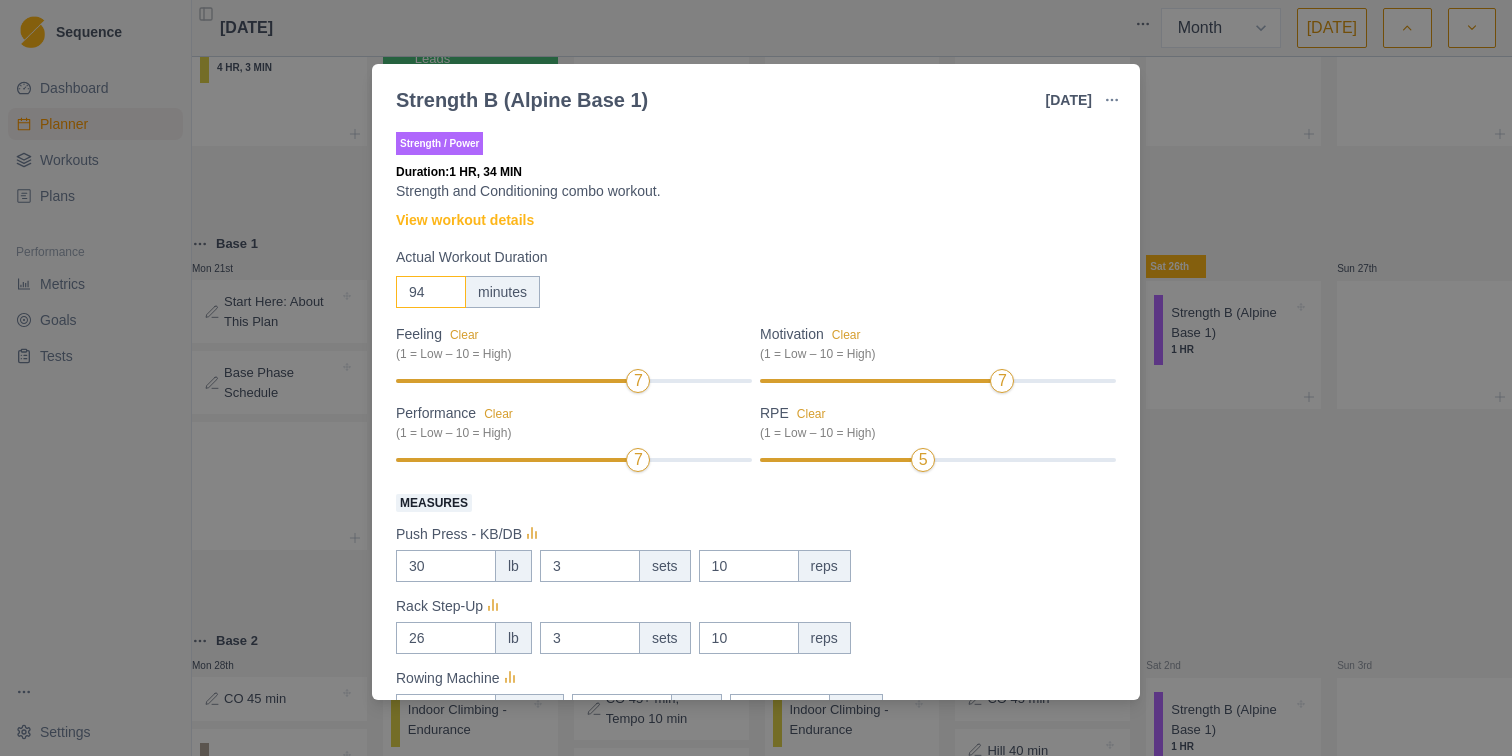 type on "94" 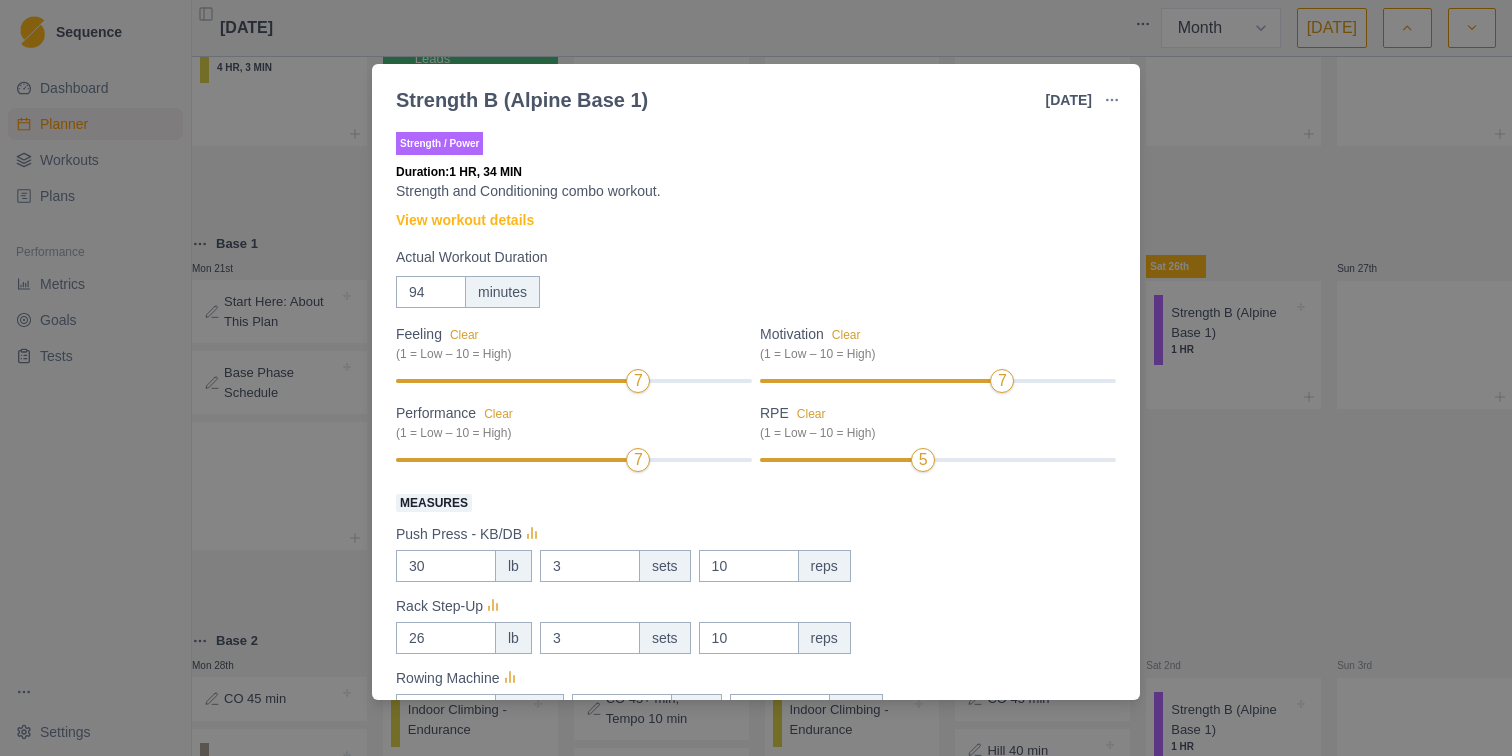 click on "Strength / Power Duration:  1 HR, 34 MIN Strength and Conditioning combo workout.
View workout details Actual Workout Duration 94 minutes Feeling Clear (1 = Low – 10 = High) 7 Motivation Clear (1 = Low – 10 = High) 7 Performance Clear (1 = Low – 10 = High) 7 RPE Clear (1 = Low – 10 = High) 5 Measures Push Press - KB/DB 30 lb 3 sets 10 reps Rack Step-Up 26 lb 3 sets 10 reps Rowing Machine 1008 meters 1 sets 1 reps TRX Pike 0 bodyweight 2 sets 5 reps Front Lever (assist with band if necessary) 0 bodyweight 3 sets 3 reps Plank/Pull 60 sec 3 sets reps 1-Arm Inverted Row bodyweight 3 sets 10 reps 1-Leg Glute Bridge 18 lb 3 sets 5 reps Air Bike 25 cal Braced Single Leg Deadlift 35 lb 3 sets 5 reps Power Pullup Bodyweight 3 sets 3 reps Training Notes View previous training notes Mark as Incomplete Complete Workout" at bounding box center [756, 838] 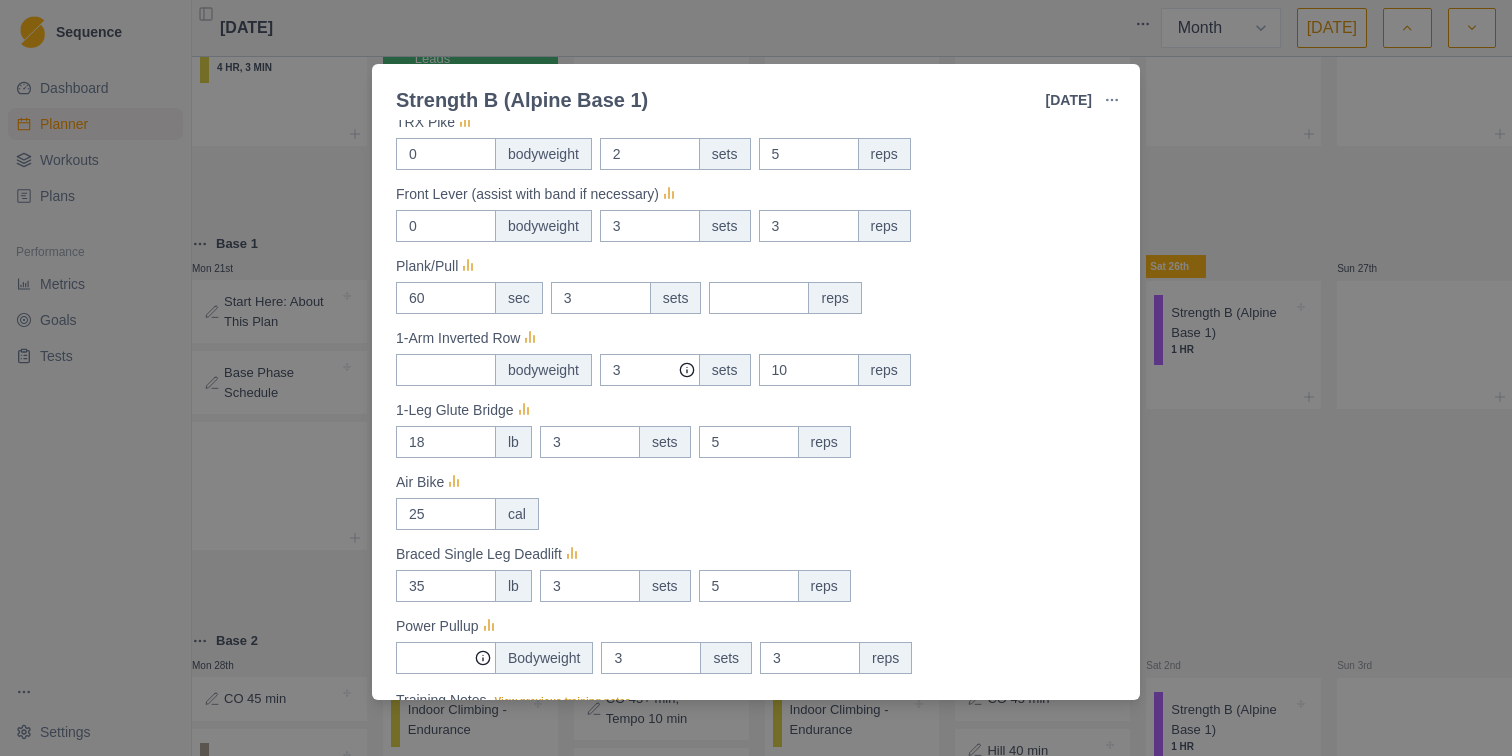 scroll, scrollTop: 630, scrollLeft: 0, axis: vertical 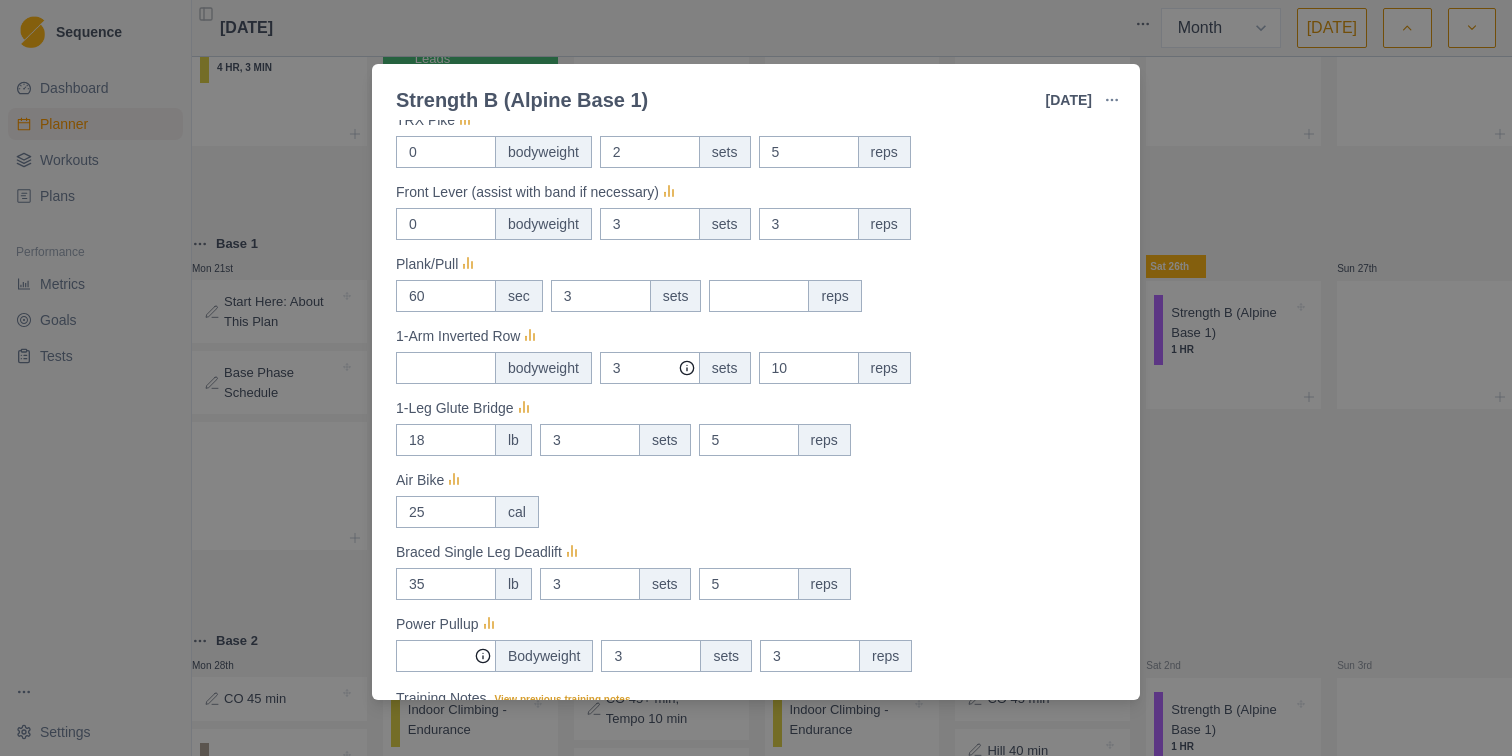 click on "60 sec 3 sets reps" at bounding box center (756, 296) 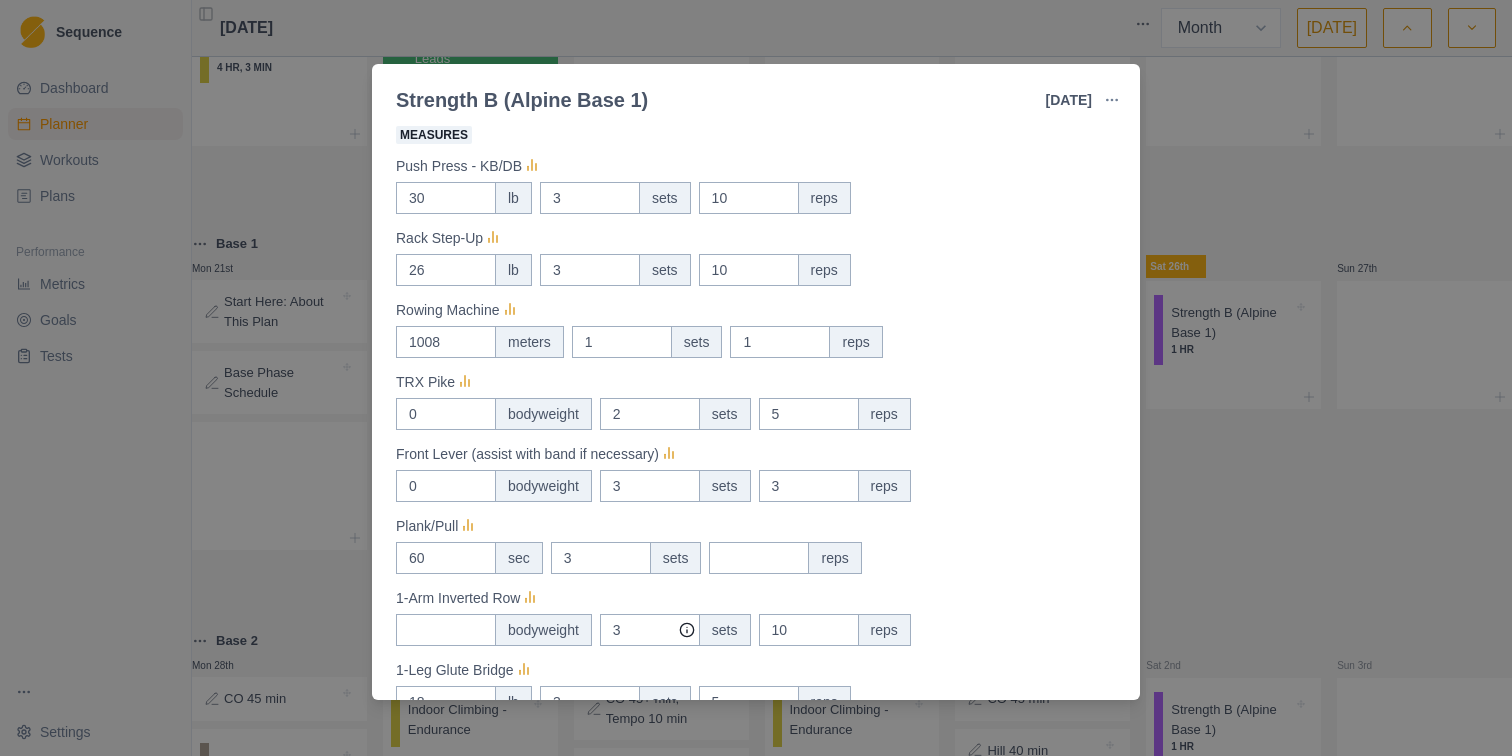 scroll, scrollTop: 362, scrollLeft: 0, axis: vertical 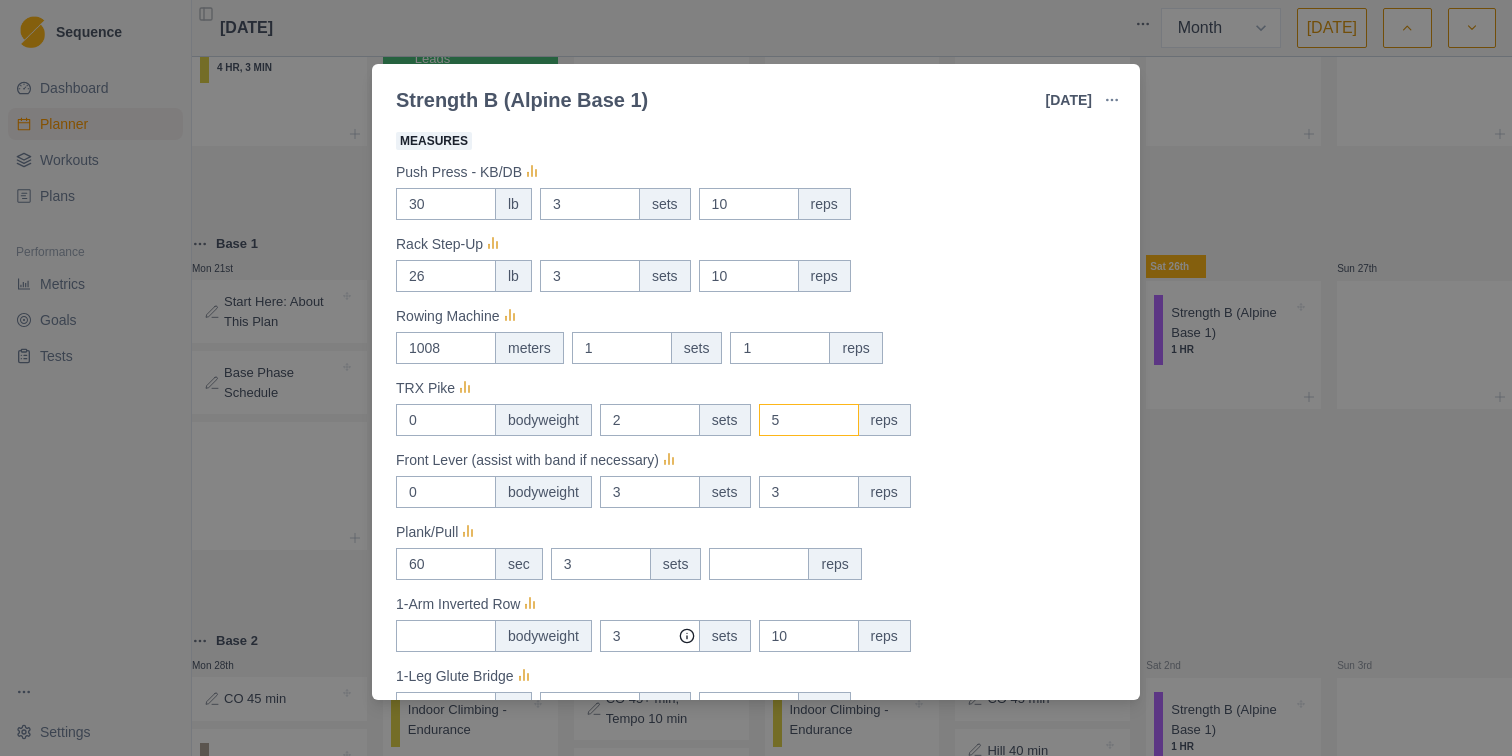 click on "5" at bounding box center [749, 204] 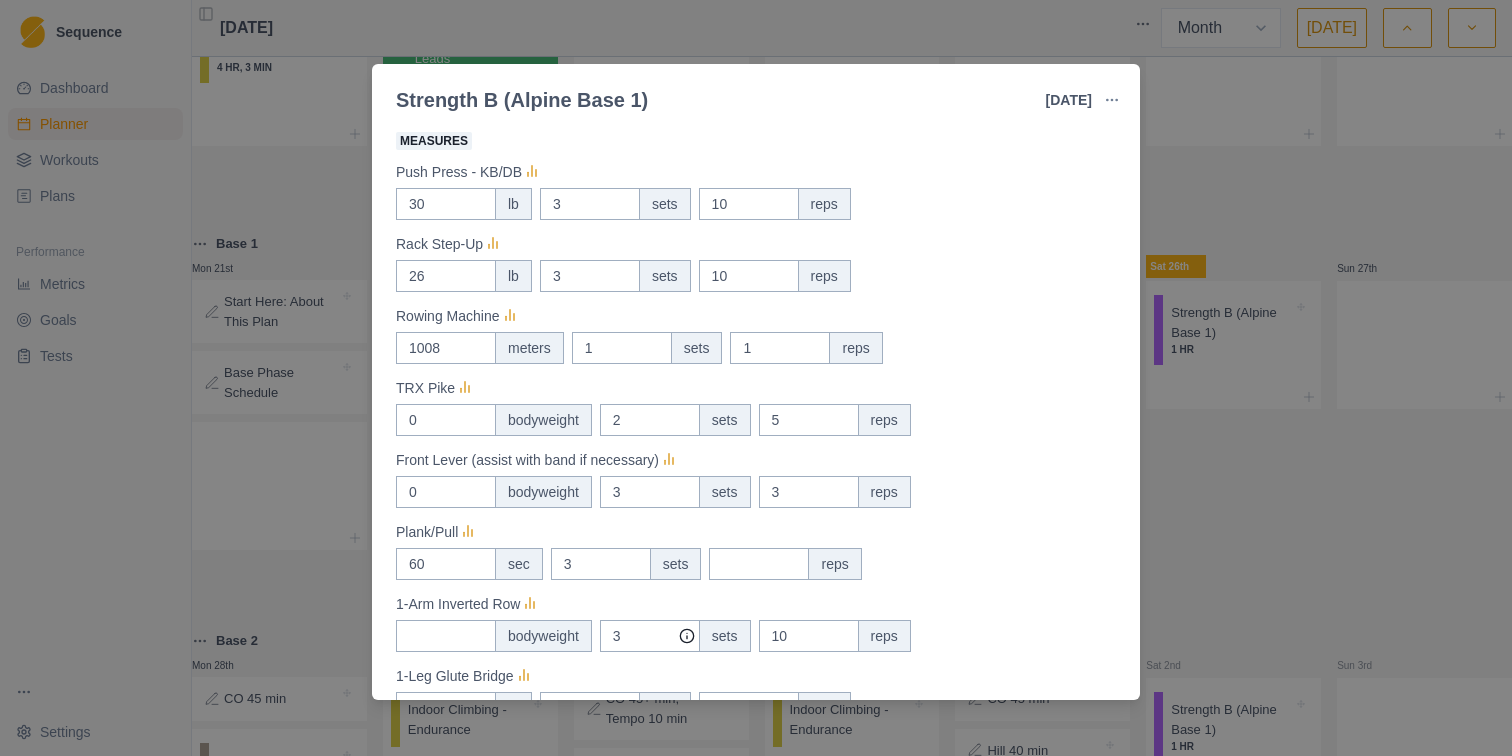 click on "0 bodyweight 2 sets 5 reps" at bounding box center (756, 420) 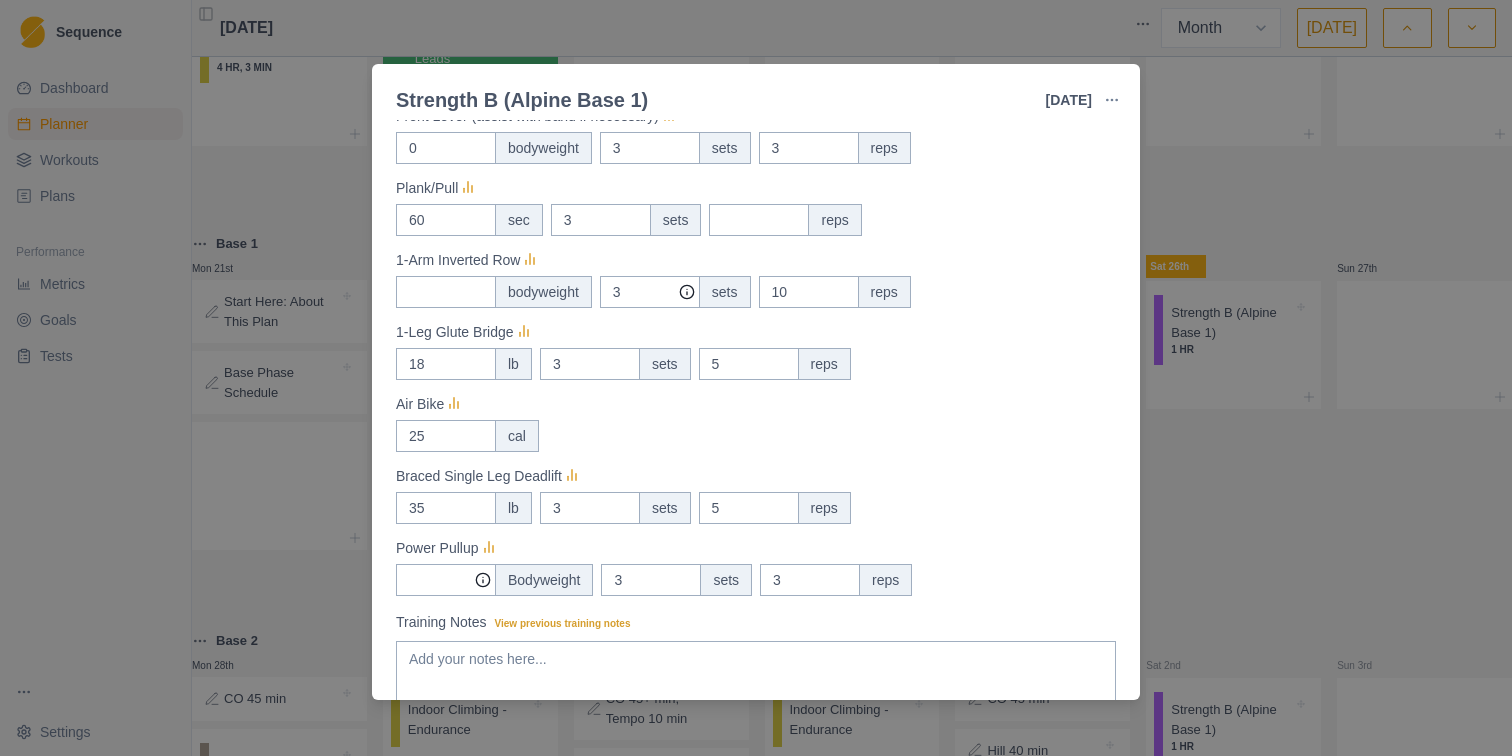 scroll, scrollTop: 719, scrollLeft: 0, axis: vertical 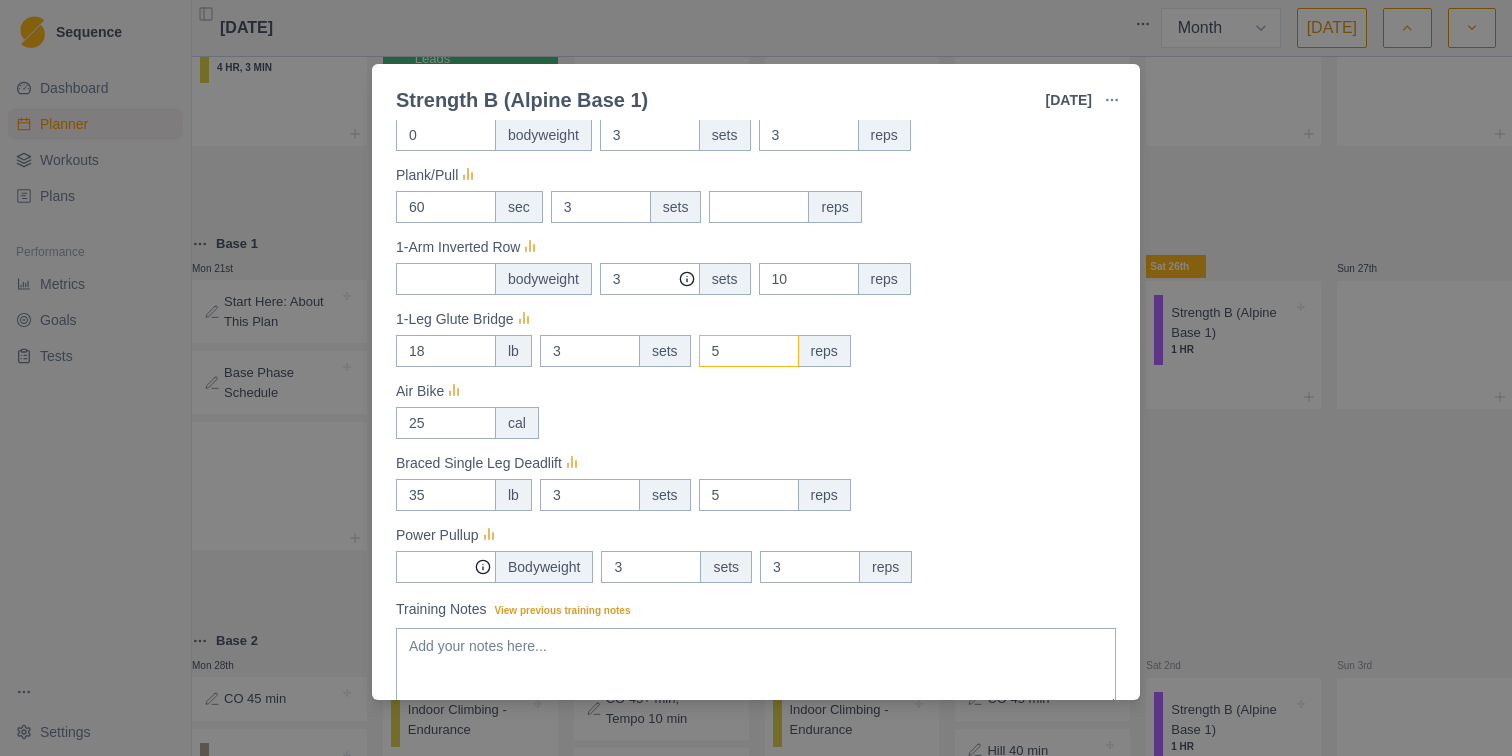 drag, startPoint x: 747, startPoint y: 354, endPoint x: 703, endPoint y: 354, distance: 44 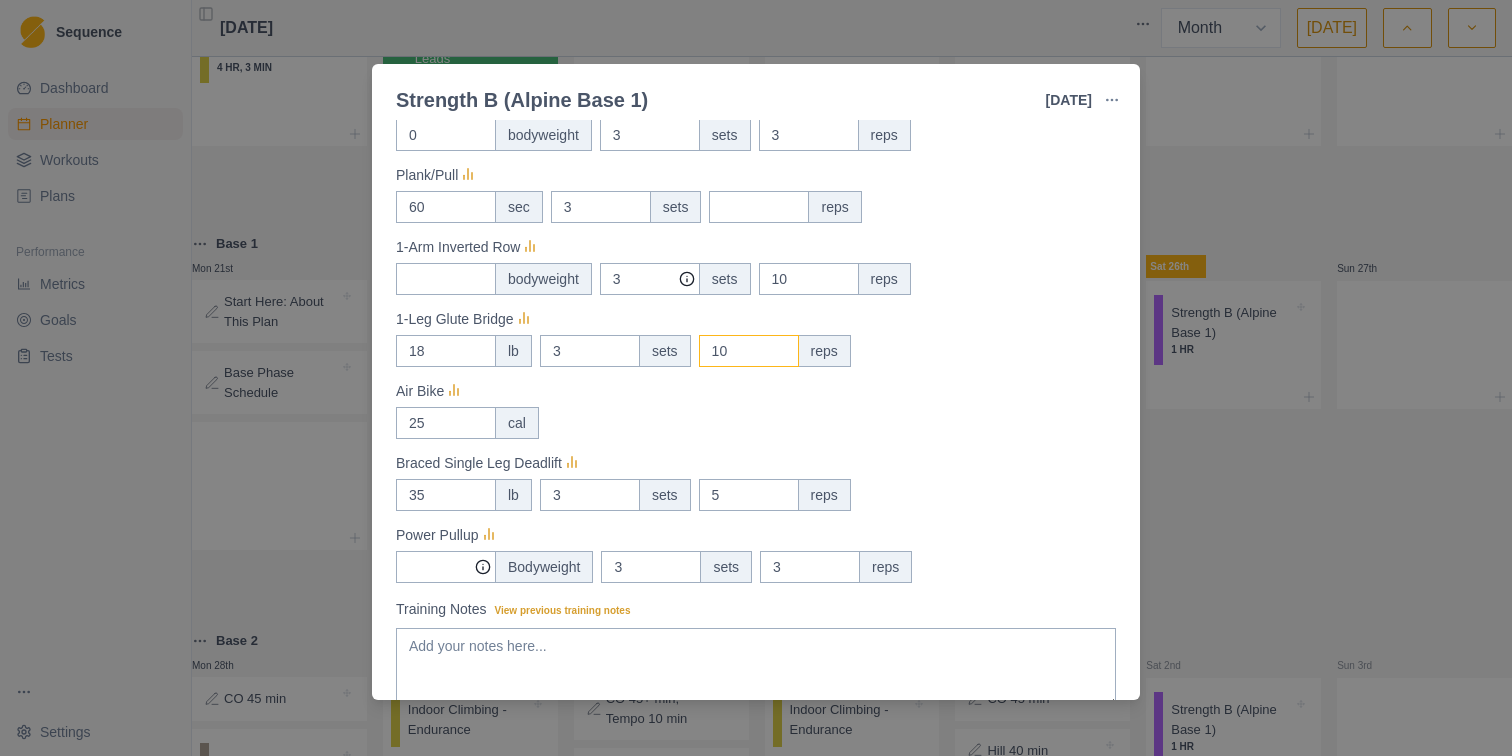 type on "10" 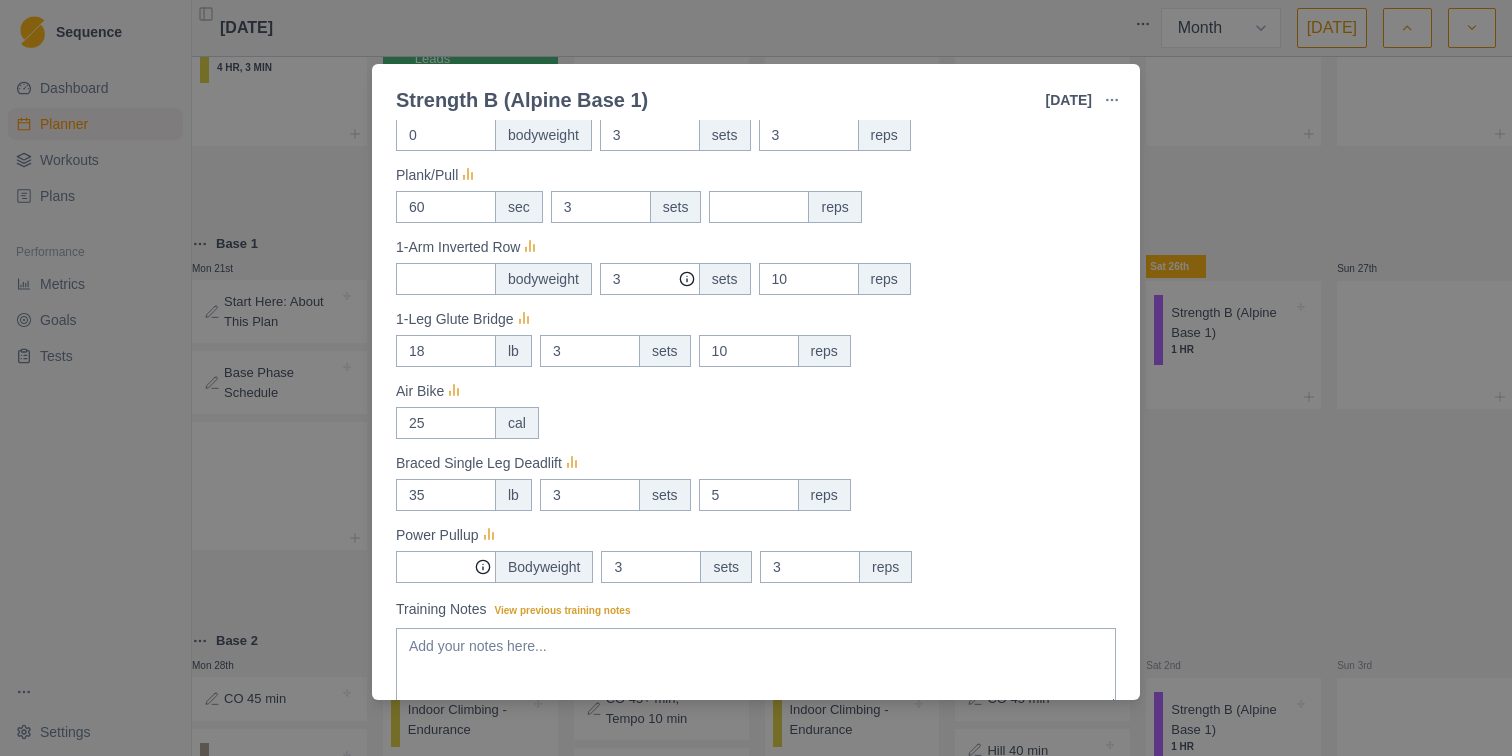 click on "Measures Push Press - KB/DB 30 lb 3 sets 10 reps Rack Step-Up 26 lb 3 sets 10 reps Rowing Machine 1008 meters 1 sets 1 reps TRX Pike 0 bodyweight 2 sets 5 reps Front Lever (assist with band if necessary) 0 bodyweight 3 sets 3 reps Plank/Pull 60 sec 3 sets reps 1-Arm Inverted Row bodyweight 3 sets 10 reps 1-Leg Glute Bridge 18 lb 3 sets 10 reps Air Bike 25 cal Braced Single Leg Deadlift 35 lb 3 sets 5 reps Power Pullup Bodyweight 3 sets 3 reps" at bounding box center [756, 177] 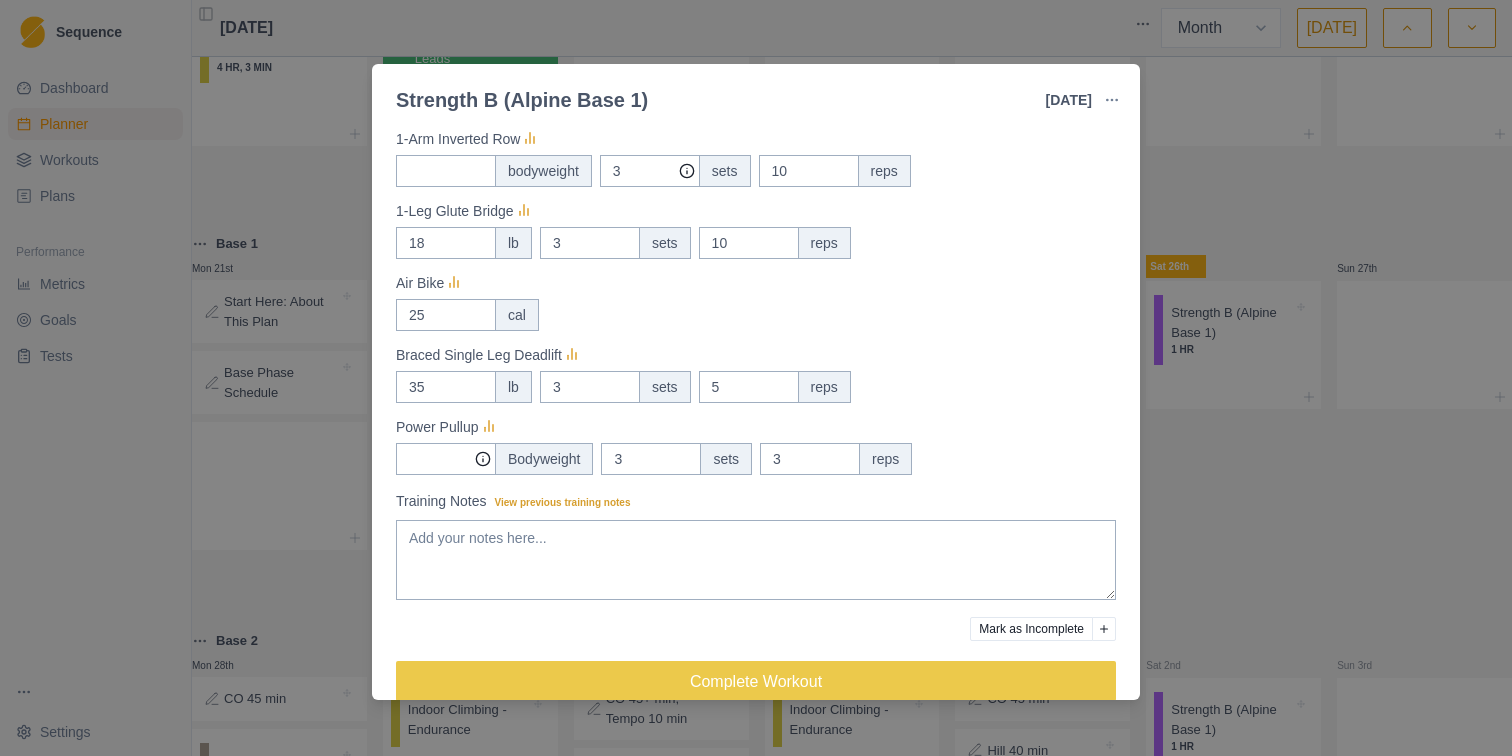 scroll, scrollTop: 852, scrollLeft: 0, axis: vertical 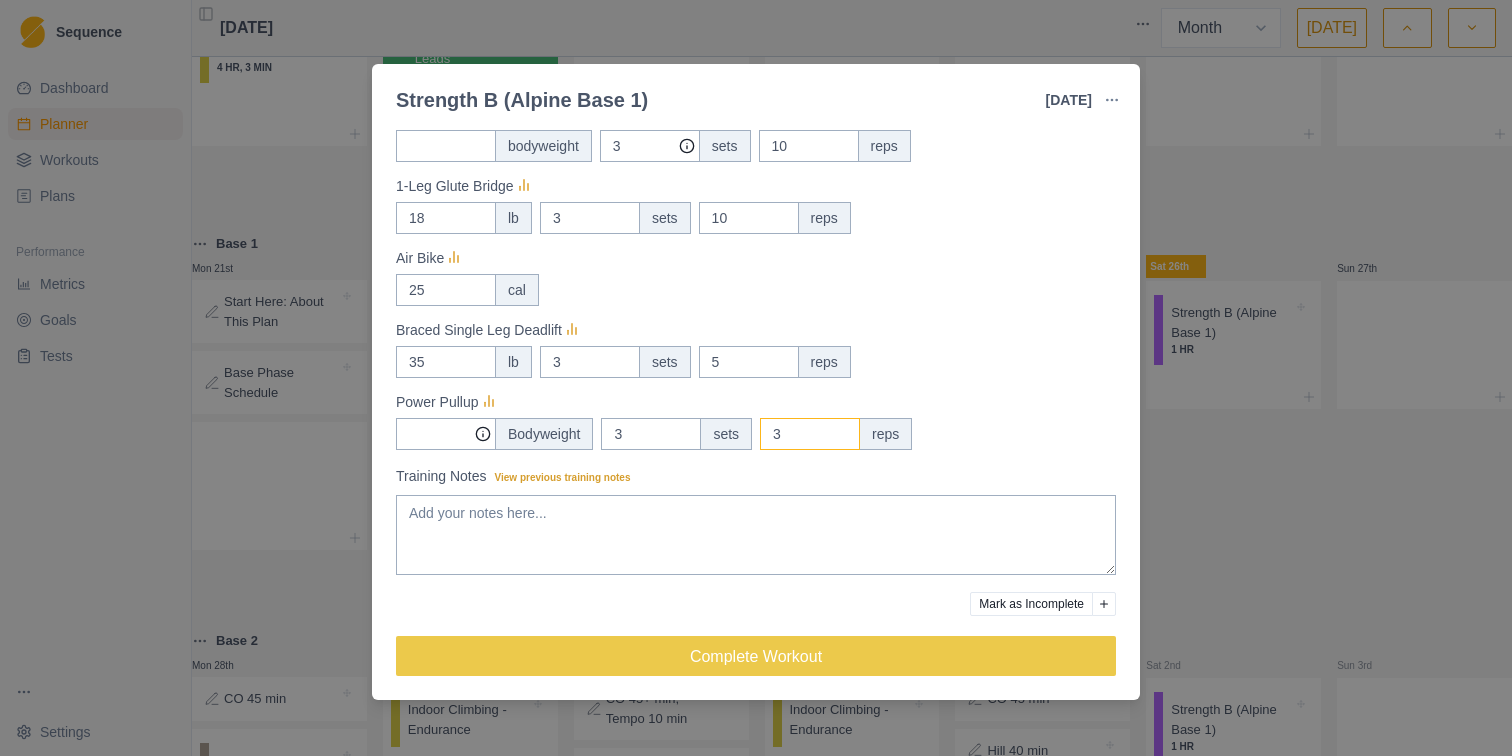 click on "3" at bounding box center (749, -286) 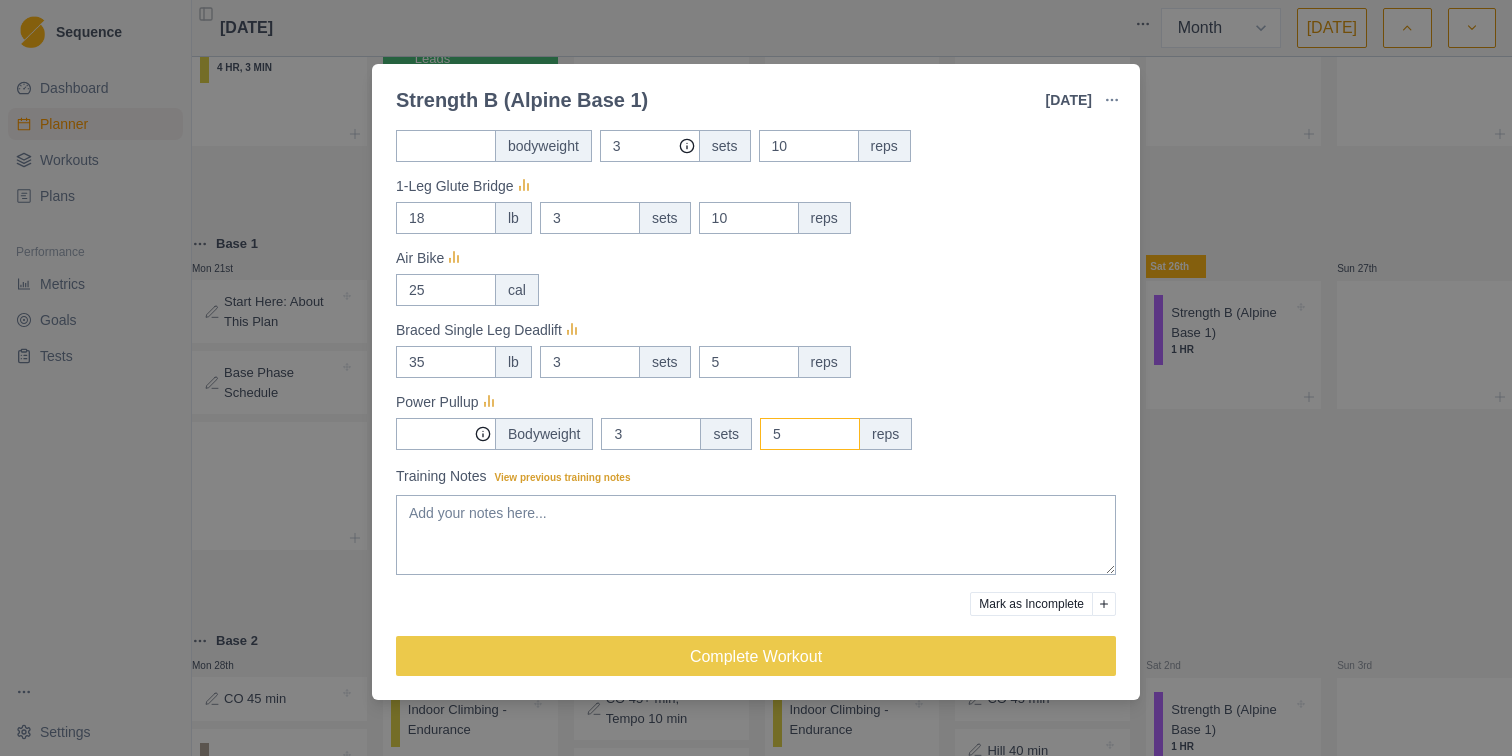 type on "5" 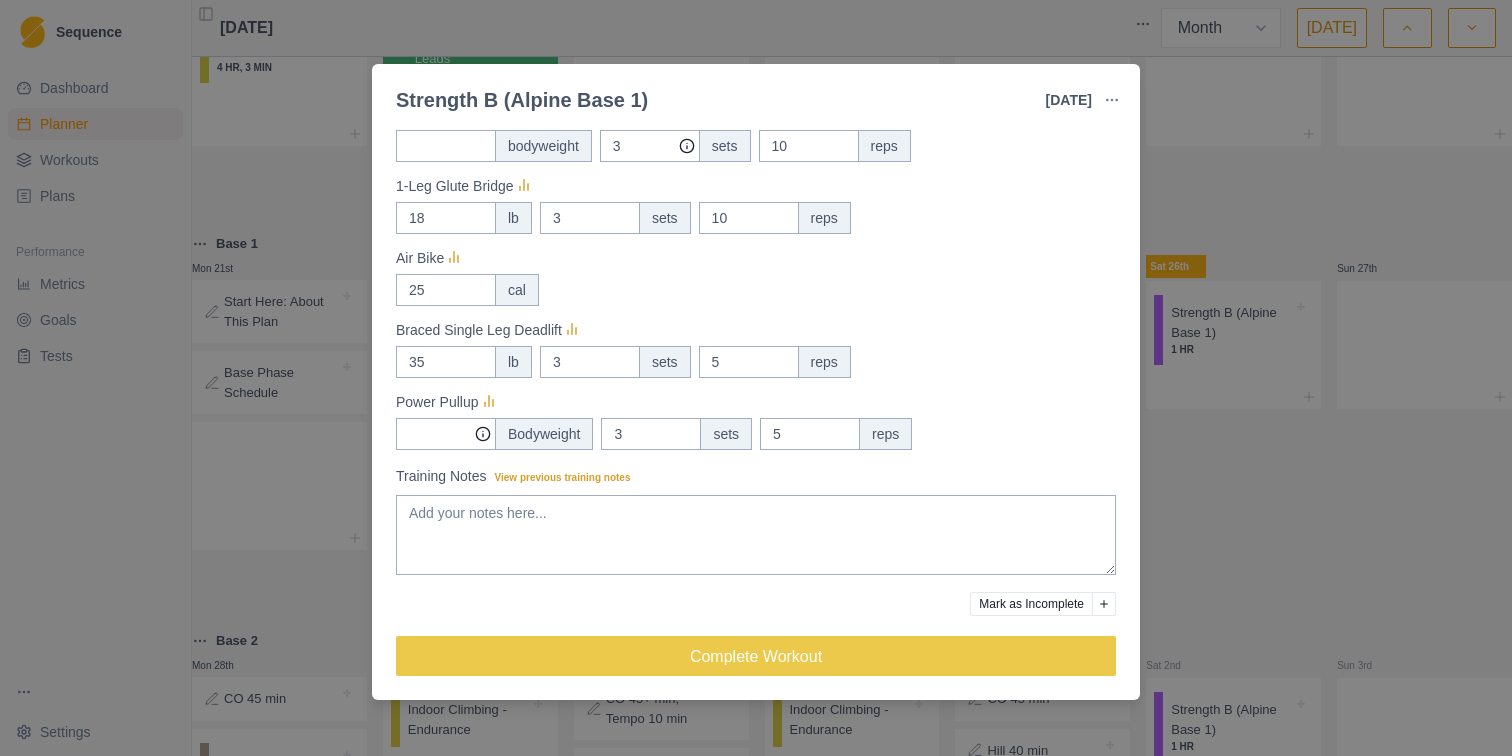 click on "Power Pullup" at bounding box center (756, 402) 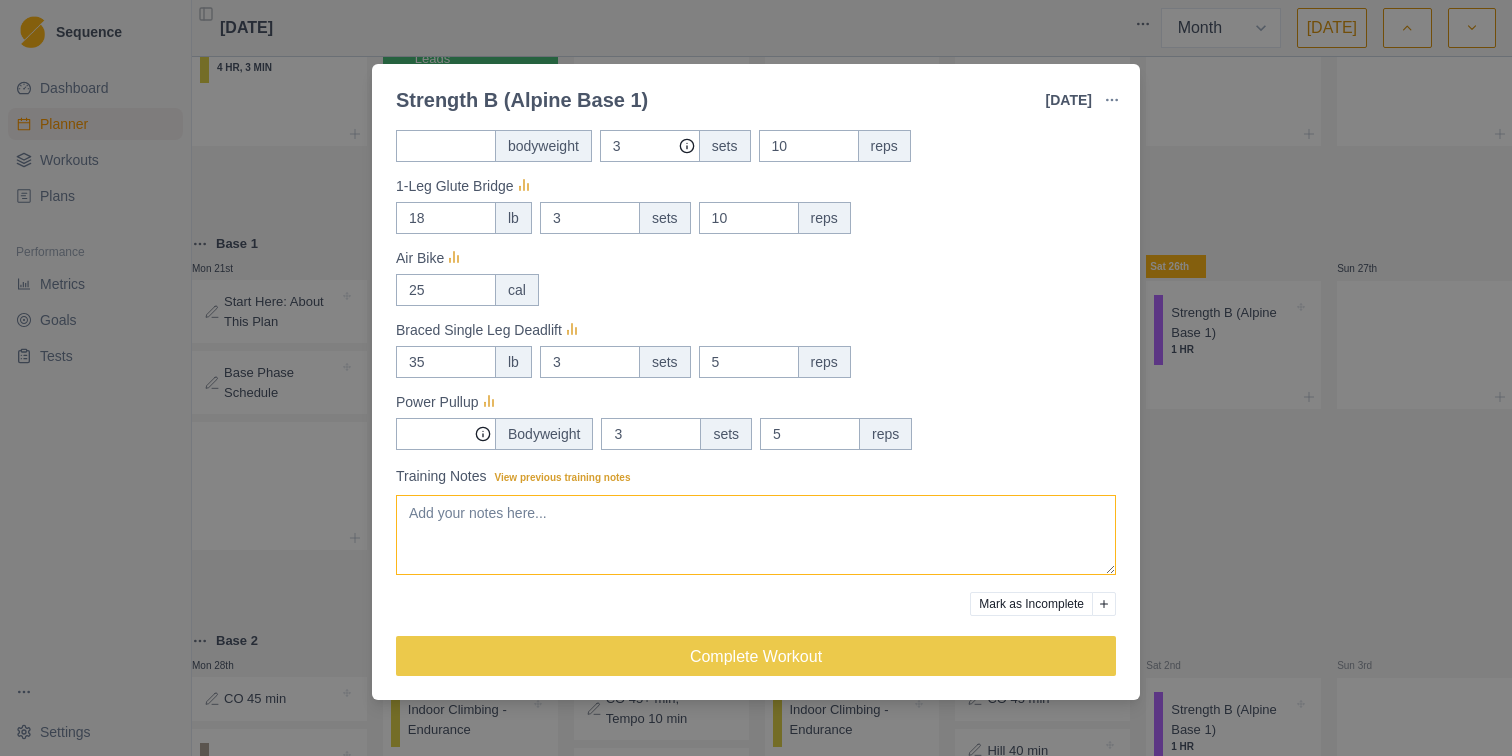 click on "Training Notes View previous training notes" at bounding box center [756, 535] 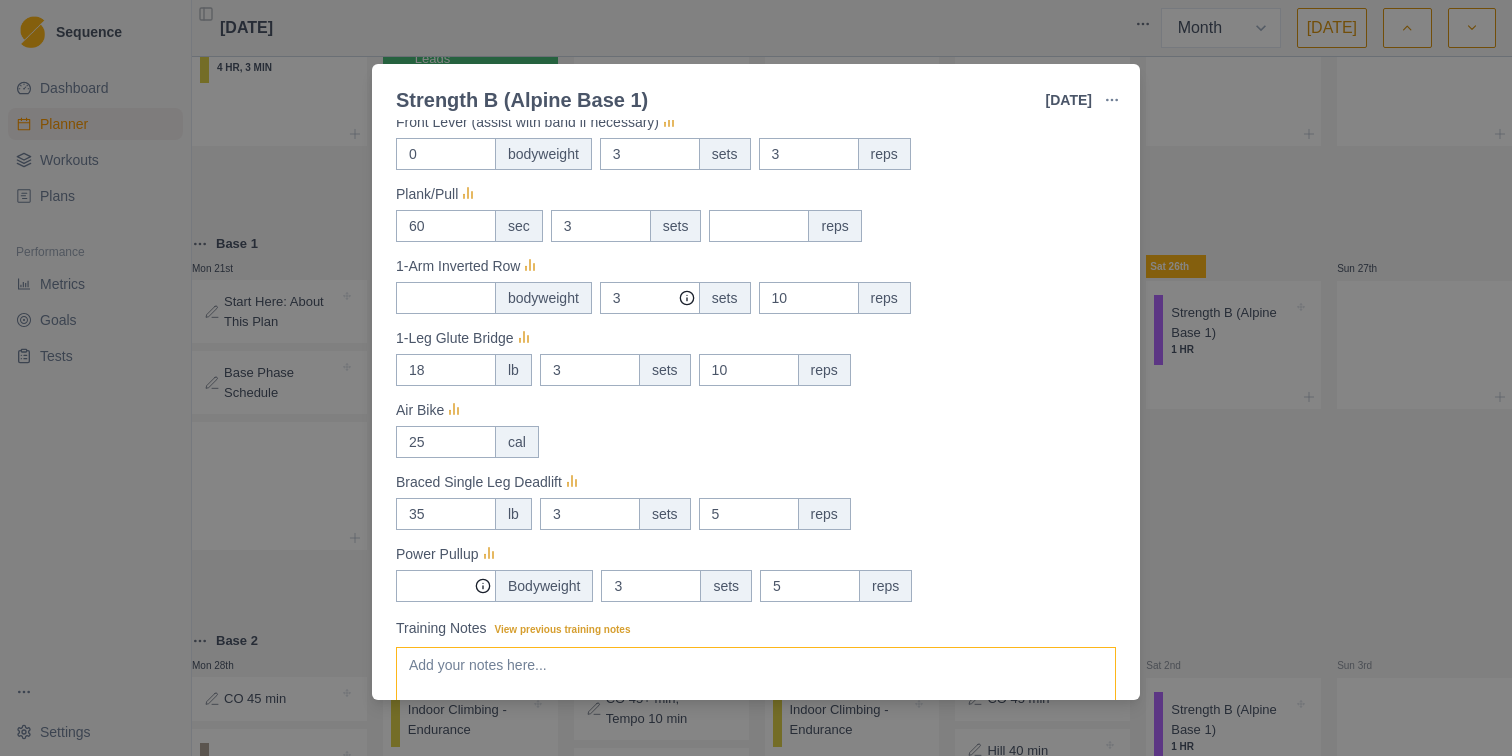 scroll, scrollTop: 856, scrollLeft: 0, axis: vertical 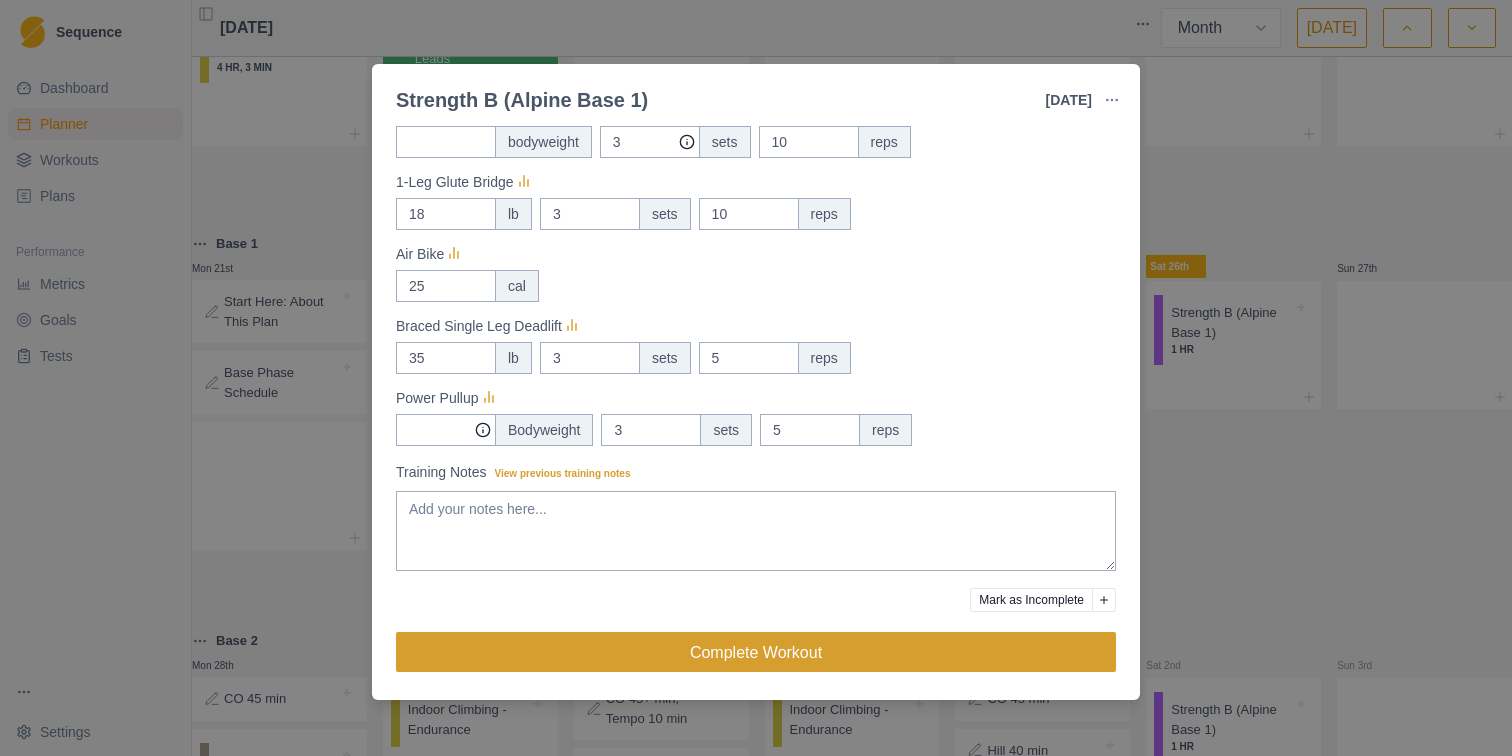 click on "Complete Workout" at bounding box center [756, 652] 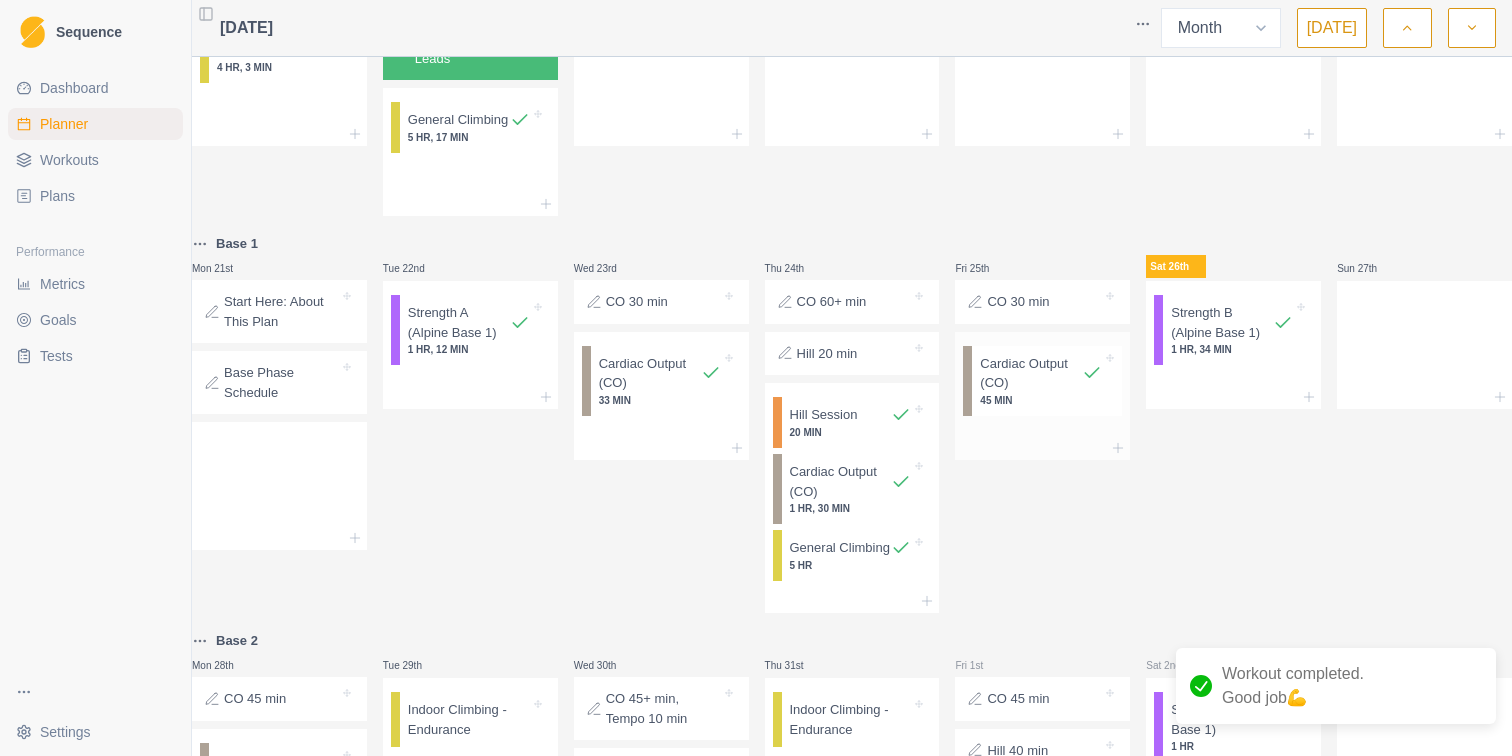 click on "45 MIN" at bounding box center (1041, 400) 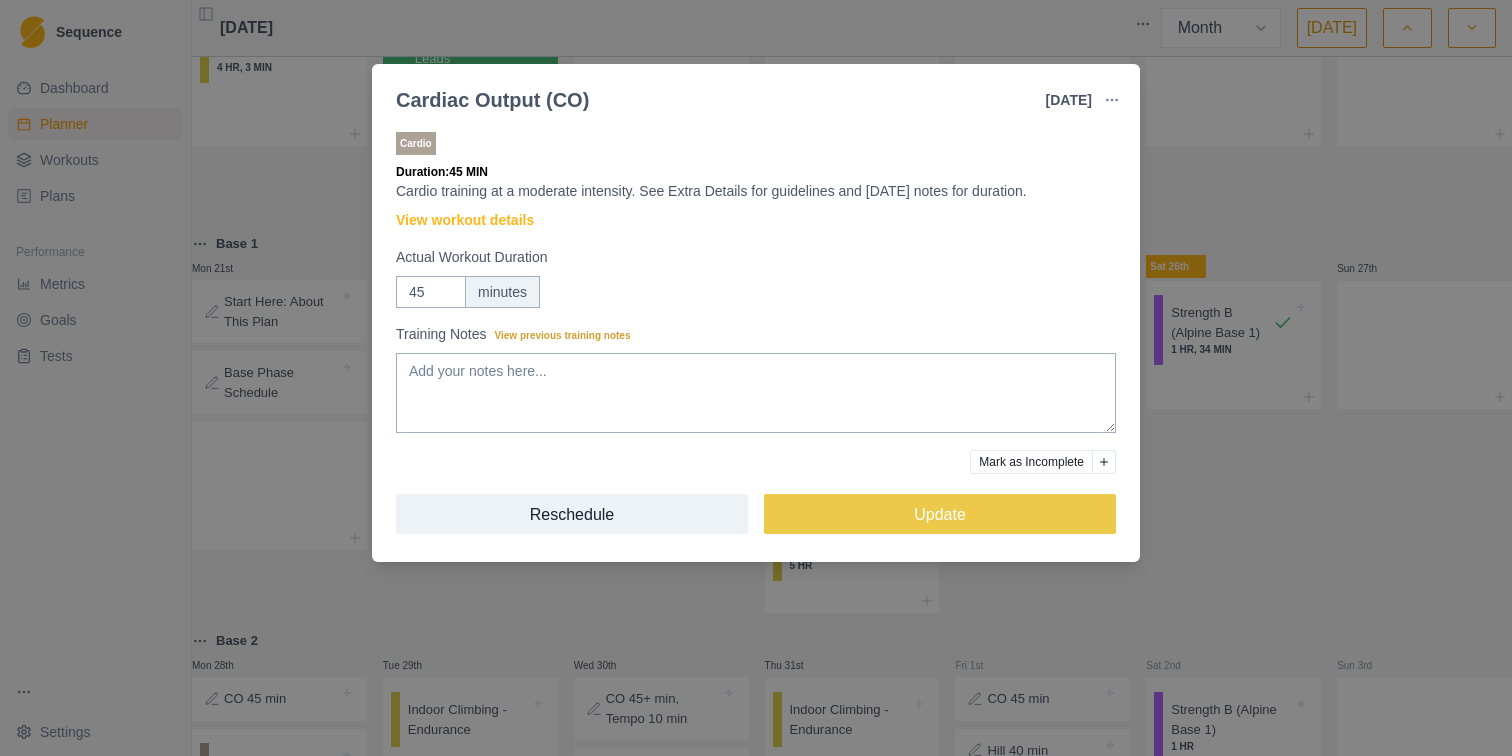 click on "Cardiac Output (CO) [DATE] Link To Goal View Workout Metrics Edit Original Workout Reschedule Workout Remove From Schedule Cardio Duration:  45 MIN Cardio training at a moderate intensity.  See Extra Details for guidelines and [DATE] notes for duration. View workout details Actual Workout Duration 45 minutes Training Notes View previous training notes Mark as Incomplete Reschedule Update" at bounding box center (756, 378) 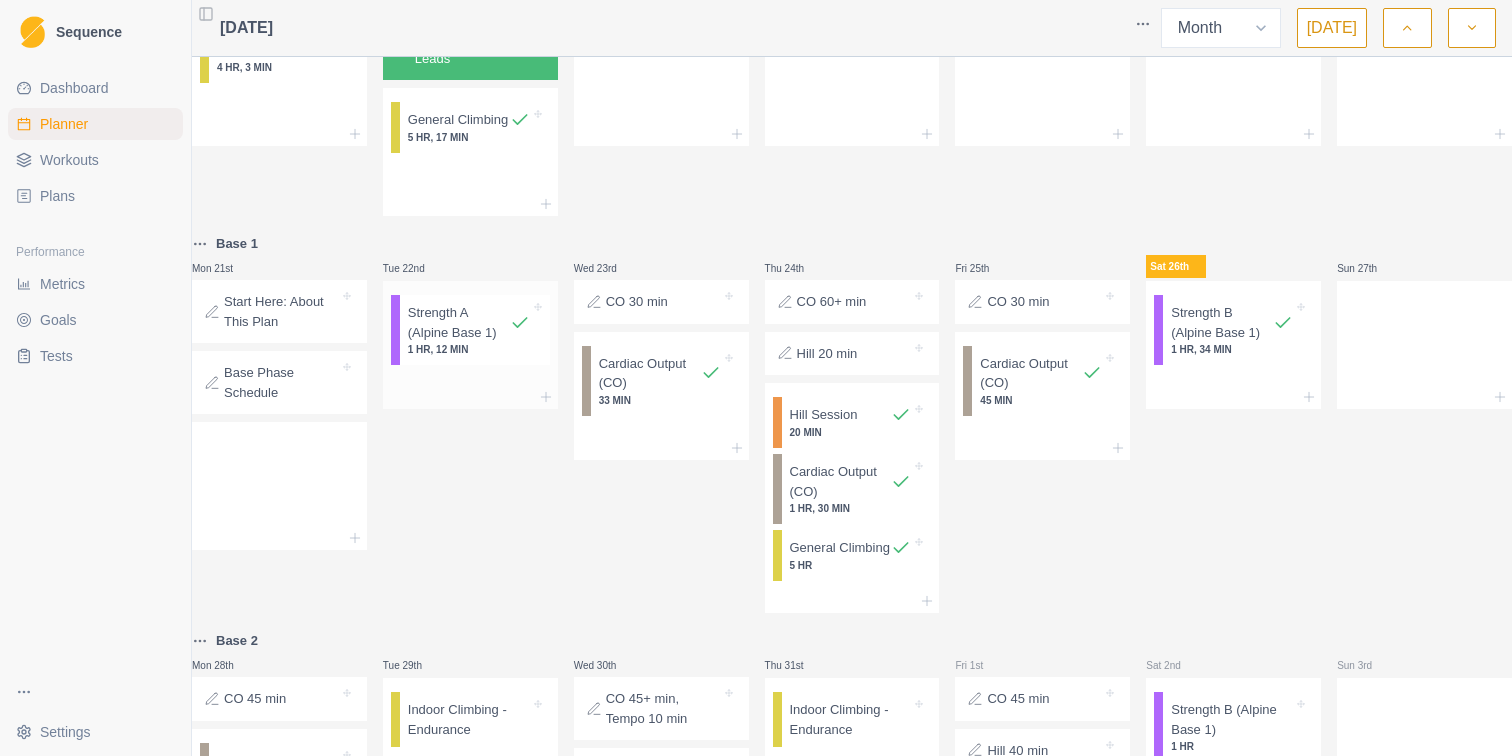 click on "1 HR, 12 MIN" at bounding box center (469, 349) 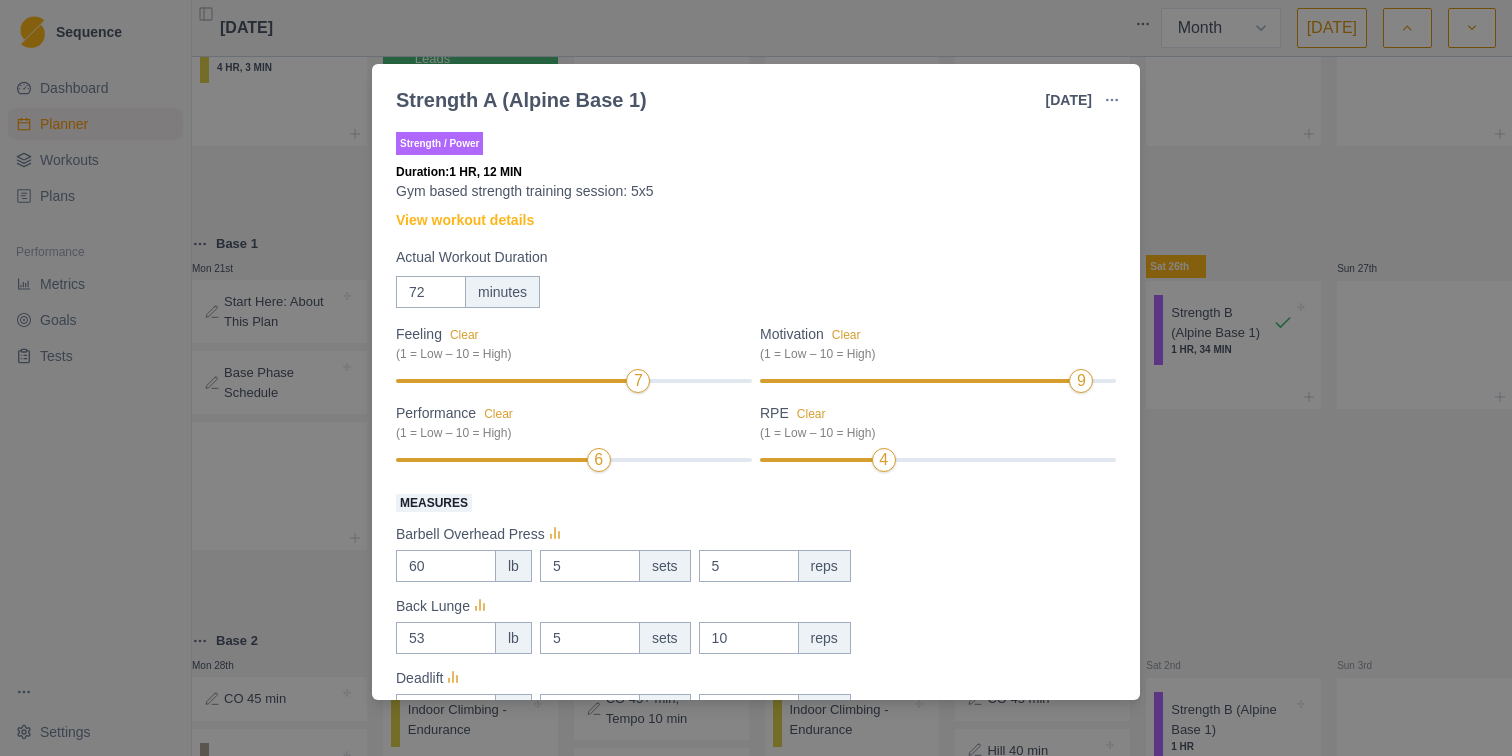 click on "Strength A (Alpine Base 1) [DATE] Link To Goal View Workout Metrics Edit Original Workout Reschedule Workout Remove From Schedule Strength / Power Duration:  1 HR, 12 MIN Gym based strength training session: 5x5
View workout details Actual Workout Duration 72 minutes Feeling Clear (1 = Low – 10 = High) 7 Motivation Clear (1 = Low – 10 = High) 9 Performance Clear (1 = Low – 10 = High) 6 RPE Clear (1 = Low – 10 = High) 4 Measures Barbell Overhead Press 60 lb 5 sets 5 reps Back Lunge 53 lb 5 sets 10 reps Deadlift 90 lb 5 sets 5 reps Plank/Pull sec 2 sets 10 reps Hanging [MEDICAL_DATA] 40 Bodyweight Reps Weighted Pullup 0 lb added 5 sets 5 reps Training Notes View previous training notes used machine for overhead press Mark as Incomplete Reschedule Update" at bounding box center (756, 378) 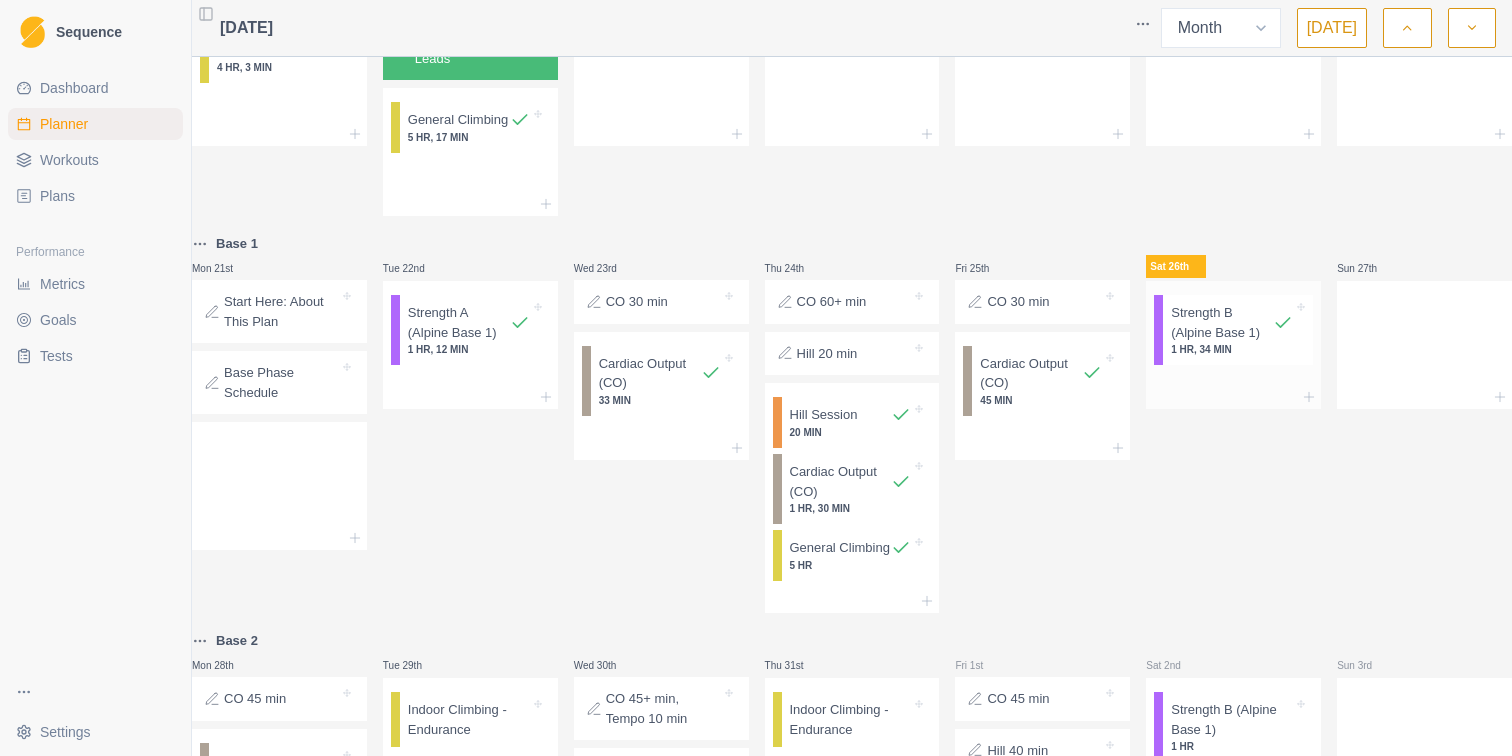click on "1 HR, 34 MIN" at bounding box center [1232, 349] 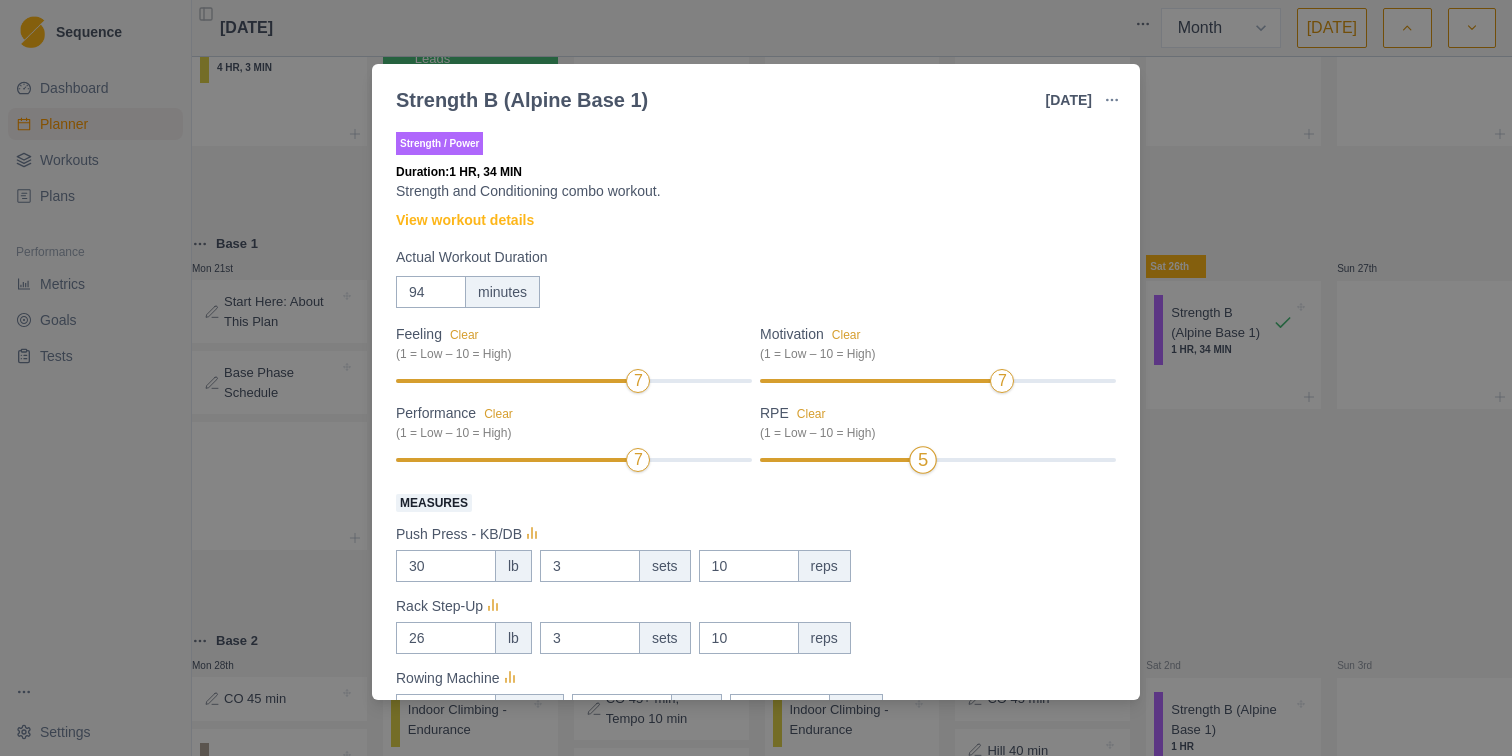 click on "5" at bounding box center [938, 460] 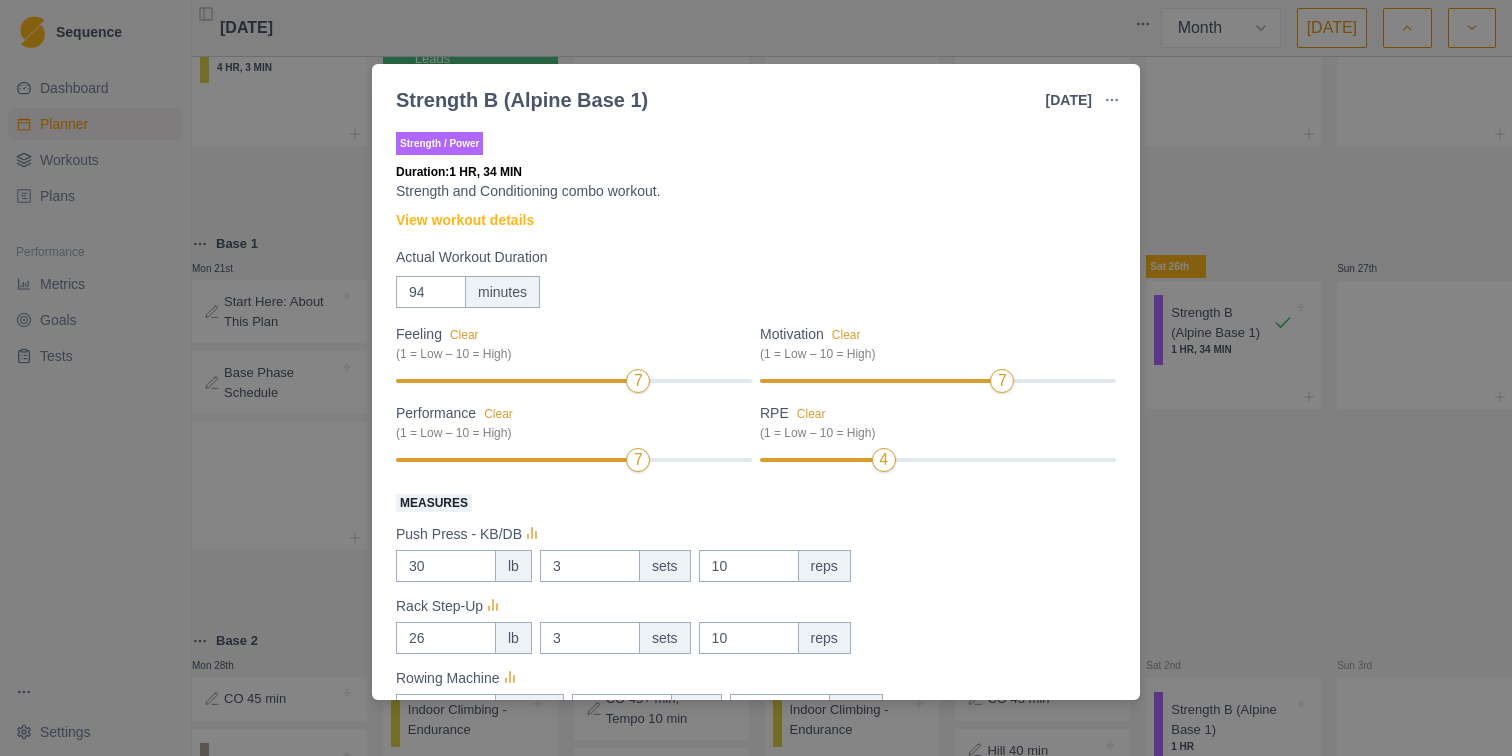 click on "Strength B (Alpine Base 1) [DATE] Link To Goal View Workout Metrics Edit Original Workout Reschedule Workout Remove From Schedule Strength / Power Duration:  1 HR, 34 MIN Strength and Conditioning combo workout.
View workout details Actual Workout Duration 94 minutes Feeling Clear (1 = Low – 10 = High) 7 Motivation Clear (1 = Low – 10 = High) 7 Performance Clear (1 = Low – 10 = High) 7 RPE Clear (1 = Low – 10 = High) 4 Measures Push Press - KB/DB 30 lb 3 sets 10 reps Rack Step-Up 26 lb 3 sets 10 reps Rowing Machine 1008 meters 1 sets 1 reps TRX Pike 0 bodyweight 2 sets 5 reps Front Lever (assist with band if necessary) 0 bodyweight 3 sets 3 reps Plank/Pull 60 sec 3 sets reps 1-Arm Inverted Row bodyweight 3 sets 10 reps 1-Leg Glute Bridge 18 lb 3 sets 10 reps Air Bike 25 cal Braced Single Leg Deadlift 35 lb 3 sets 5 reps Power Pullup Bodyweight 3 sets 5 reps Training Notes View previous training notes Mark as Incomplete Reschedule Update" at bounding box center [756, 378] 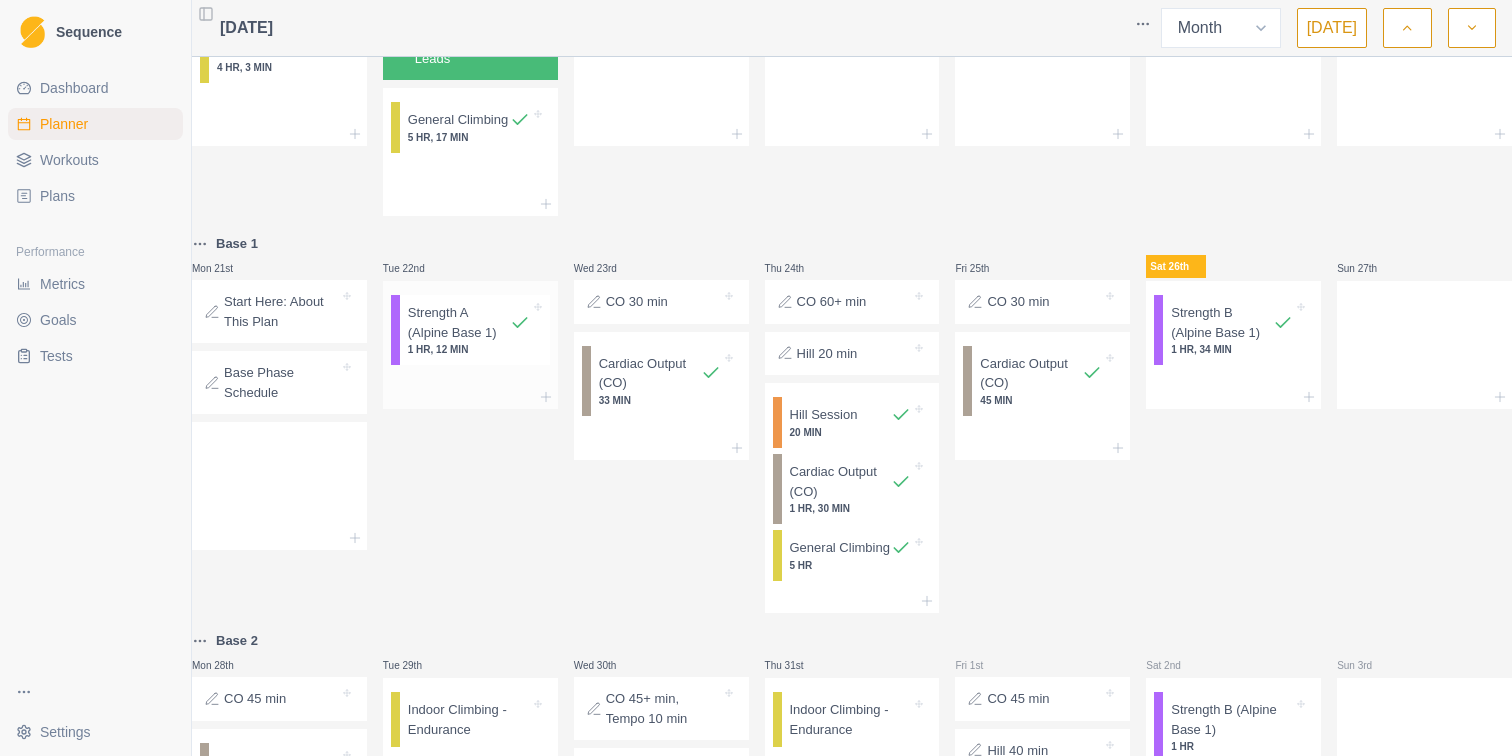 click on "Strength A (Alpine Base 1)" at bounding box center (459, 322) 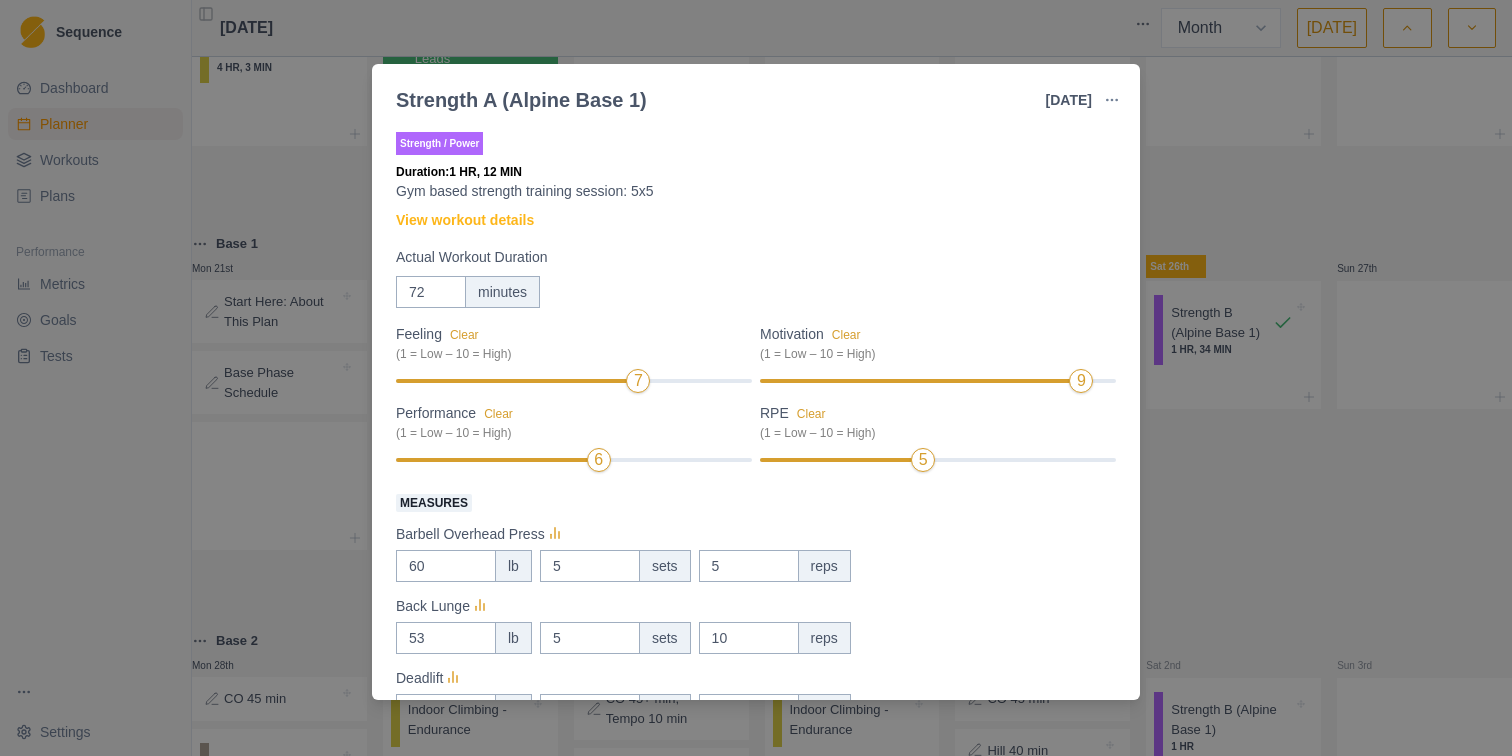 click on "Strength A (Alpine Base 1) [DATE] Link To Goal View Workout Metrics Edit Original Workout Reschedule Workout Remove From Schedule Strength / Power Duration:  1 HR, 12 MIN Gym based strength training session: 5x5
View workout details Actual Workout Duration 72 minutes Feeling Clear (1 = Low – 10 = High) 7 Motivation Clear (1 = Low – 10 = High) 9 Performance Clear (1 = Low – 10 = High) 6 RPE Clear (1 = Low – 10 = High) 5 Measures Barbell Overhead Press 60 lb 5 sets 5 reps Back Lunge 53 lb 5 sets 10 reps Deadlift 90 lb 5 sets 5 reps Plank/Pull sec 2 sets 10 reps Hanging [MEDICAL_DATA] 40 Bodyweight Reps Weighted Pullup 0 lb added 5 sets 5 reps Training Notes View previous training notes used machine for overhead press Mark as Incomplete Reschedule Update" at bounding box center (756, 378) 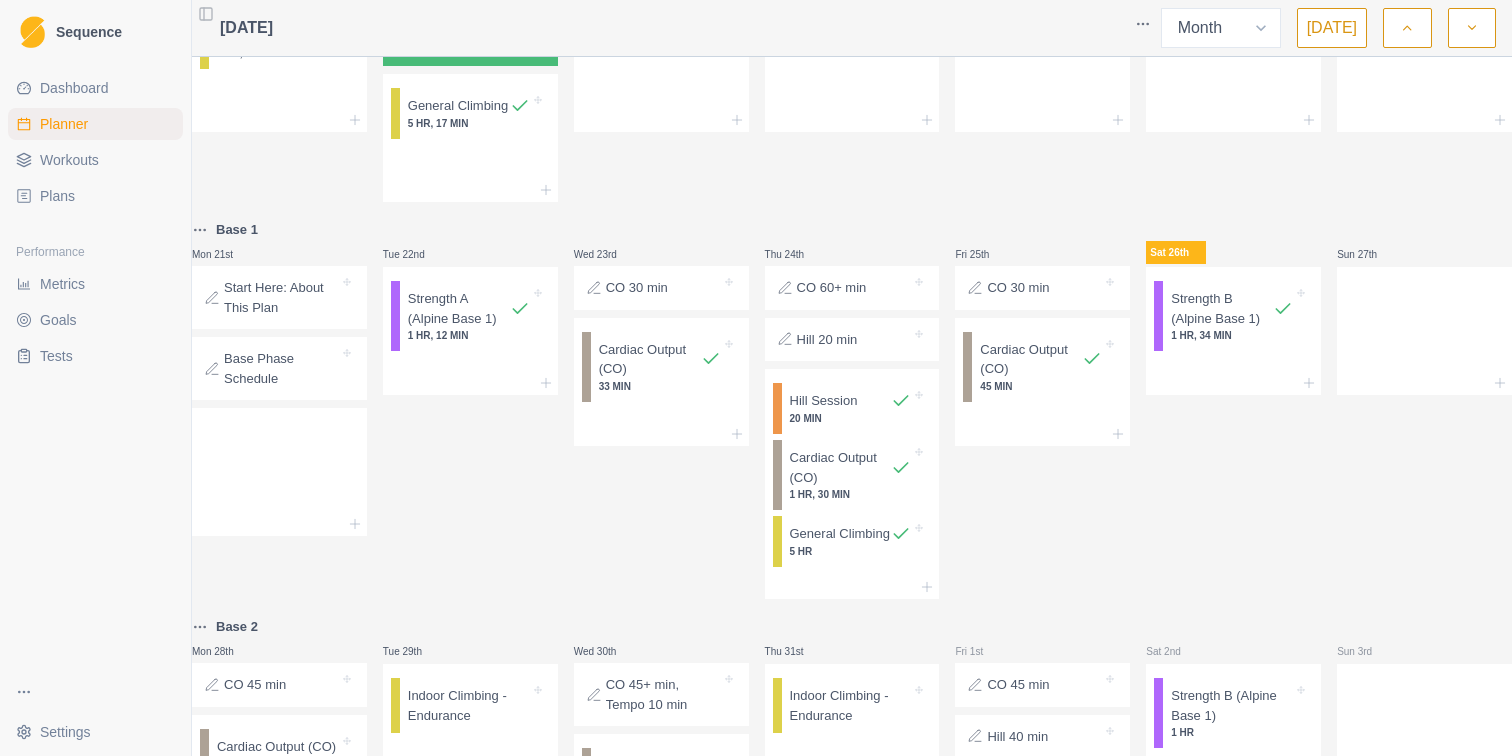 scroll, scrollTop: 547, scrollLeft: 0, axis: vertical 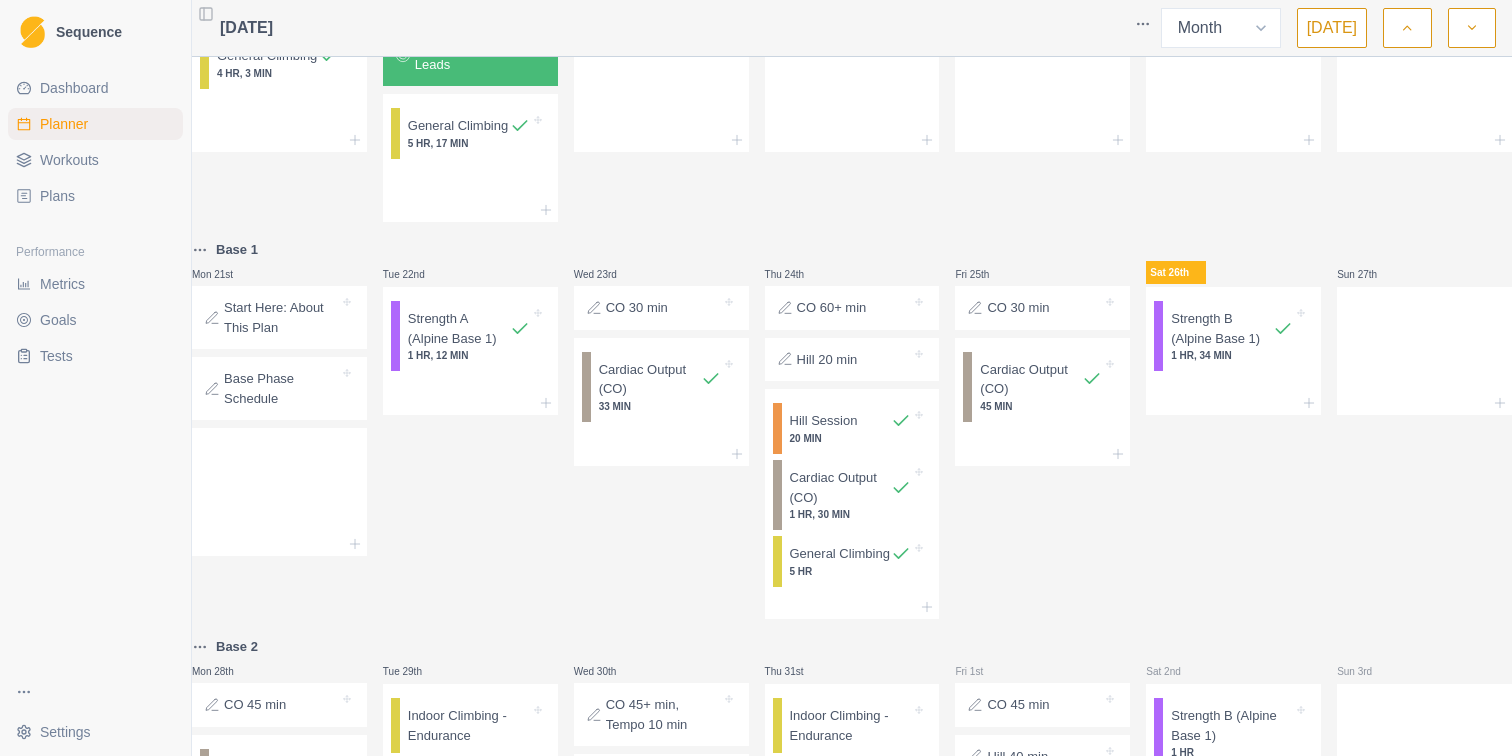 click on "Dashboard" at bounding box center [74, 88] 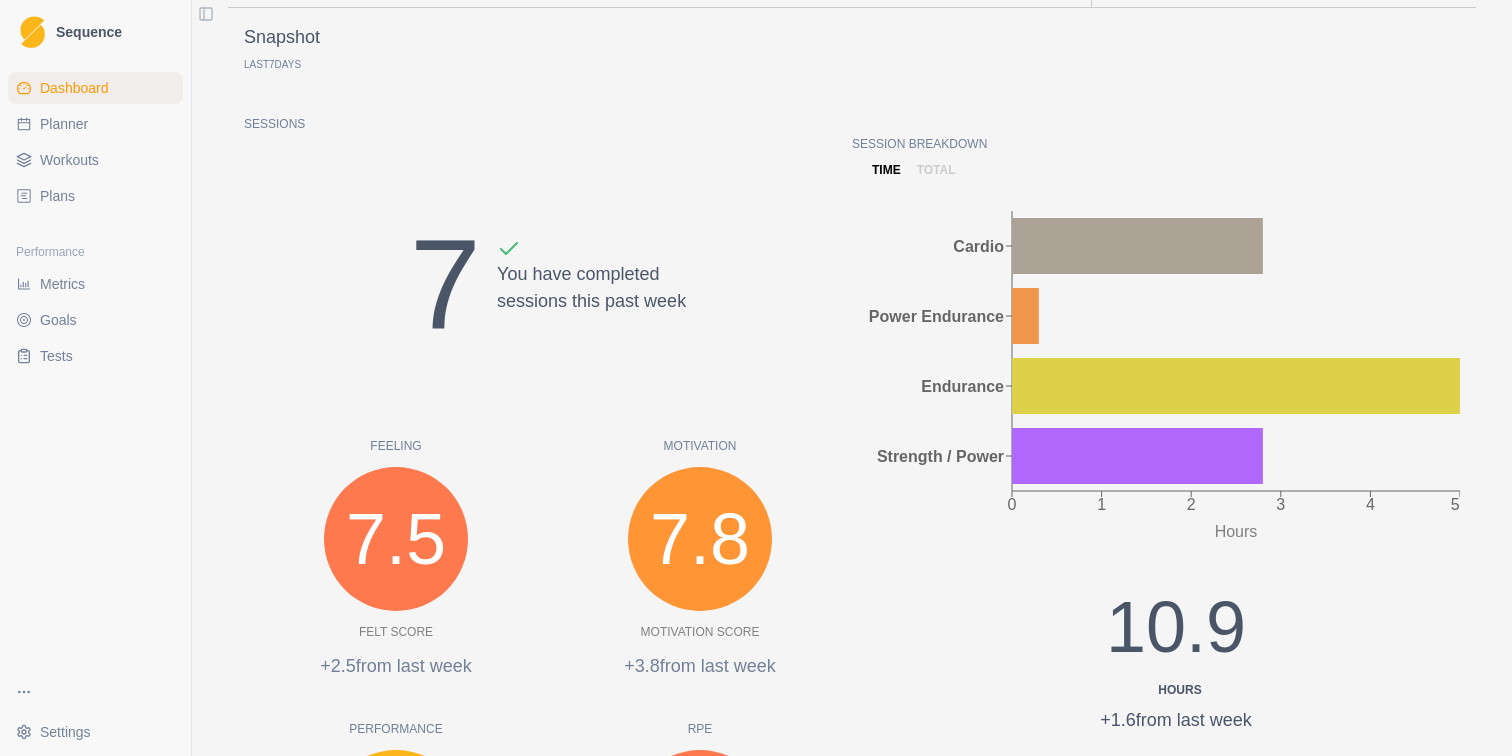 scroll, scrollTop: 0, scrollLeft: 0, axis: both 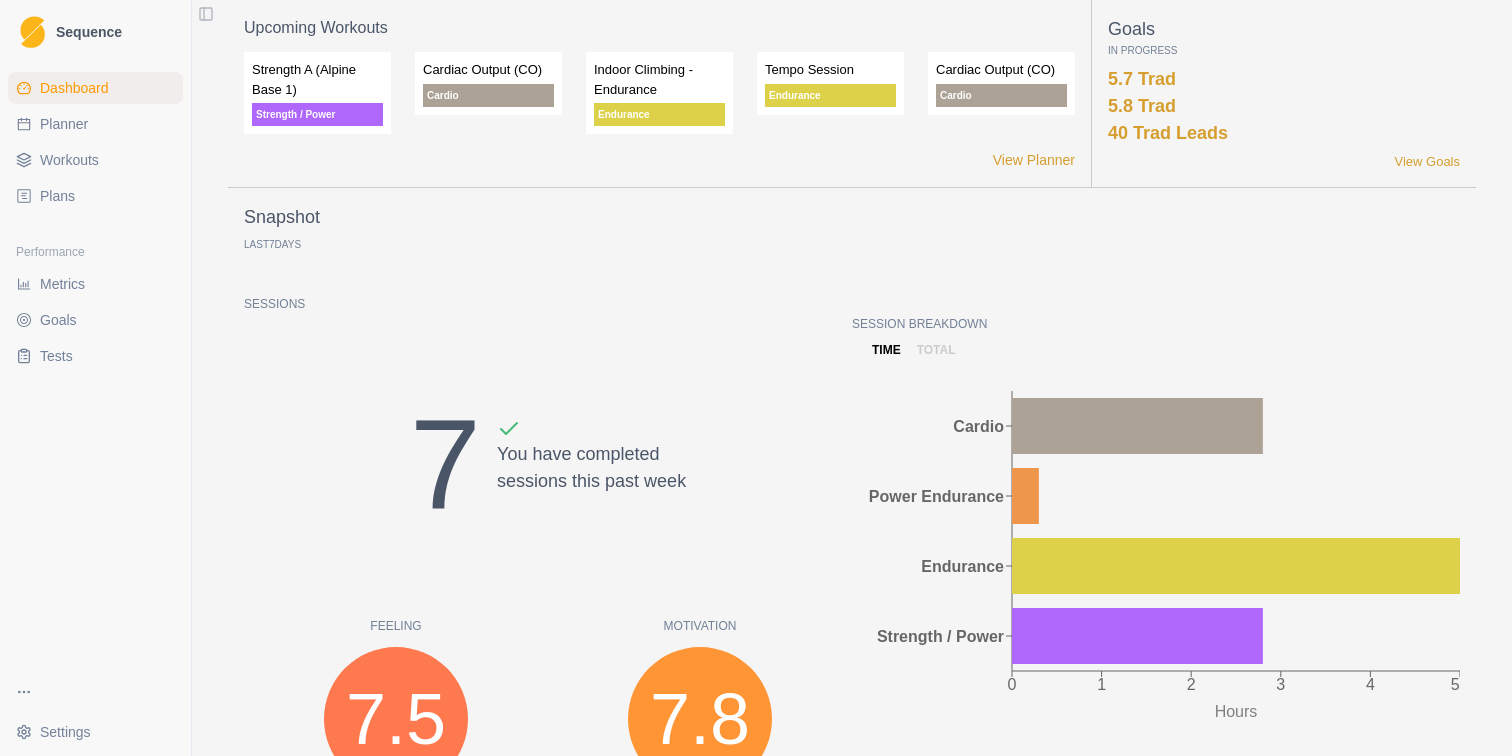 click on "Planner" at bounding box center (64, 124) 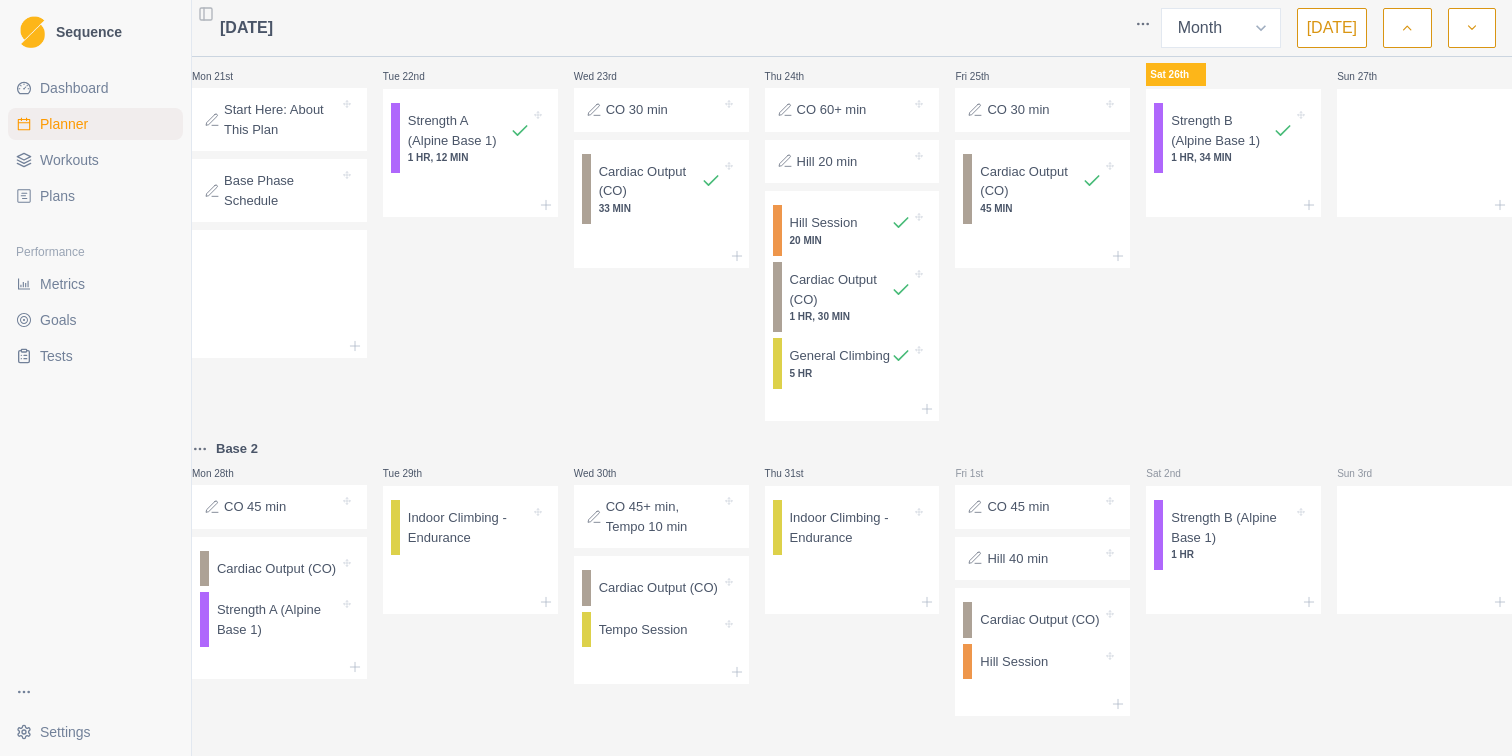 scroll, scrollTop: 816, scrollLeft: 0, axis: vertical 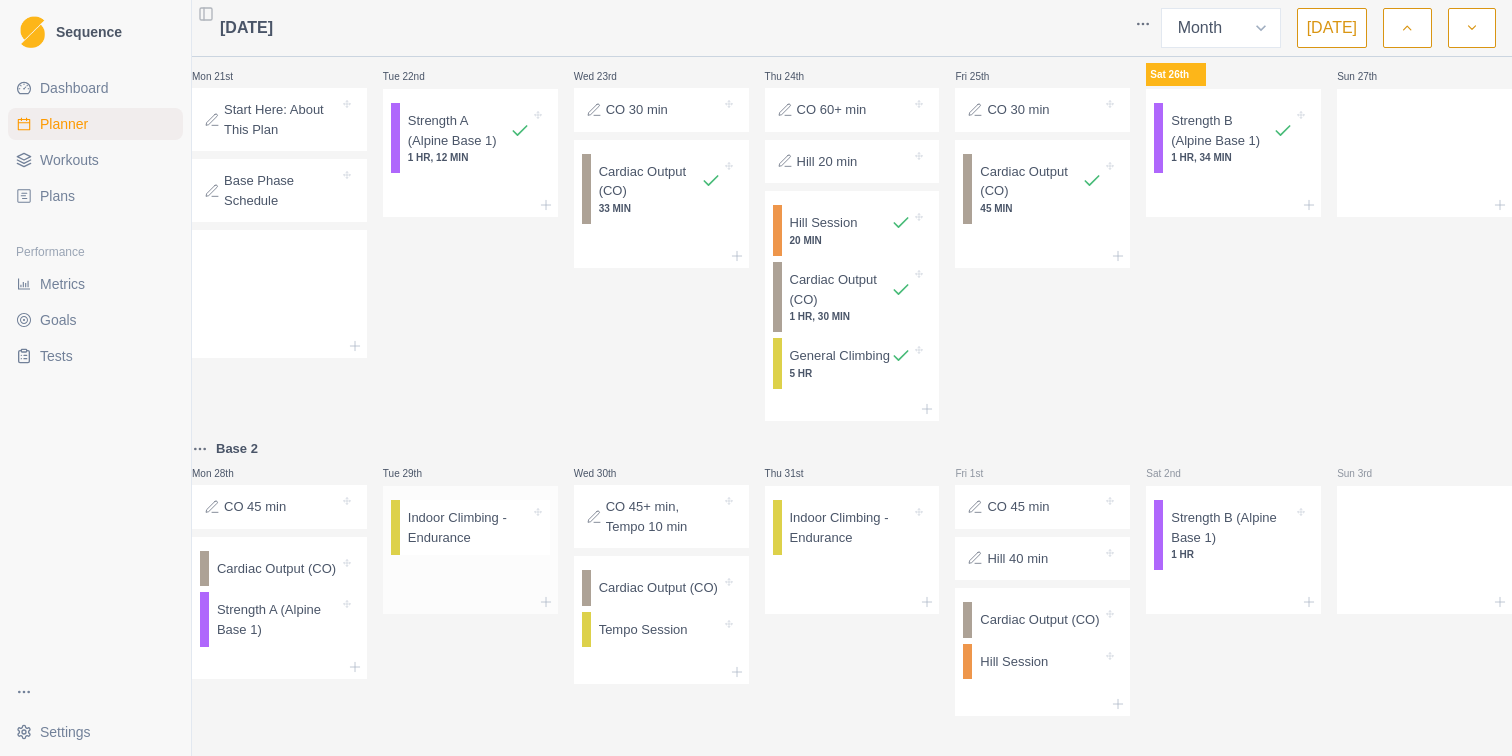 click on "Indoor Climbing - Endurance" at bounding box center (469, 527) 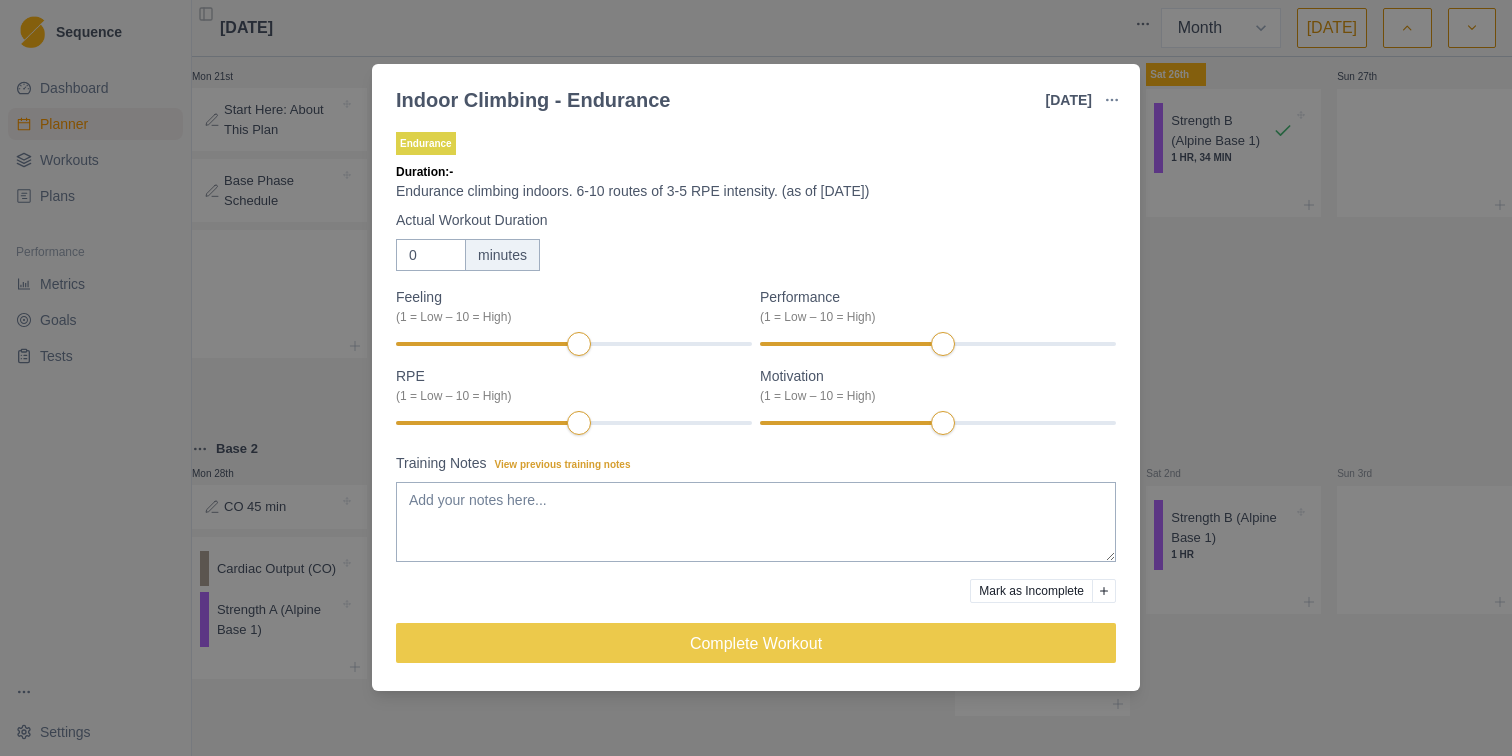 click at bounding box center (1112, 100) 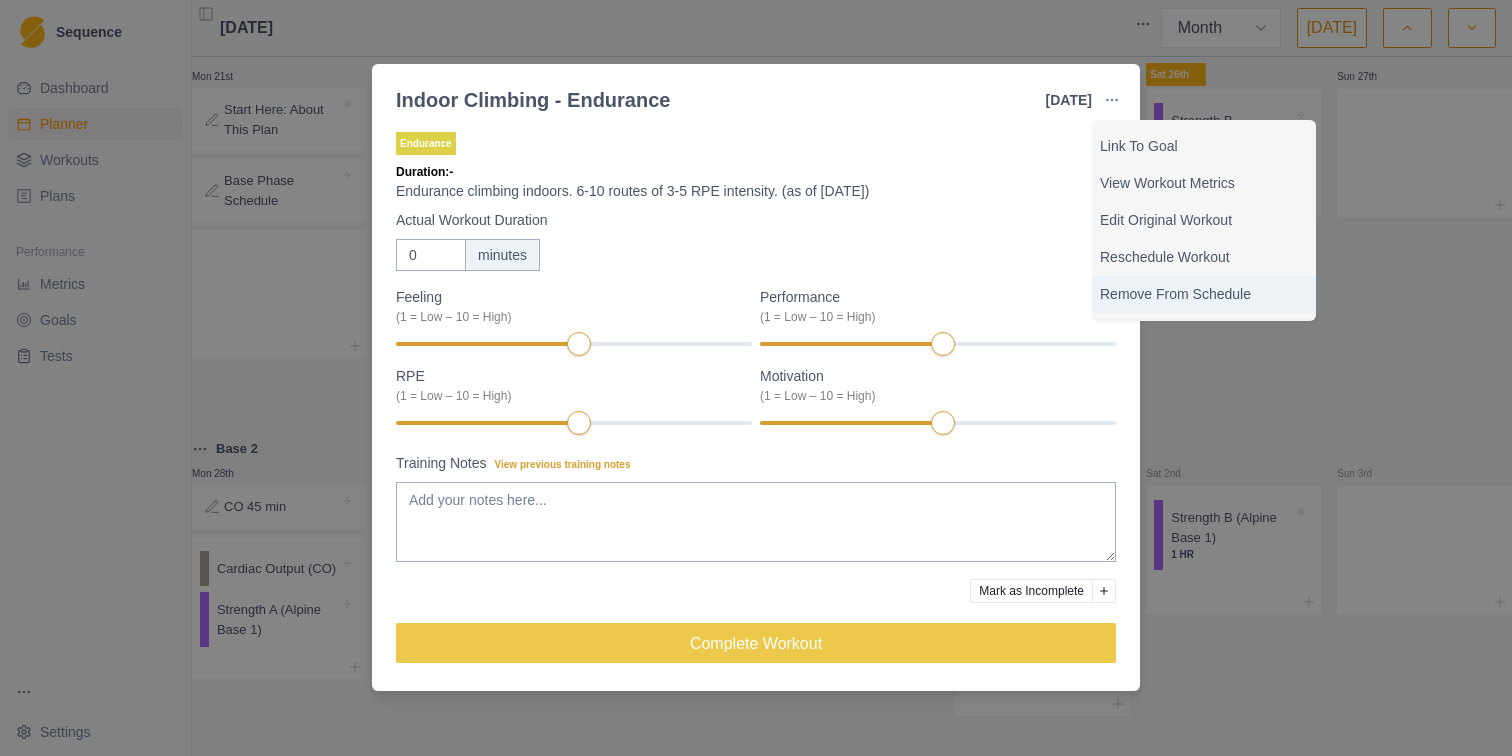 click on "Remove From Schedule" at bounding box center [1204, 294] 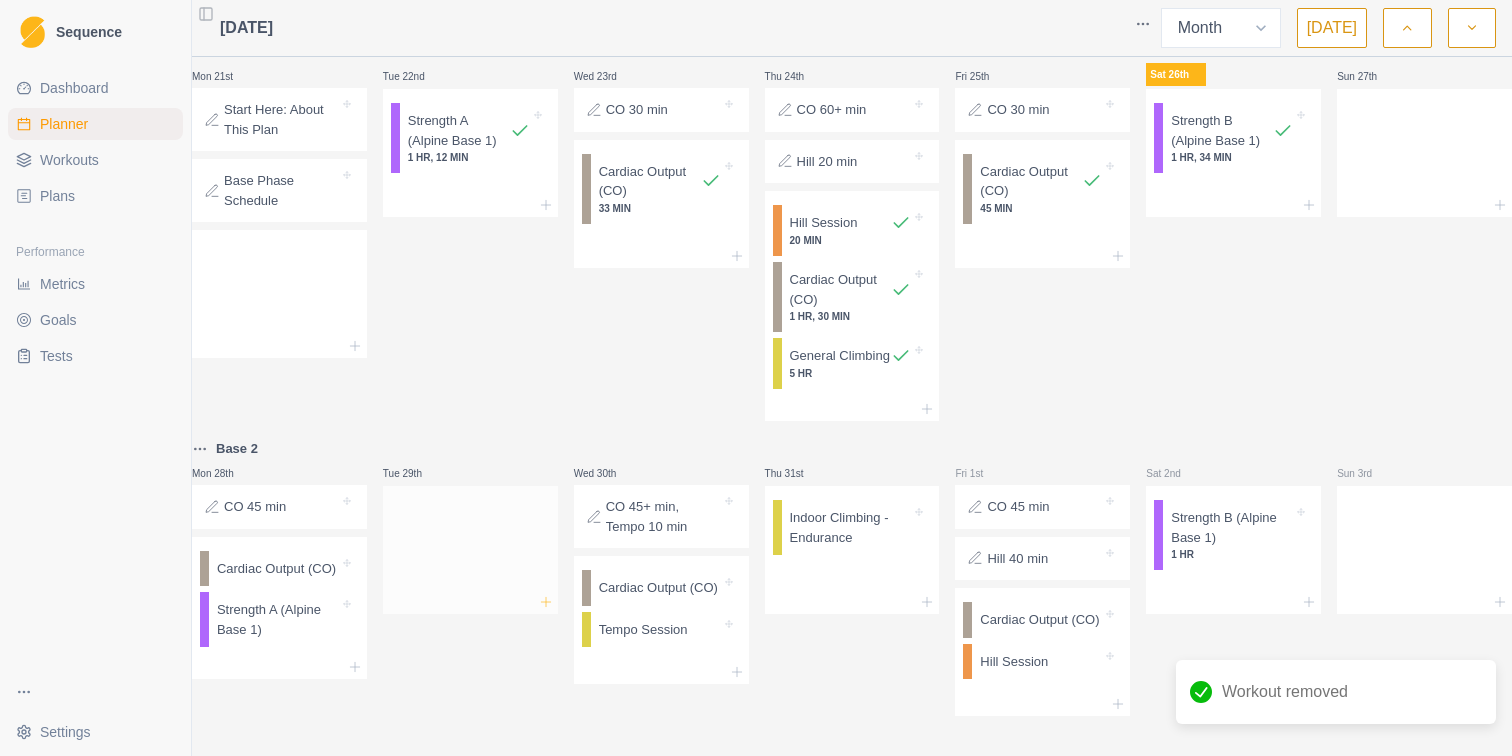 click 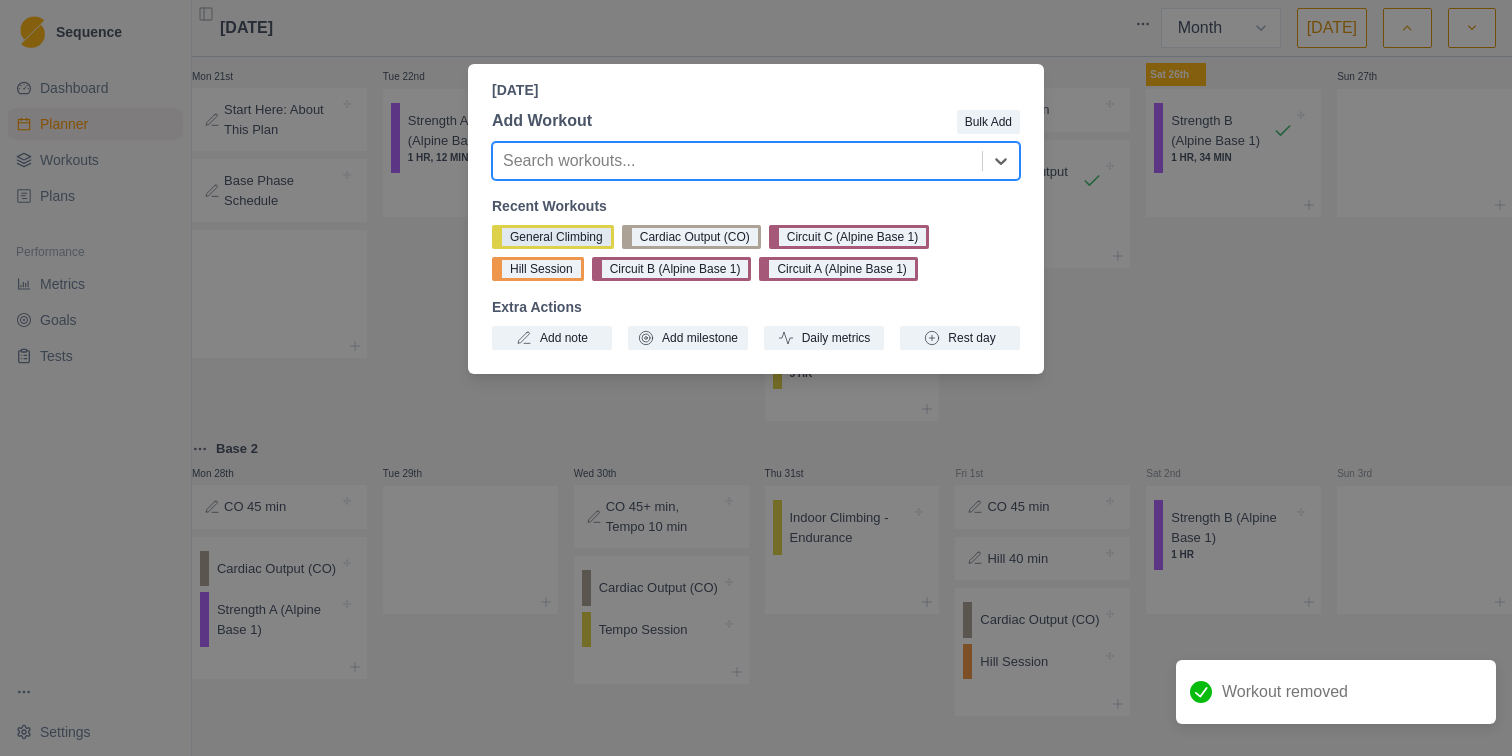 click on "General Climbing" at bounding box center (553, 237) 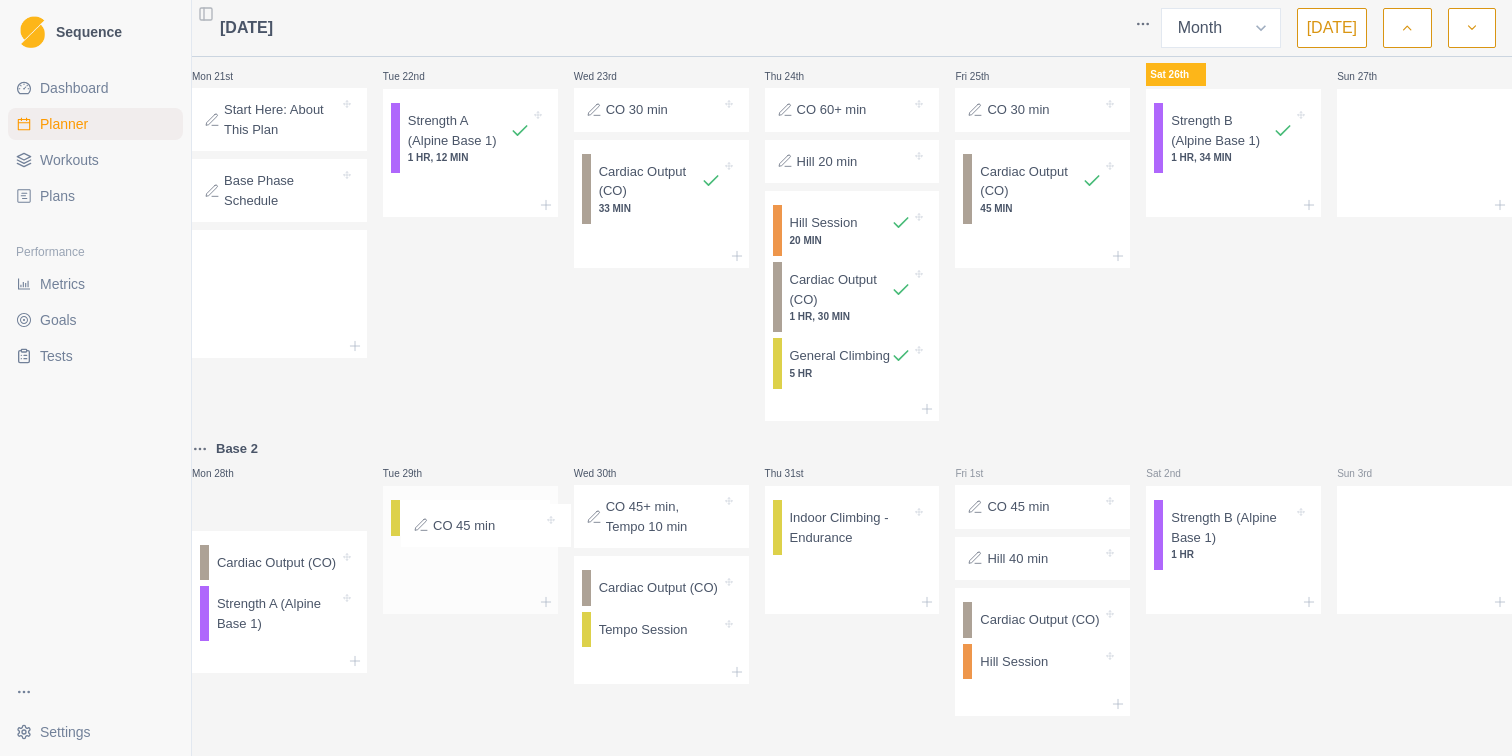 drag, startPoint x: 272, startPoint y: 472, endPoint x: 470, endPoint y: 526, distance: 205.23158 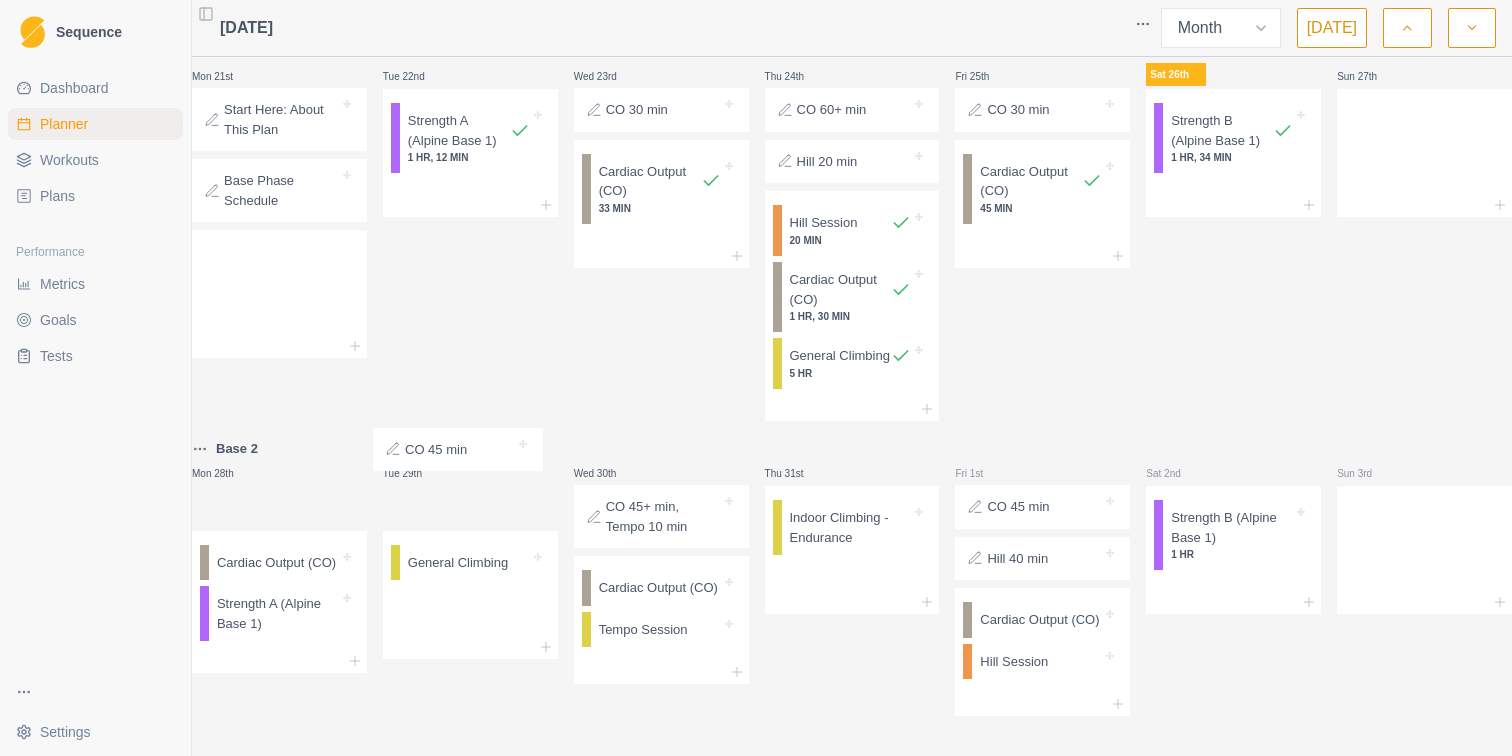 drag, startPoint x: 286, startPoint y: 481, endPoint x: 457, endPoint y: 462, distance: 172.05232 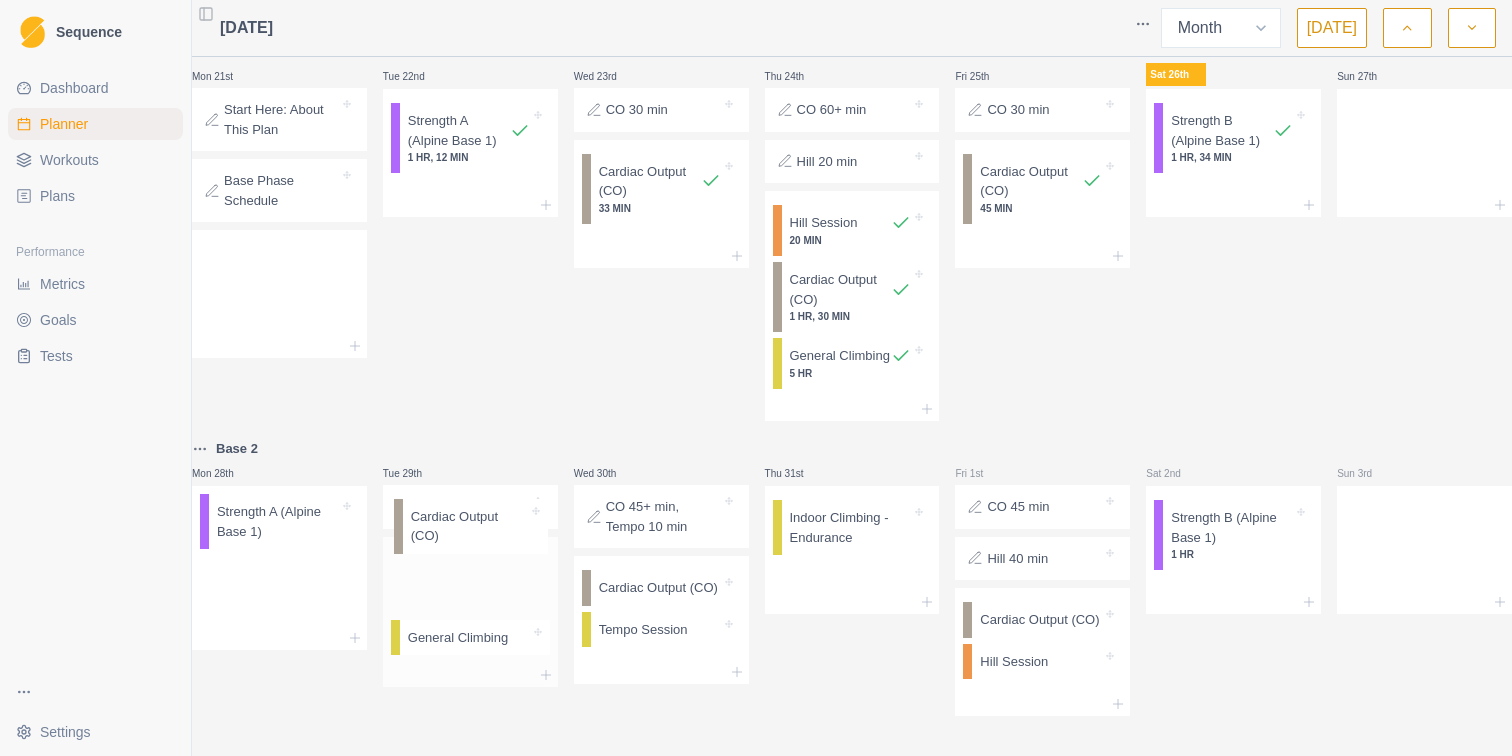 drag, startPoint x: 286, startPoint y: 480, endPoint x: 474, endPoint y: 519, distance: 192.00261 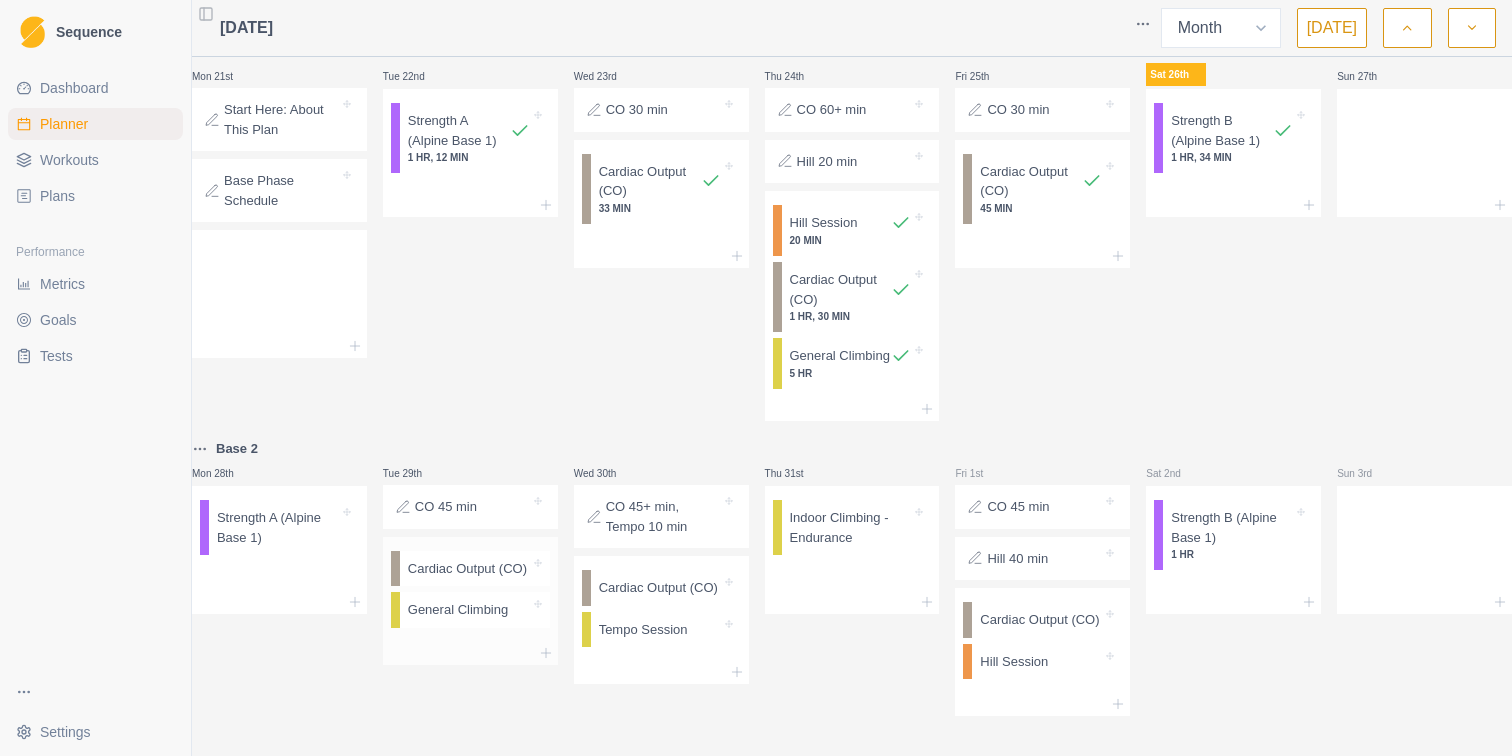 click on "Cardiac Output (CO)" at bounding box center [467, 569] 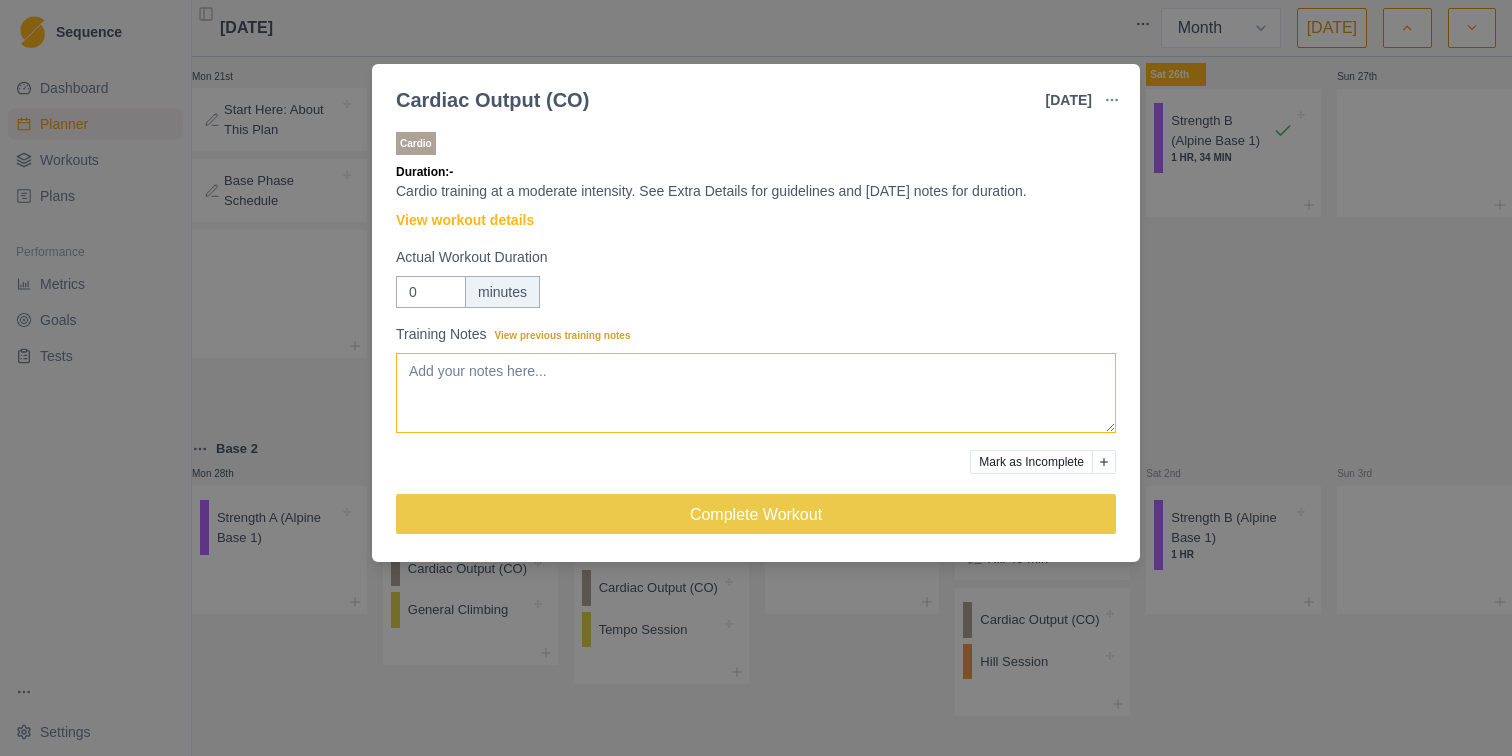 click on "Training Notes View previous training notes" at bounding box center [756, 393] 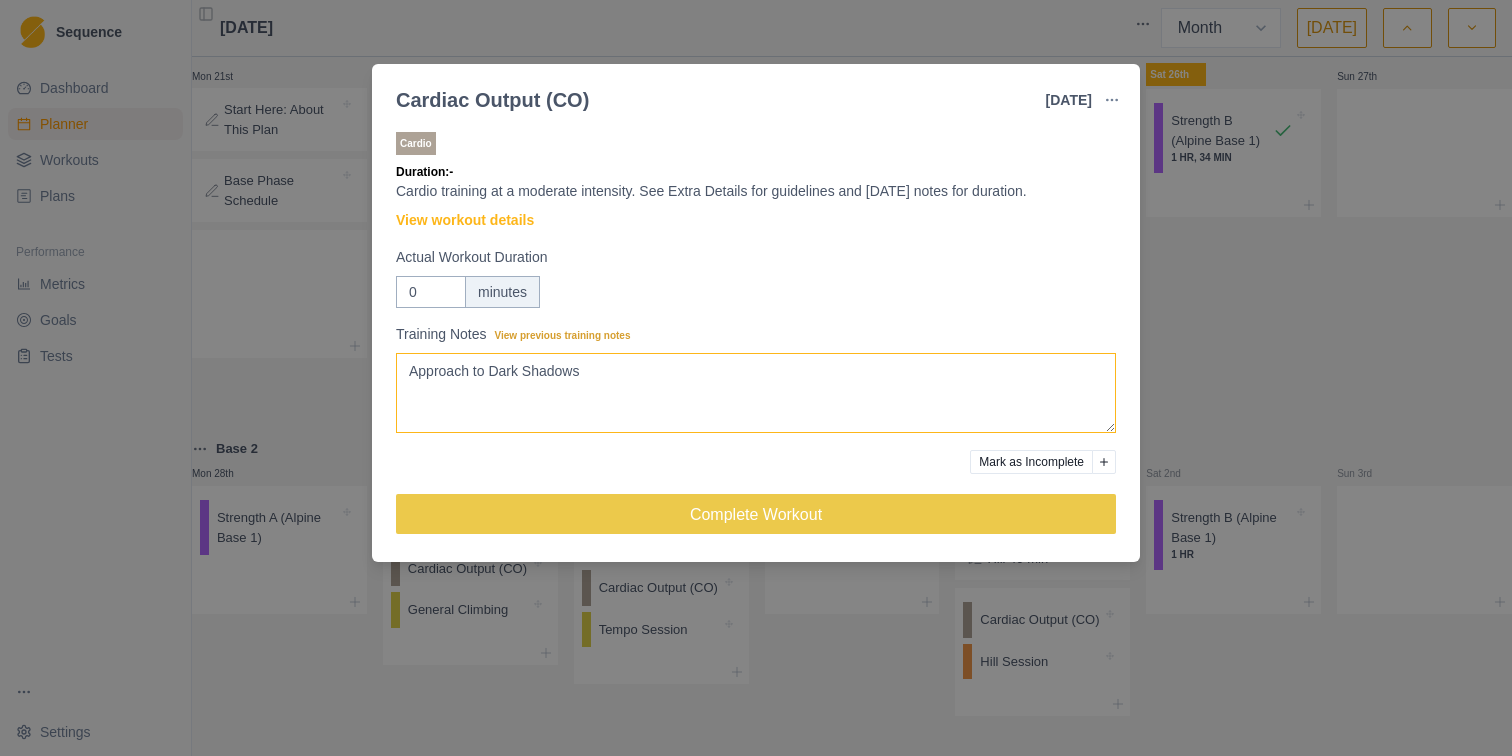 click on "Approach to Dark Shadows" at bounding box center (756, 393) 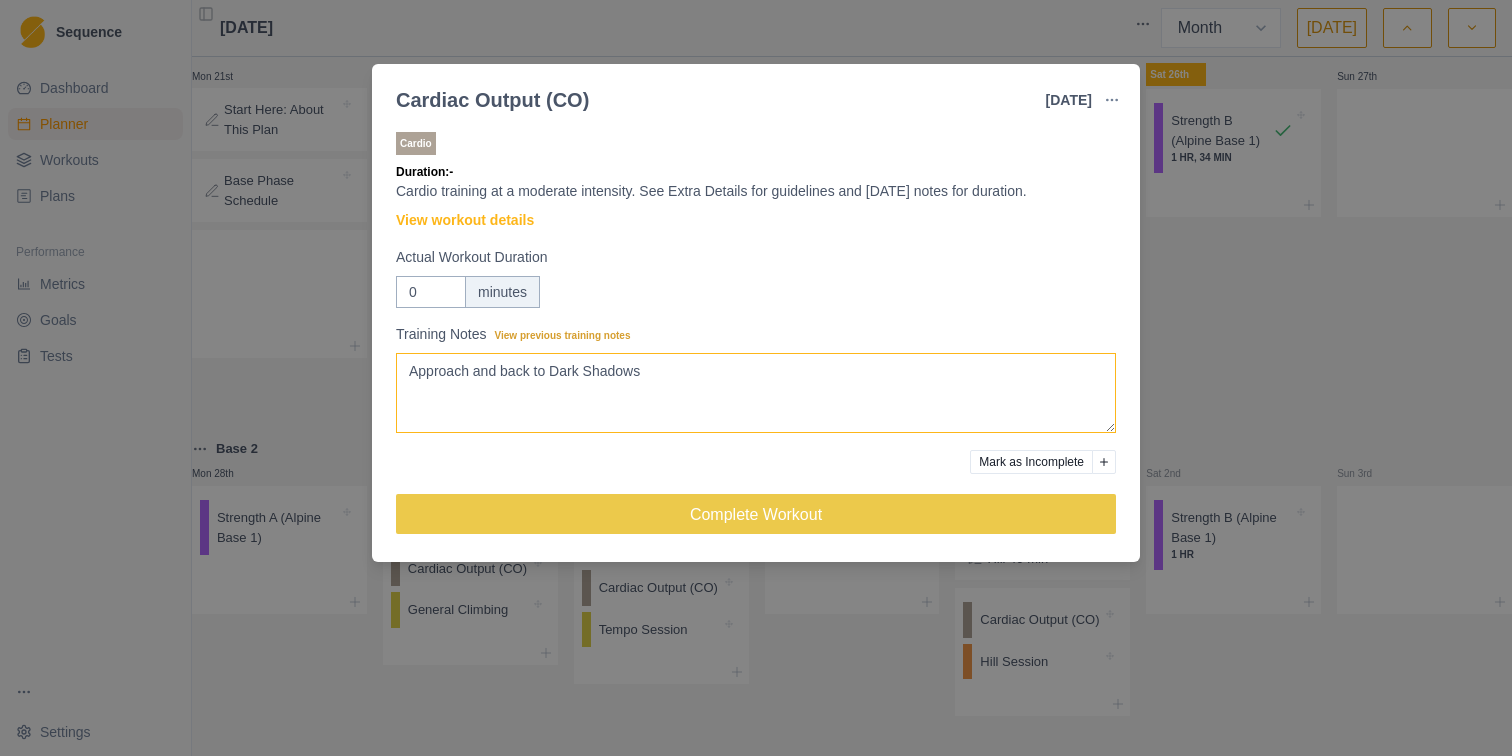 type on "Approach and back to Dark Shadows" 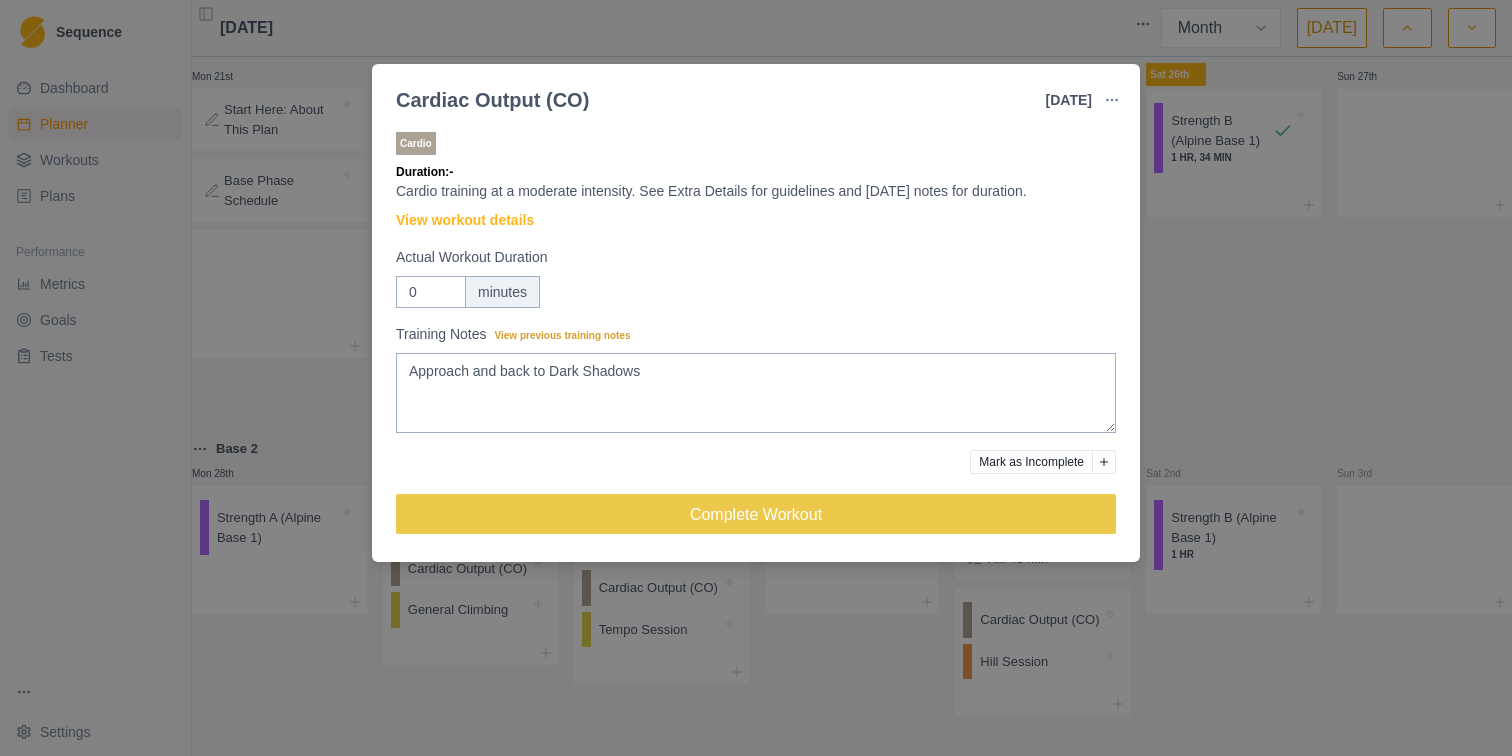 click on "Cardiac Output (CO) [DATE] Link To Goal View Workout Metrics Edit Original Workout Reschedule Workout Remove From Schedule Cardio Duration:  - Cardio training at a moderate intensity.  See Extra Details for guidelines and [DATE] notes for duration. View workout details Actual Workout Duration 0 minutes Training Notes View previous training notes Approach and back to Dark Shadows Mark as Incomplete Complete Workout" at bounding box center (756, 378) 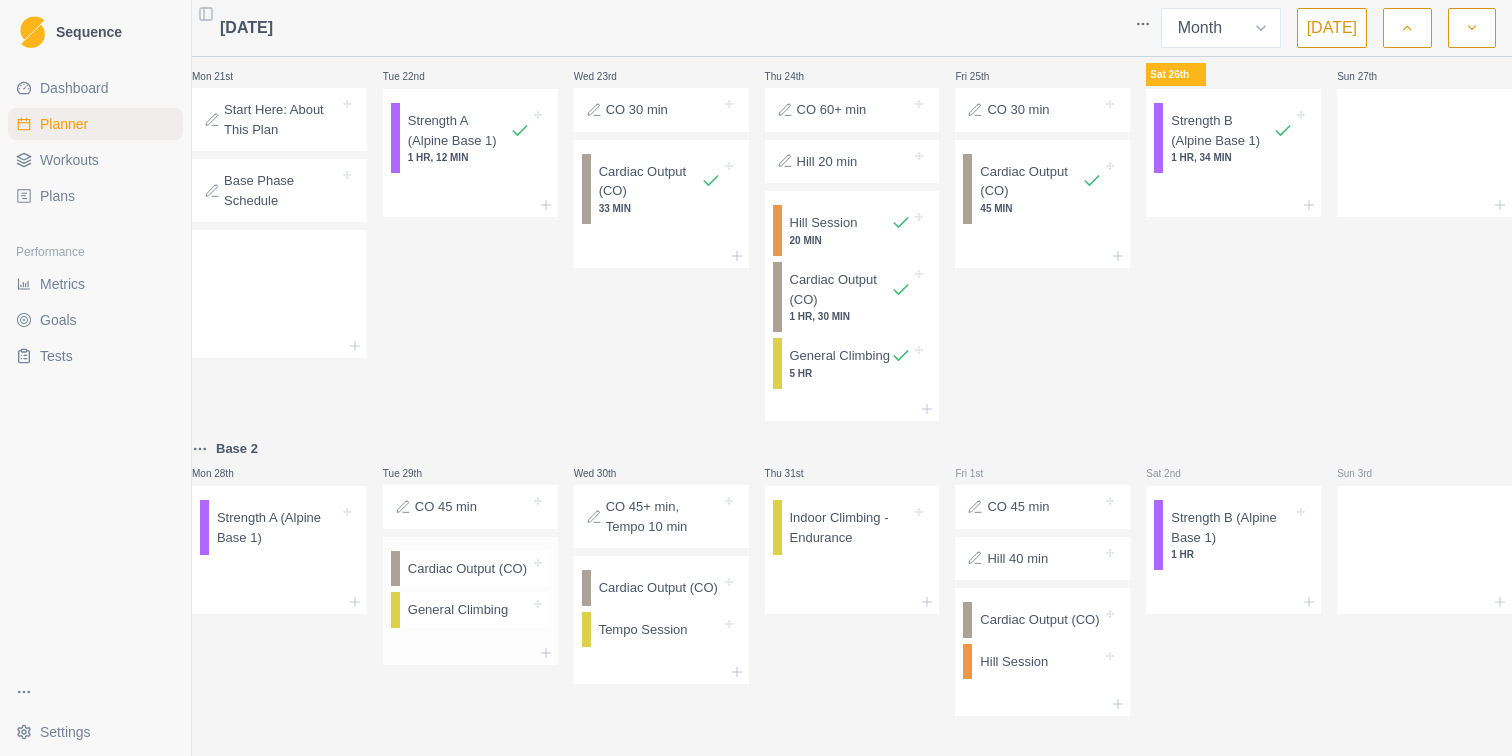 click on "Cardiac Output (CO)" at bounding box center (467, 569) 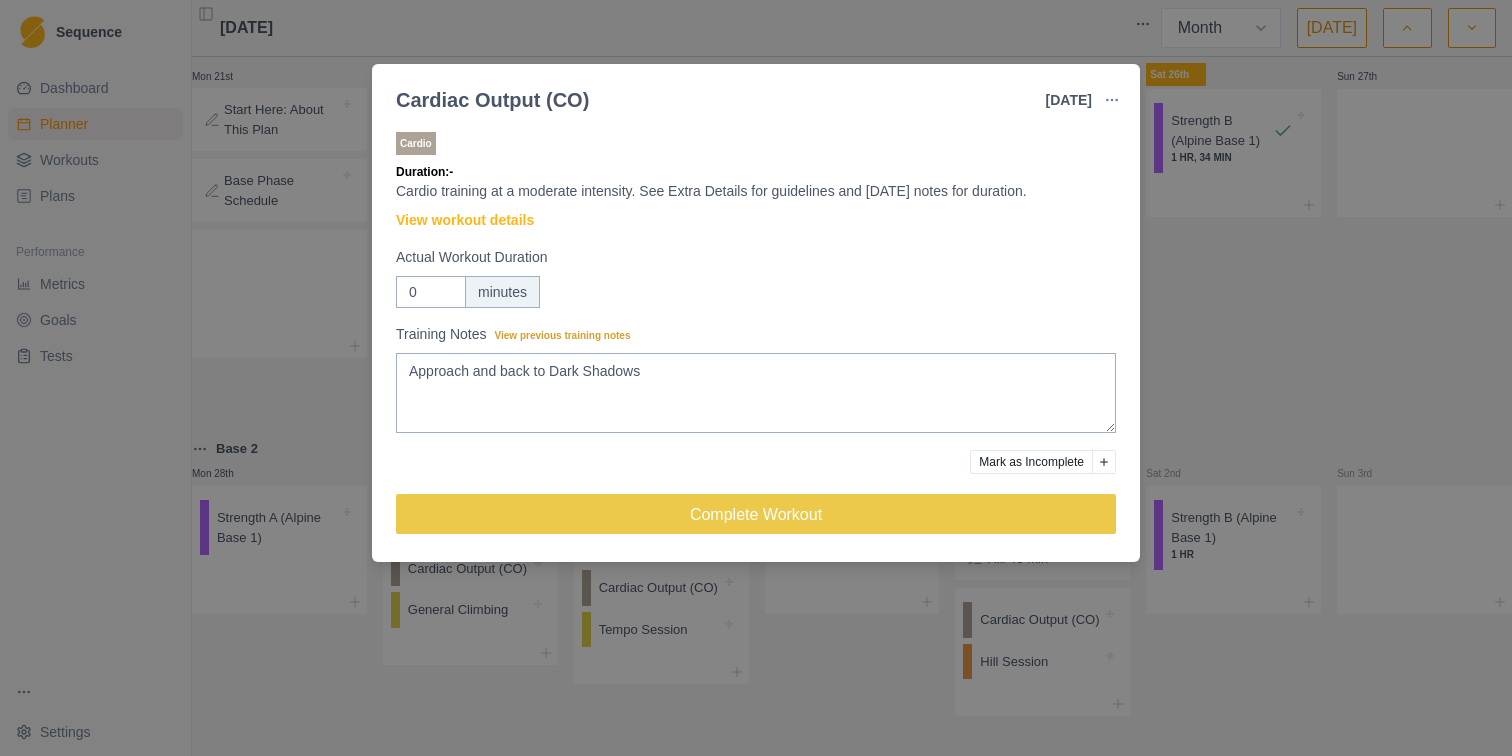click on "Cardiac Output (CO) [DATE] Link To Goal View Workout Metrics Edit Original Workout Reschedule Workout Remove From Schedule Cardio Duration:  - Cardio training at a moderate intensity.  See Extra Details for guidelines and [DATE] notes for duration. View workout details Actual Workout Duration 0 minutes Training Notes View previous training notes Approach and back to Dark Shadows Mark as Incomplete Complete Workout" at bounding box center [756, 378] 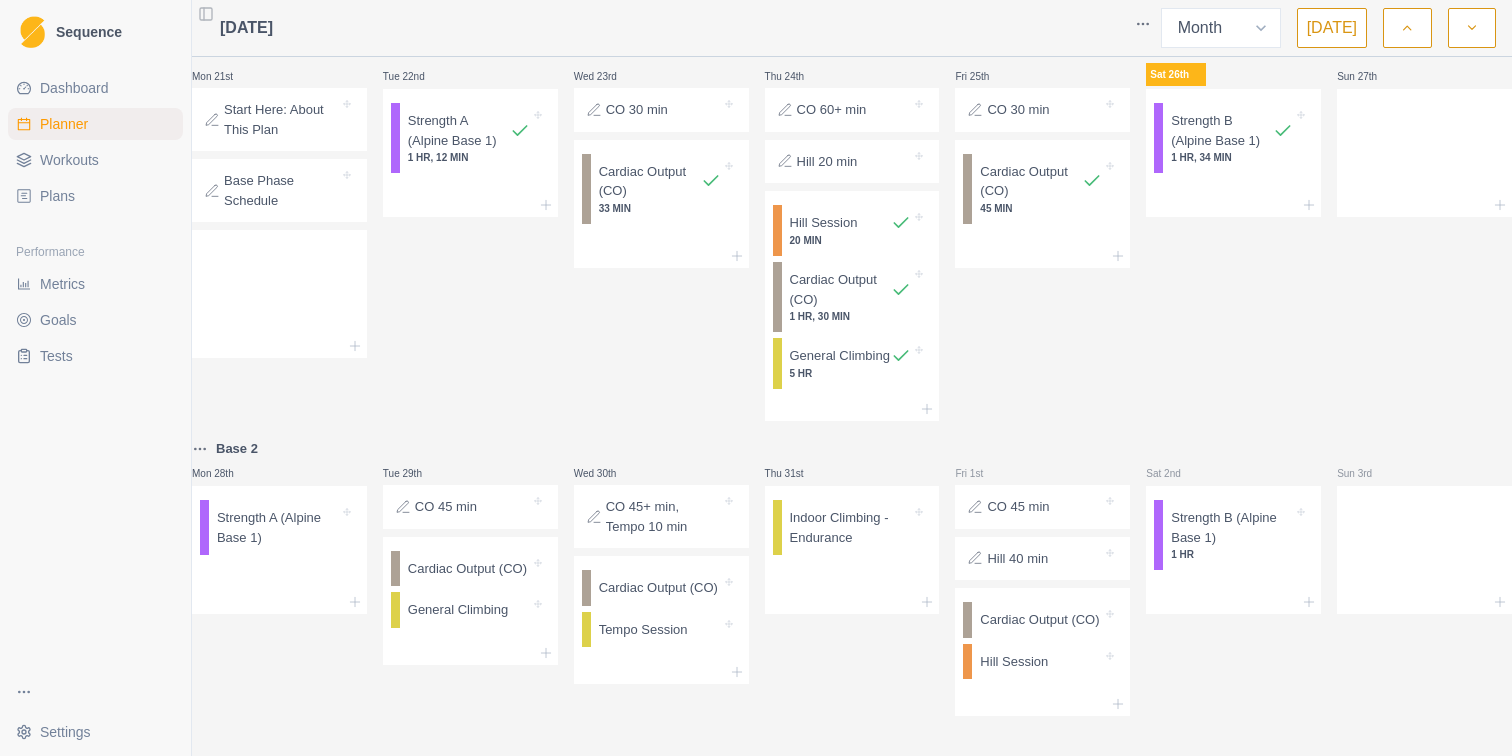 click on "Fri 25th CO 30 min Cardiac Output (CO) 45 MIN" at bounding box center (1042, 230) 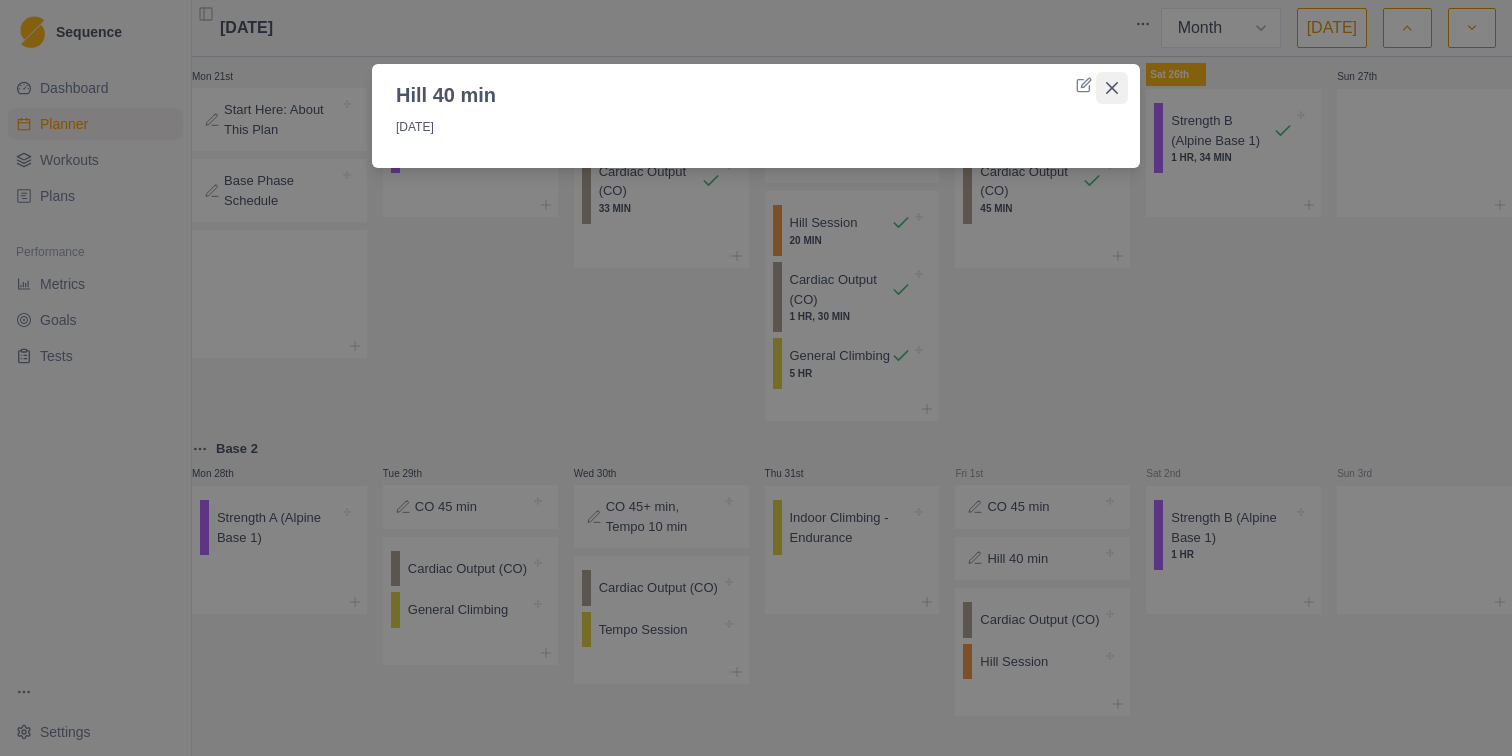 click at bounding box center (1112, 88) 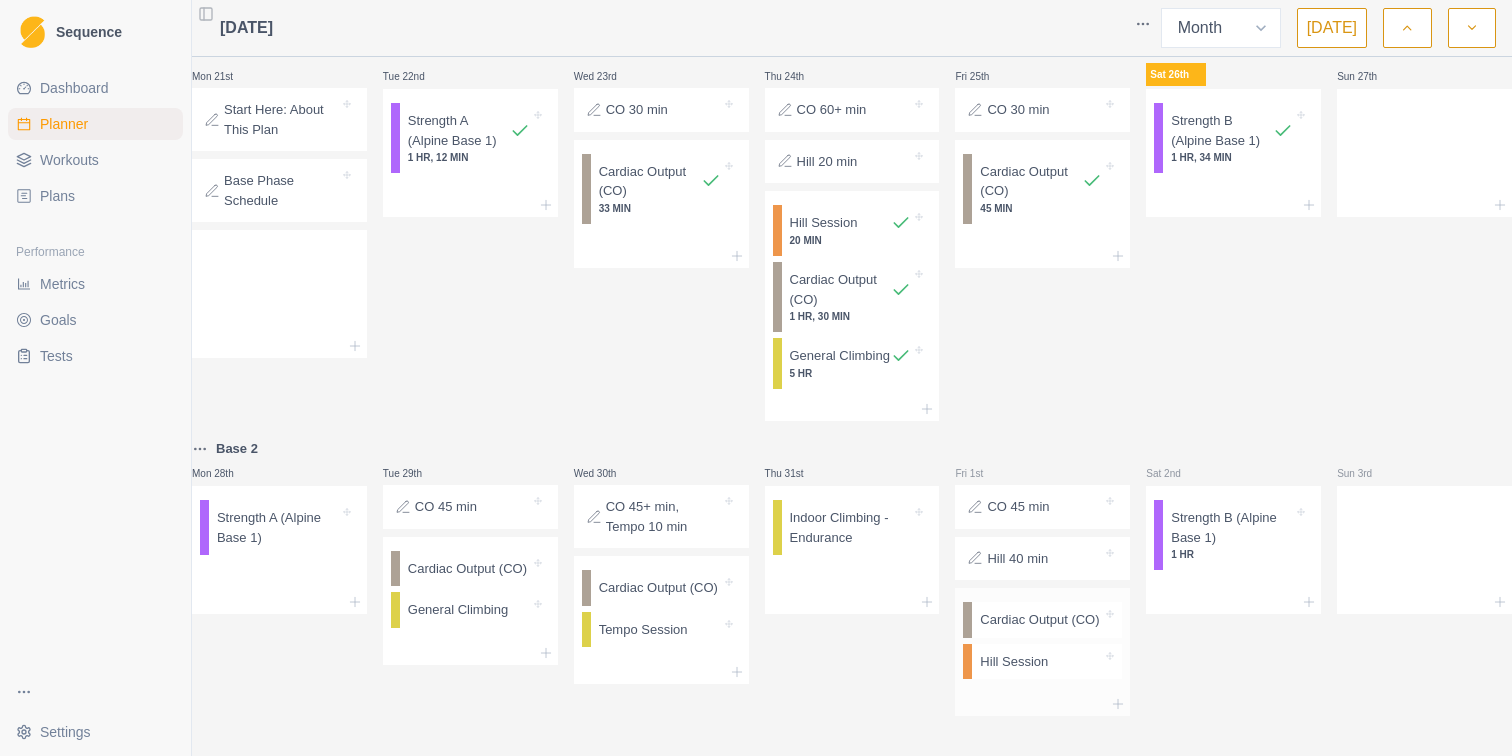 click on "Hill Session" at bounding box center (1014, 662) 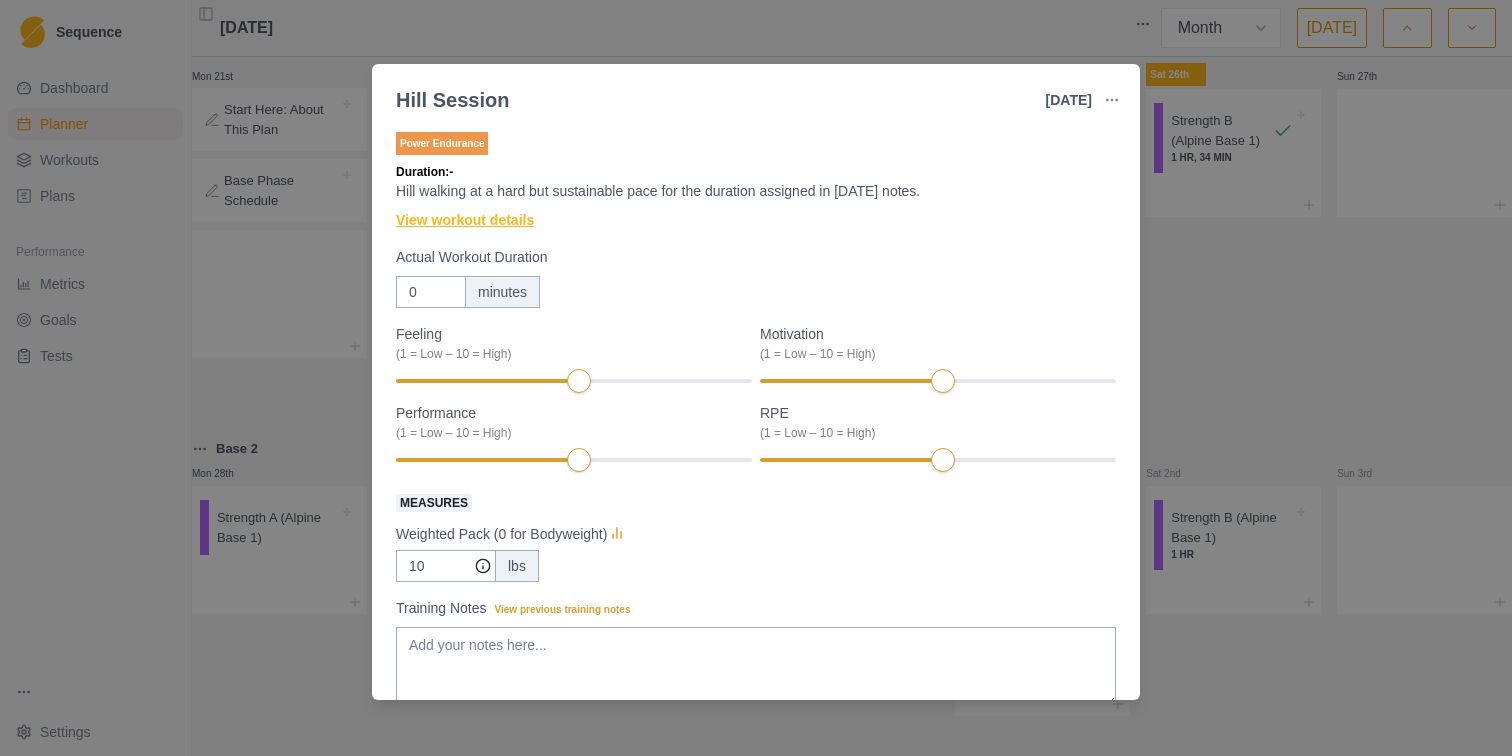 click on "View workout details" at bounding box center (465, 220) 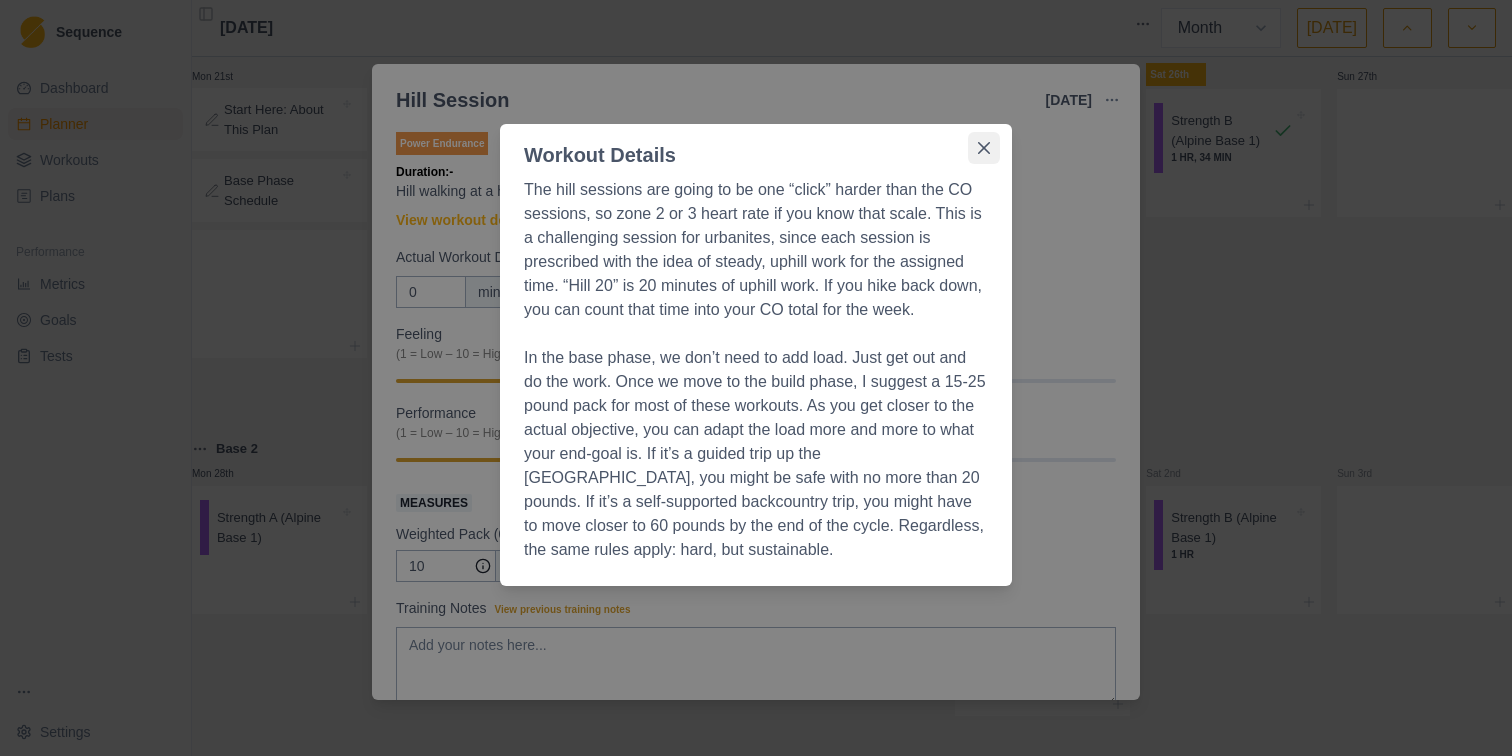 click at bounding box center (984, 148) 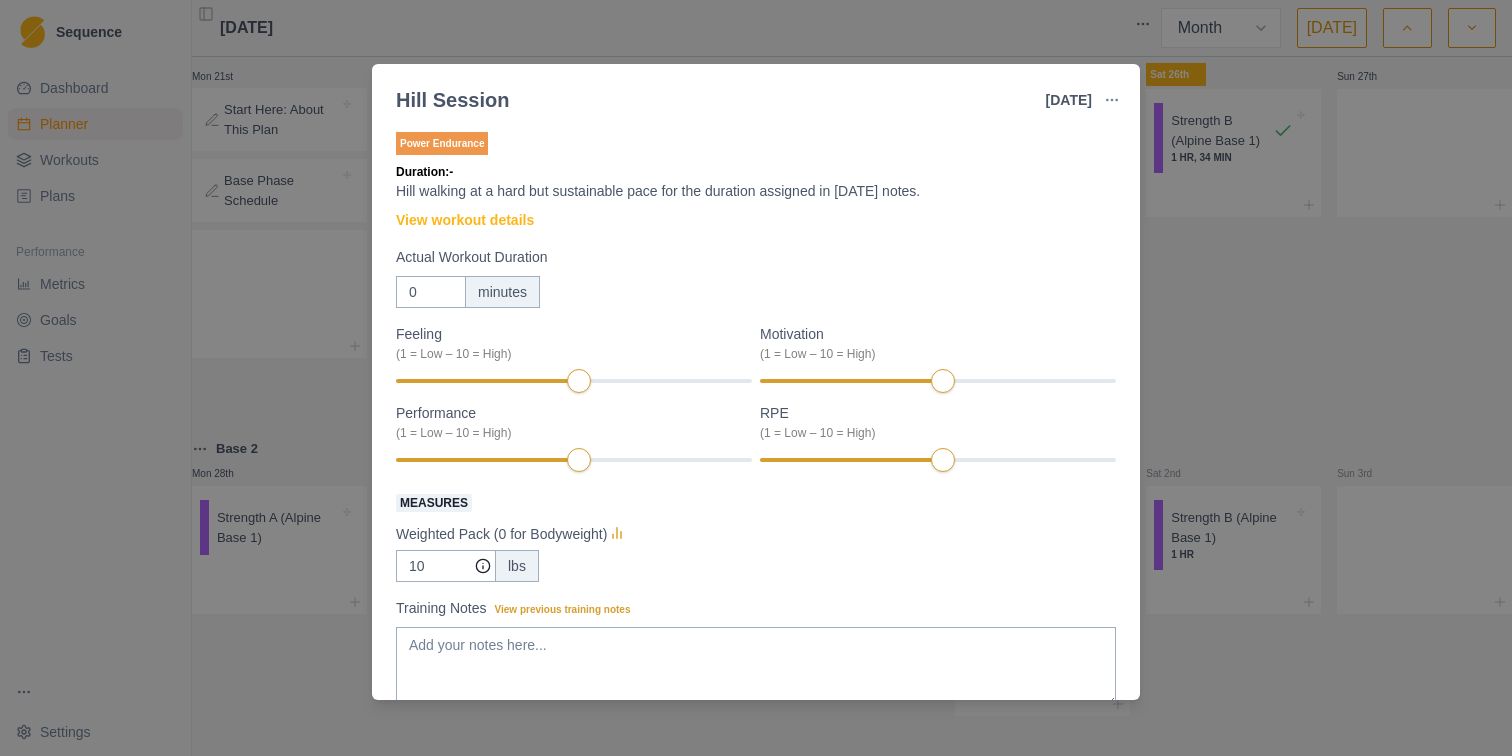 click on "Hill Session [DATE] Link To Goal View Workout Metrics Edit Original Workout Reschedule Workout Remove From Schedule Power Endurance Duration:  - Hill walking at a hard but sustainable pace for the duration assigned in [DATE] notes. View workout details Actual Workout Duration 0 minutes Feeling (1 = Low – 10 = High) Motivation (1 = Low – 10 = High) Performance (1 = Low – 10 = High) RPE (1 = Low – 10 = High) Measures Weighted Pack (0 for Bodyweight) 10 lbs Training Notes View previous training notes Mark as Incomplete Complete Workout" at bounding box center [756, 378] 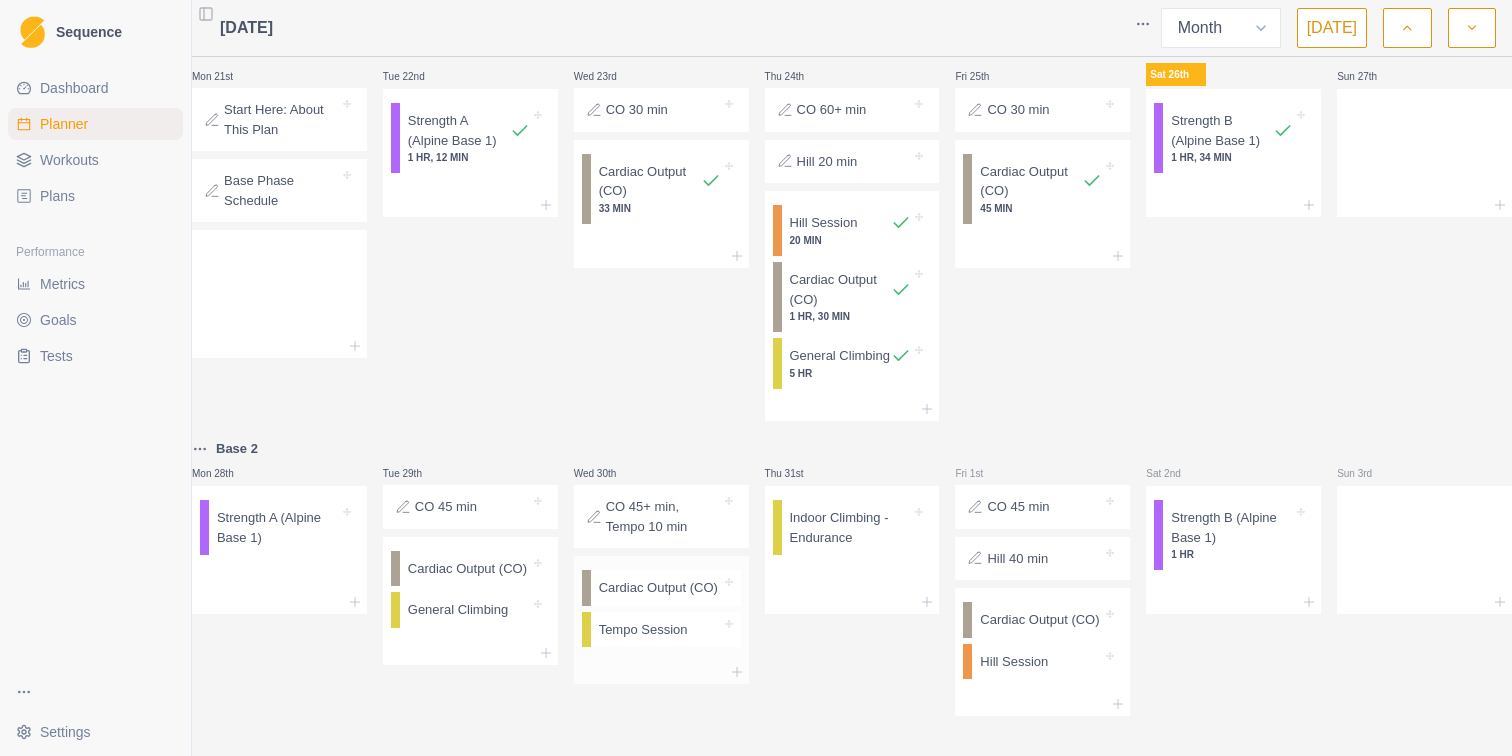 click on "Tempo Session" at bounding box center [666, 630] 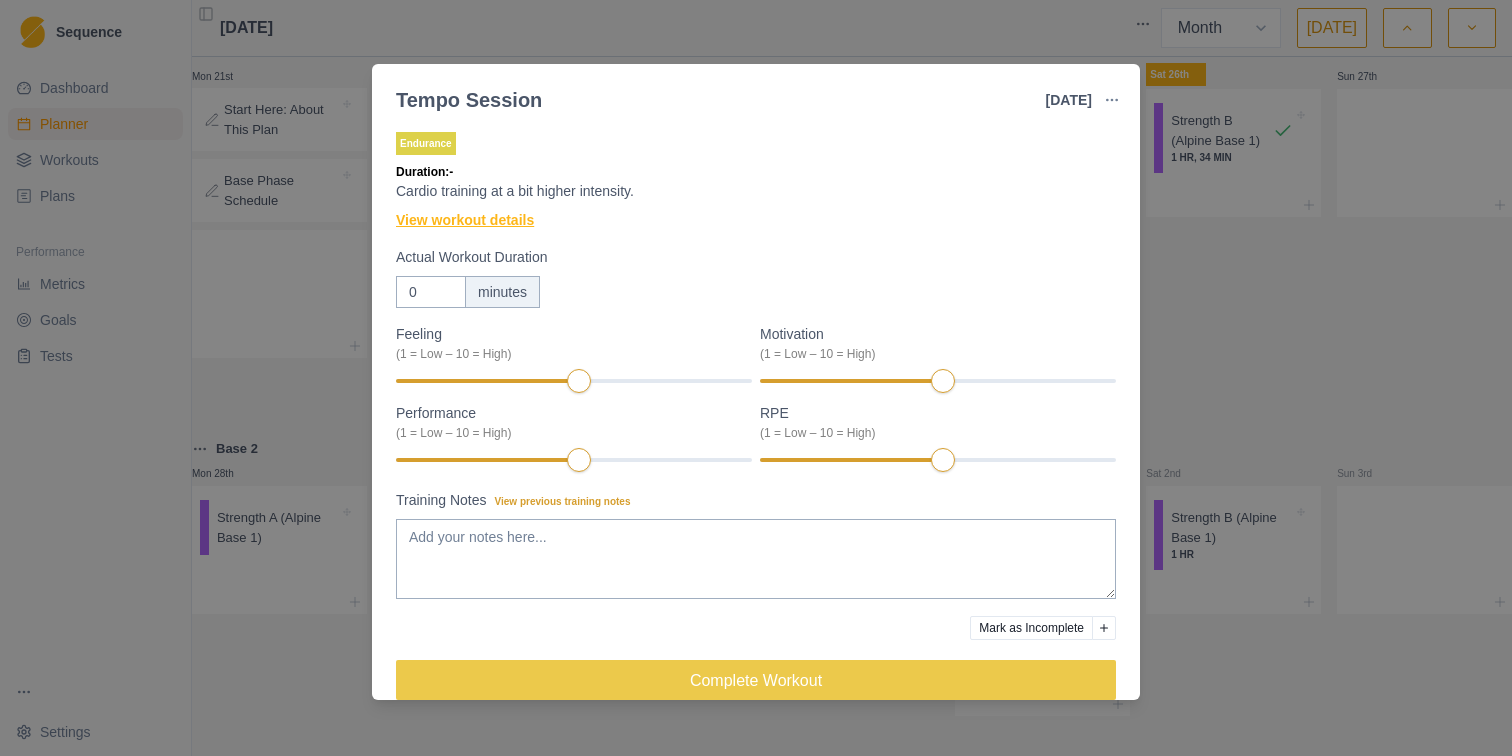 click on "View workout details" at bounding box center [465, 220] 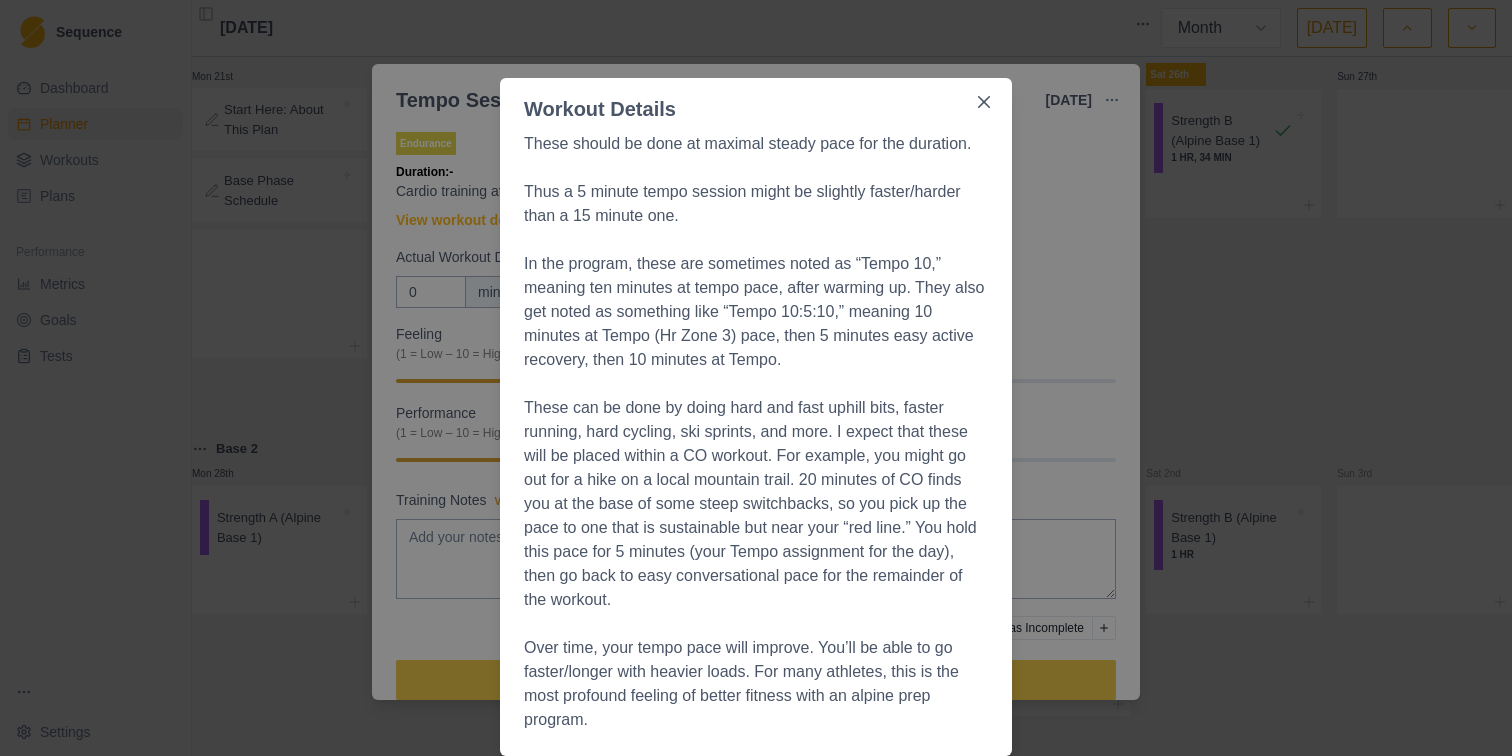 scroll, scrollTop: 50, scrollLeft: 0, axis: vertical 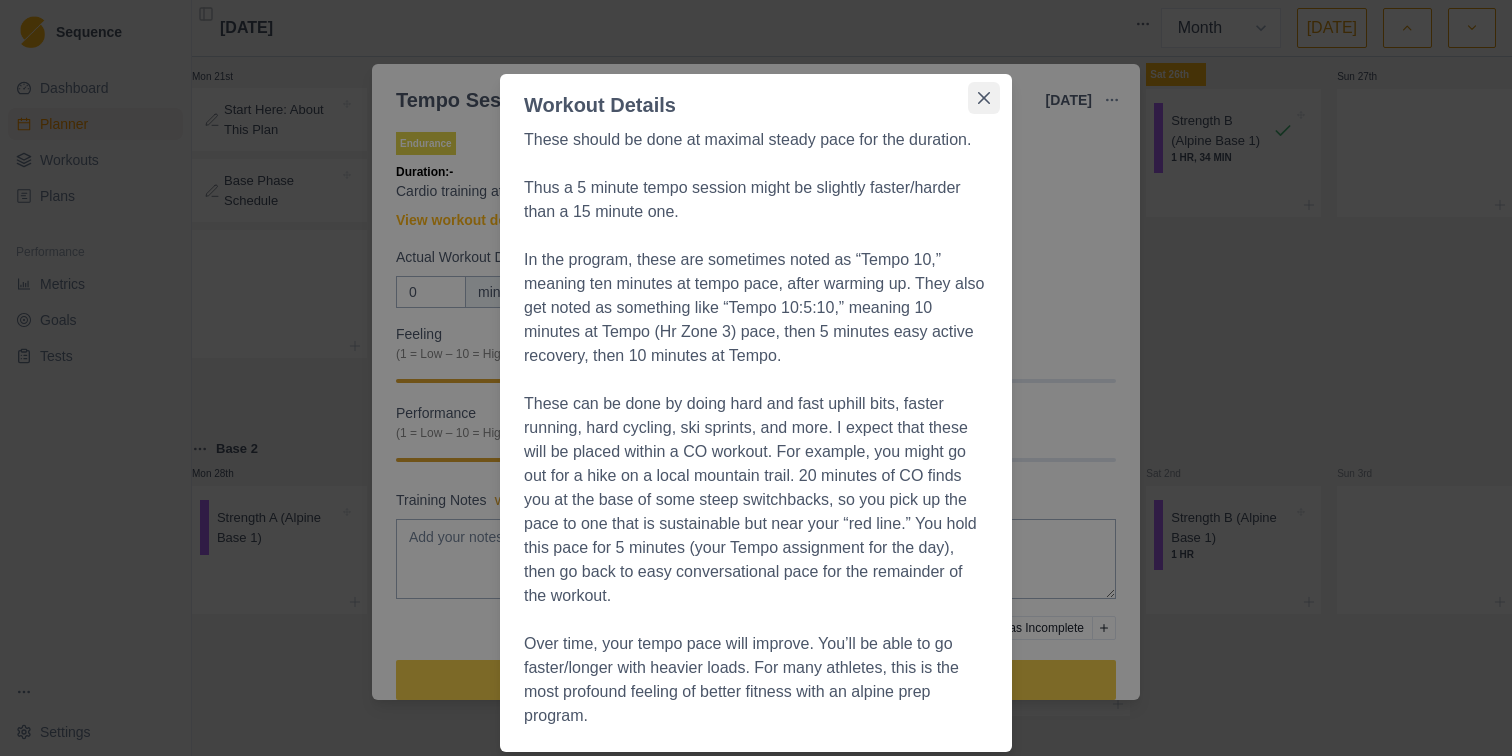 click 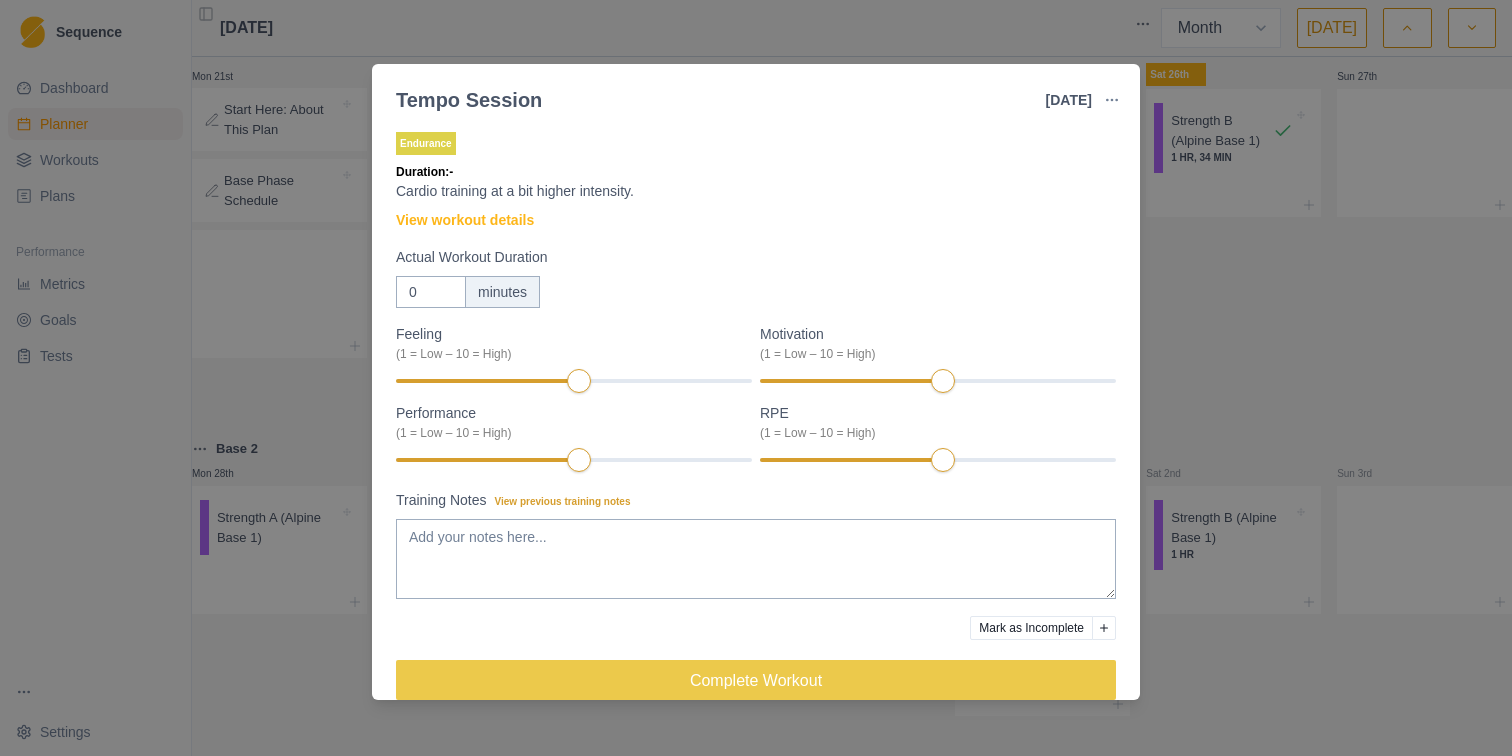 click on "Tempo Session [DATE] Link To Goal View Workout Metrics Edit Original Workout Reschedule Workout Remove From Schedule Endurance Duration:  - Cardio training at a bit higher intensity. View workout details Actual Workout Duration 0 minutes Feeling (1 = Low – 10 = High) Motivation (1 = Low – 10 = High) Performance (1 = Low – 10 = High) RPE (1 = Low – 10 = High) Training Notes View previous training notes Mark as Incomplete Complete Workout" at bounding box center (756, 378) 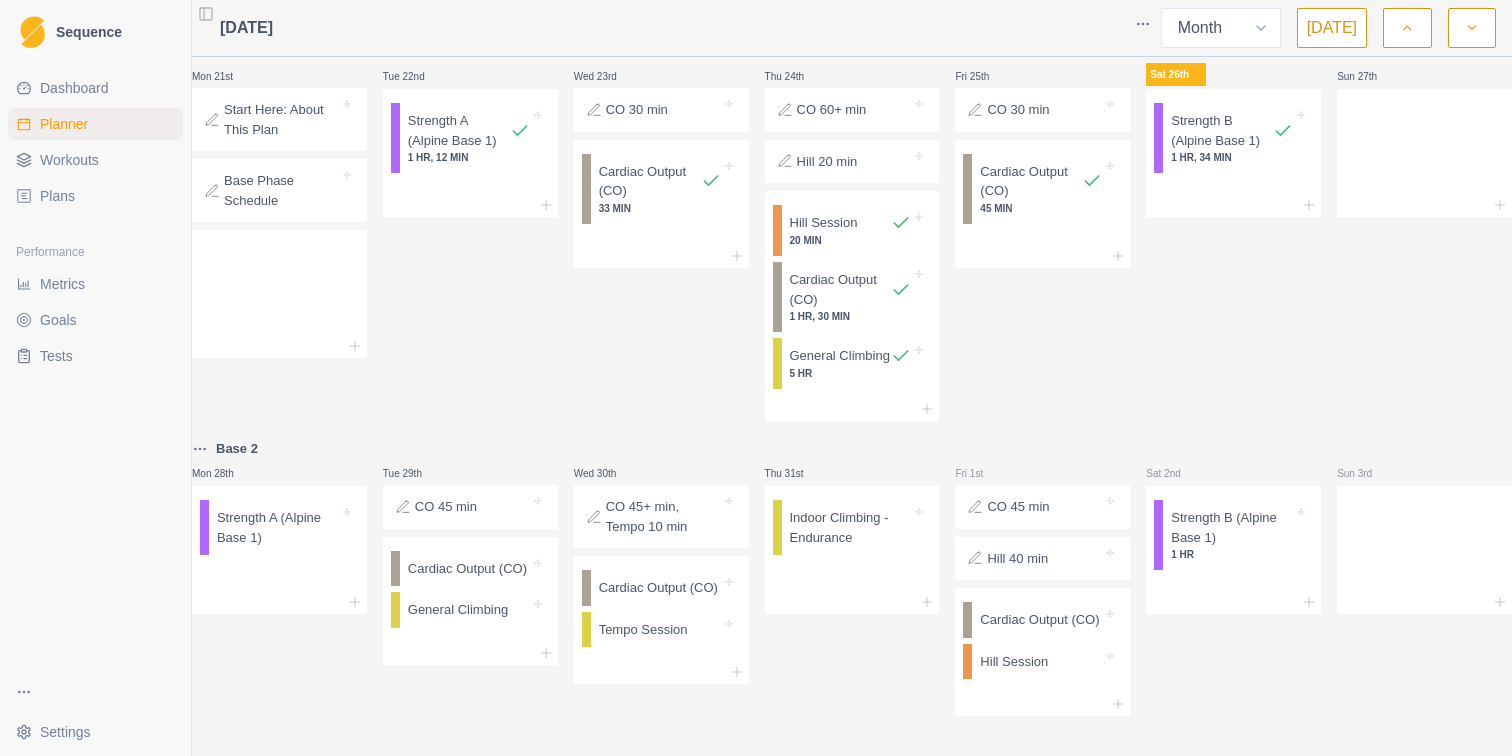 click on "Fri 25th CO 30 min Cardiac Output (CO) 45 MIN" at bounding box center [1042, 230] 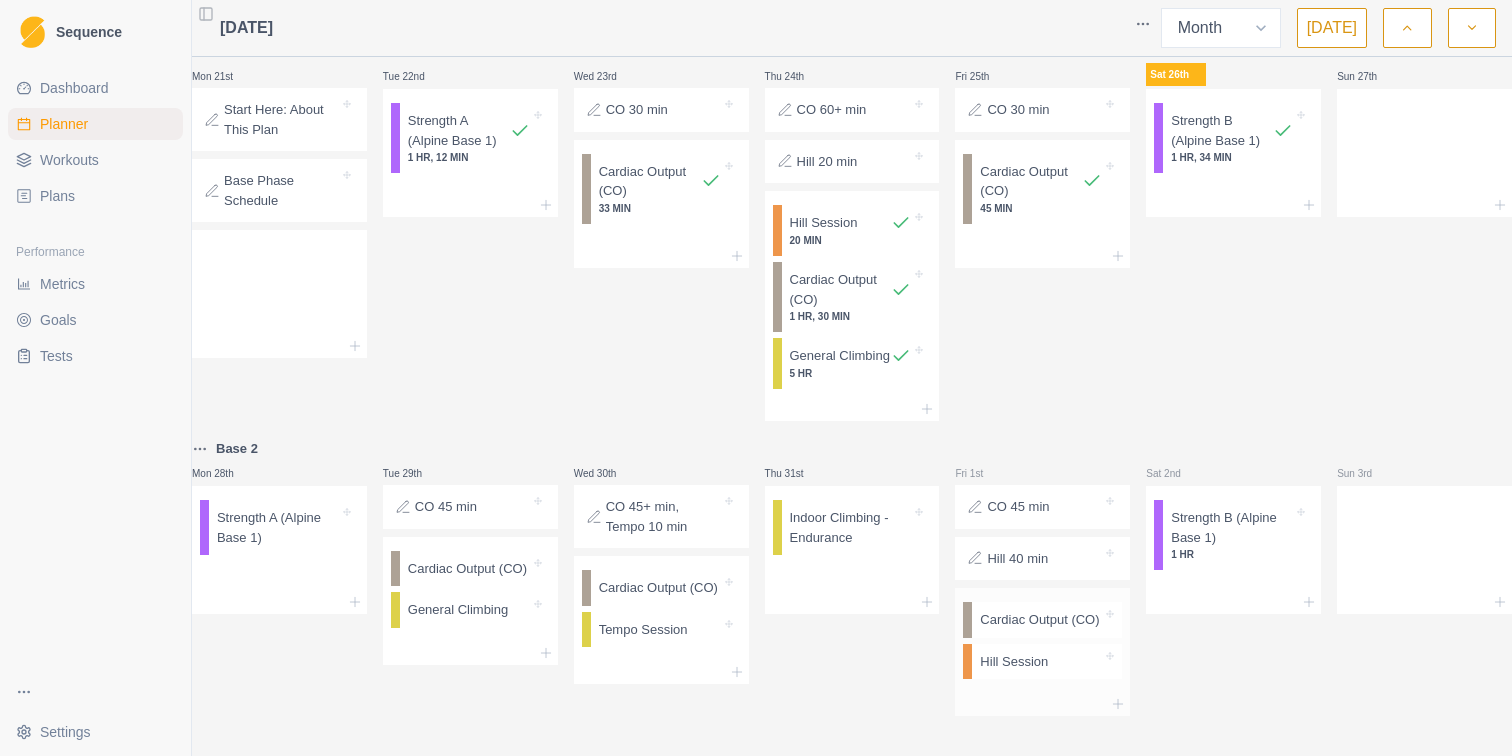 click on "Hill Session" at bounding box center (1047, 662) 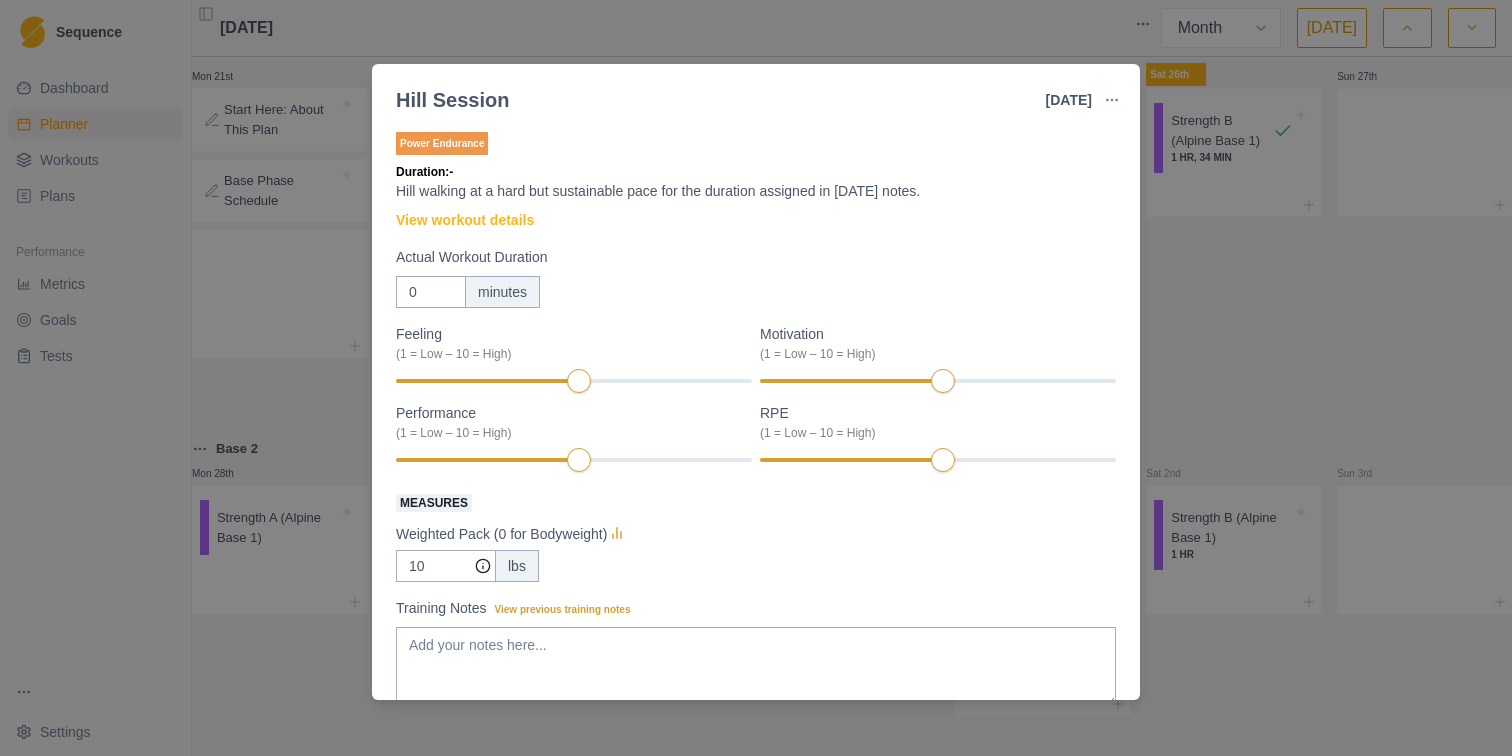 click on "Hill Session [DATE] Link To Goal View Workout Metrics Edit Original Workout Reschedule Workout Remove From Schedule Power Endurance Duration:  - Hill walking at a hard but sustainable pace for the duration assigned in [DATE] notes. View workout details Actual Workout Duration 0 minutes Feeling (1 = Low – 10 = High) Motivation (1 = Low – 10 = High) Performance (1 = Low – 10 = High) RPE (1 = Low – 10 = High) Measures Weighted Pack (0 for Bodyweight) 10 lbs Training Notes View previous training notes Mark as Incomplete Complete Workout" at bounding box center (756, 378) 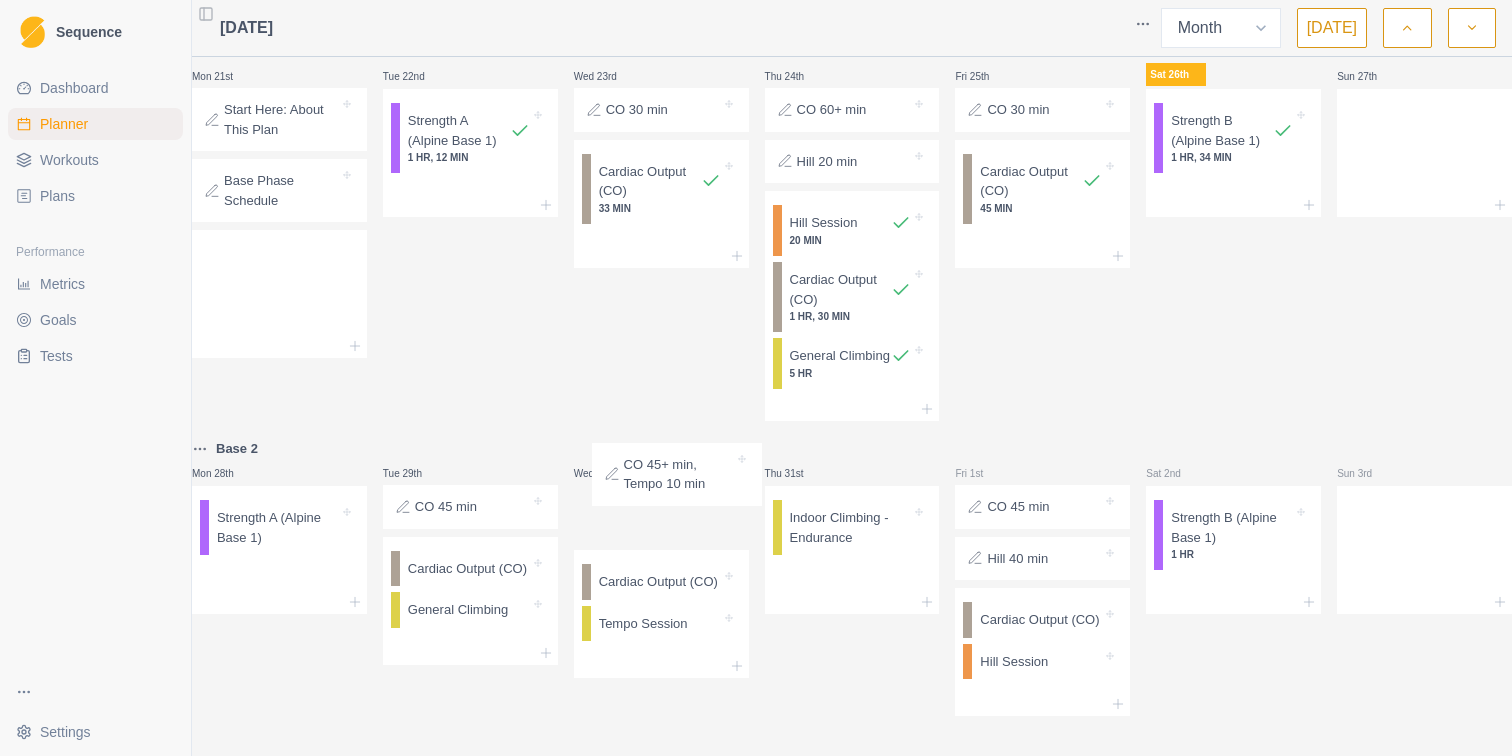 drag, startPoint x: 685, startPoint y: 488, endPoint x: 699, endPoint y: 487, distance: 14.035668 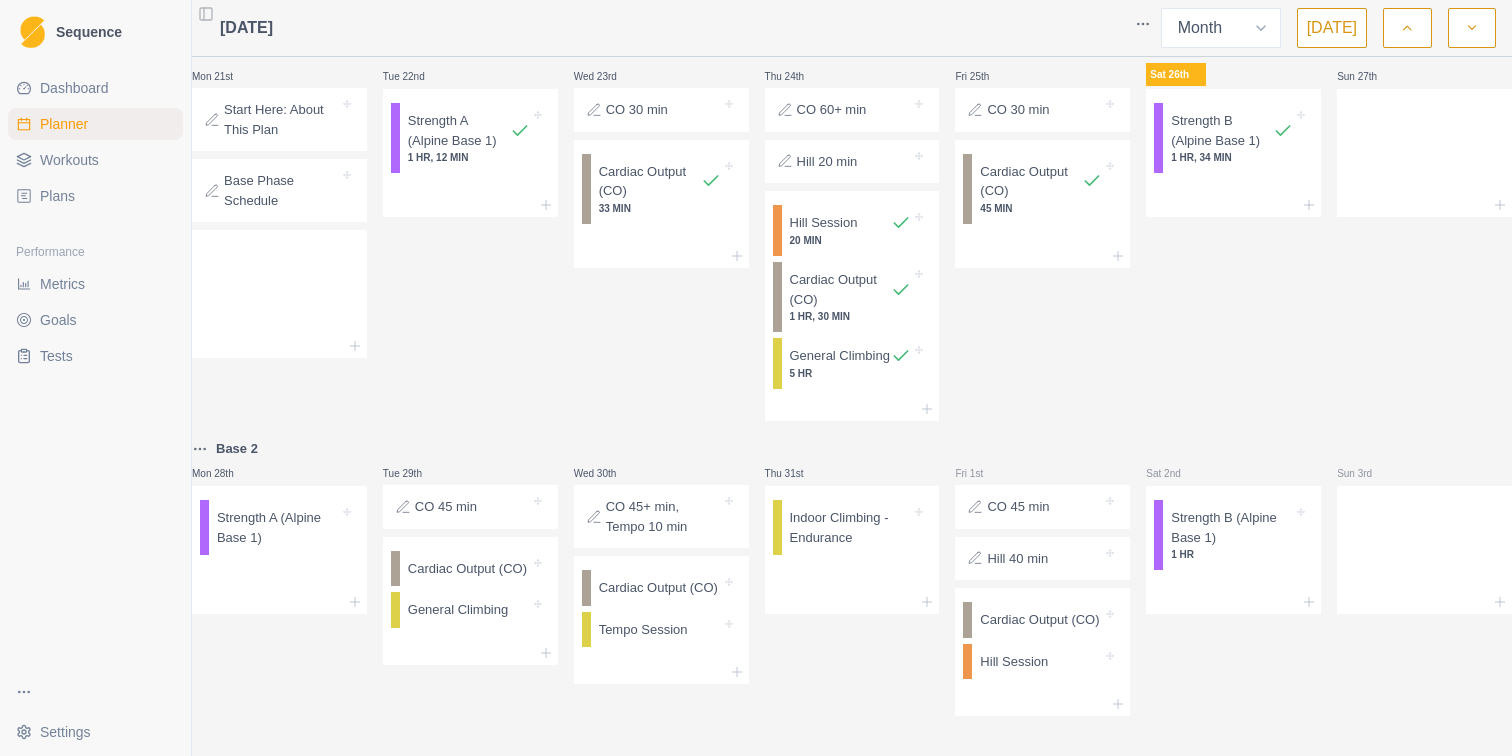 click on "Fri 25th CO 30 min Cardiac Output (CO) 45 MIN" at bounding box center [1042, 230] 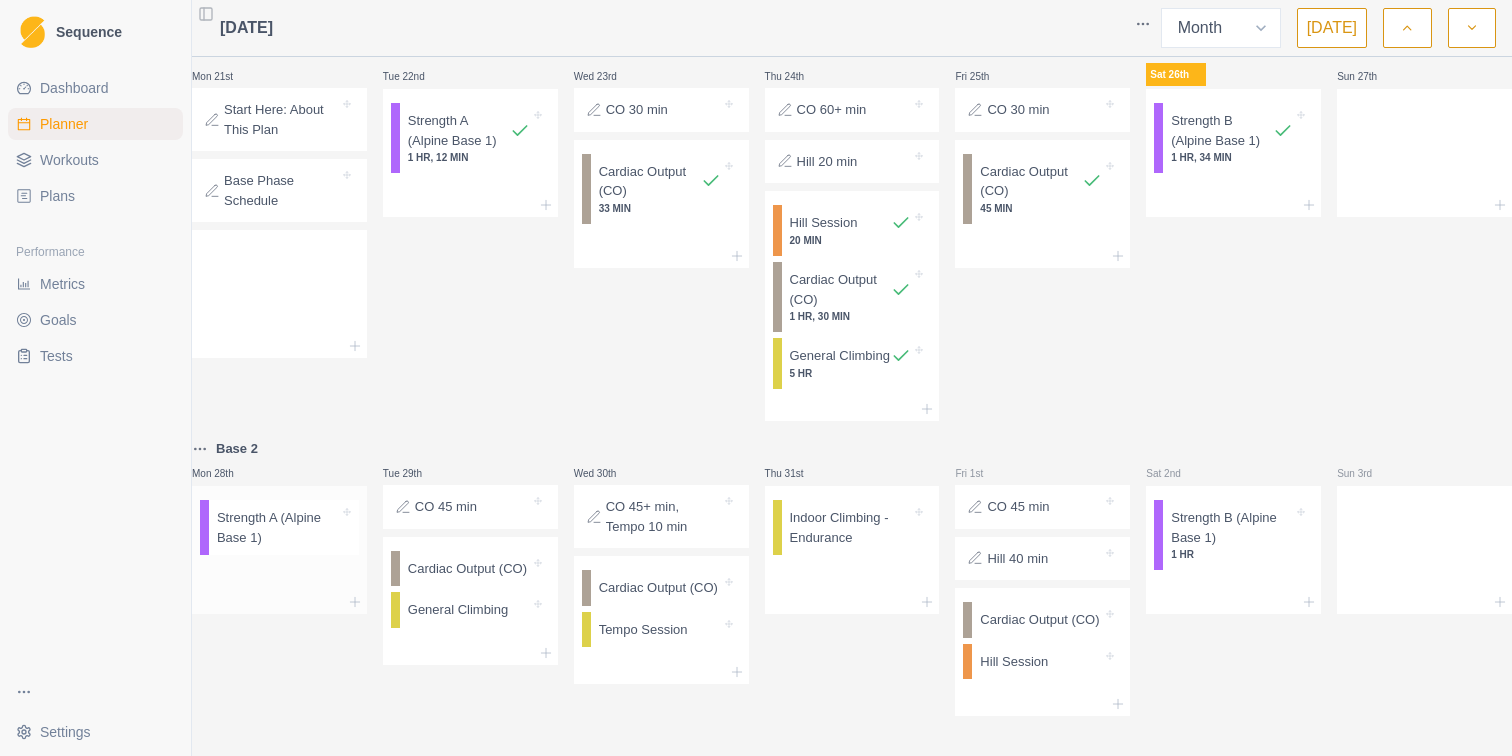 click on "Strength A (Alpine Base 1)" at bounding box center [284, 527] 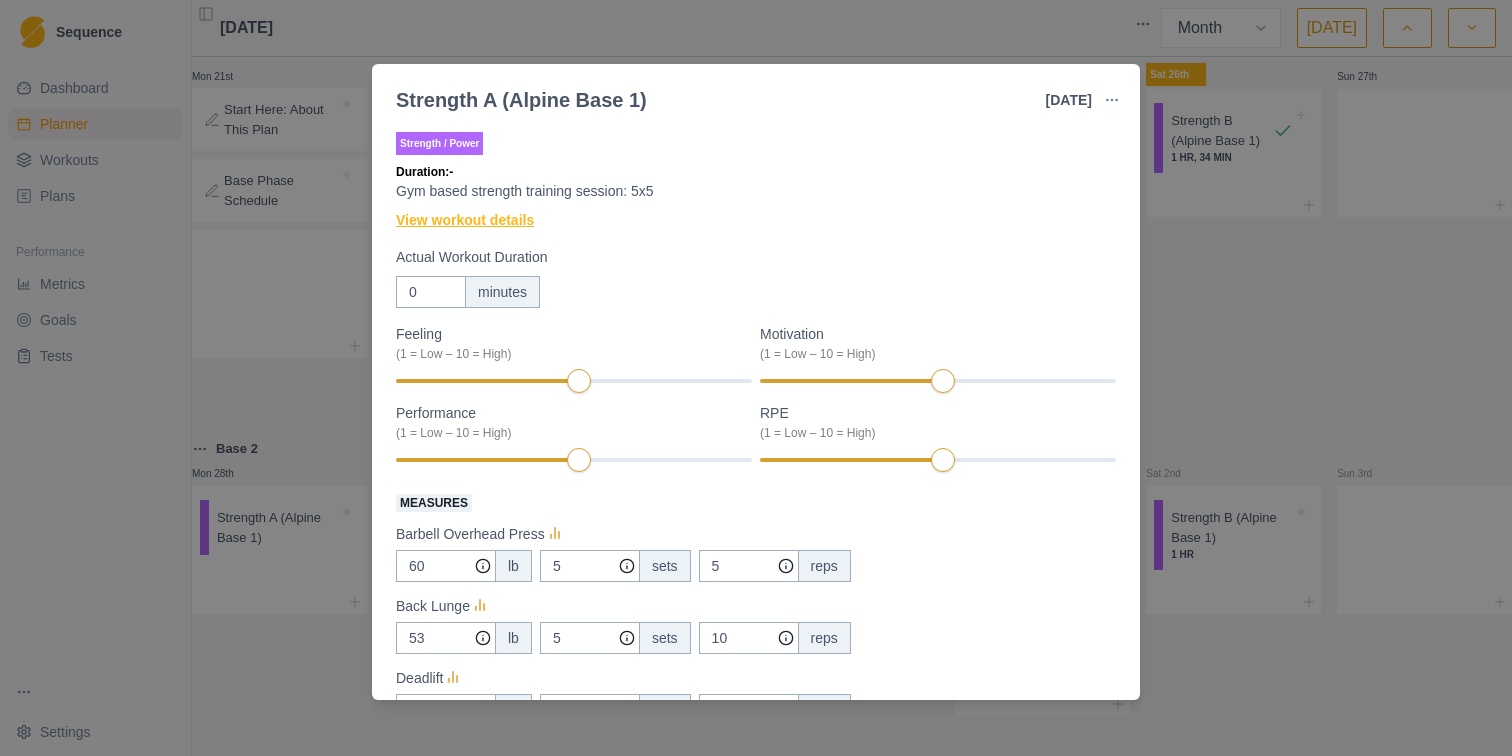 click on "View workout details" at bounding box center [465, 220] 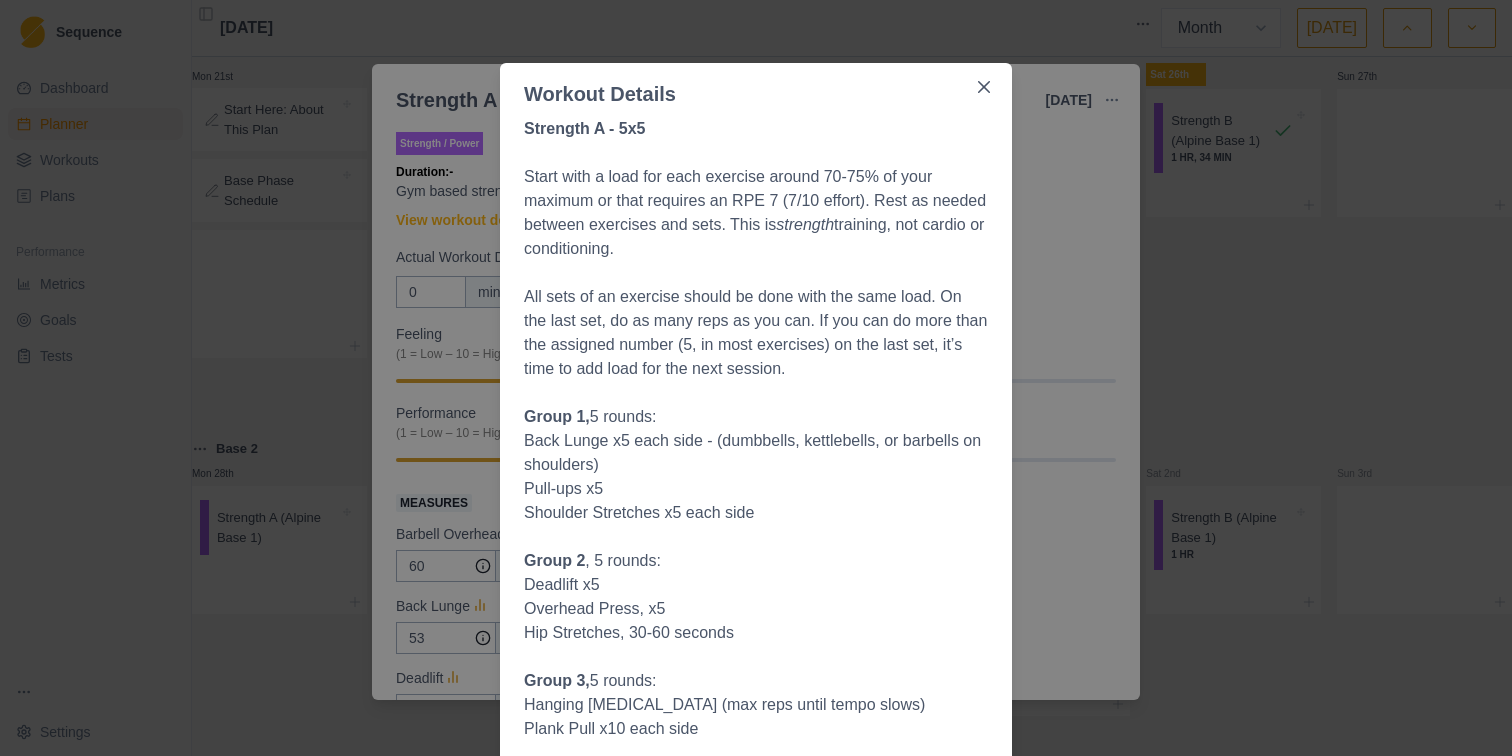 scroll, scrollTop: 58, scrollLeft: 0, axis: vertical 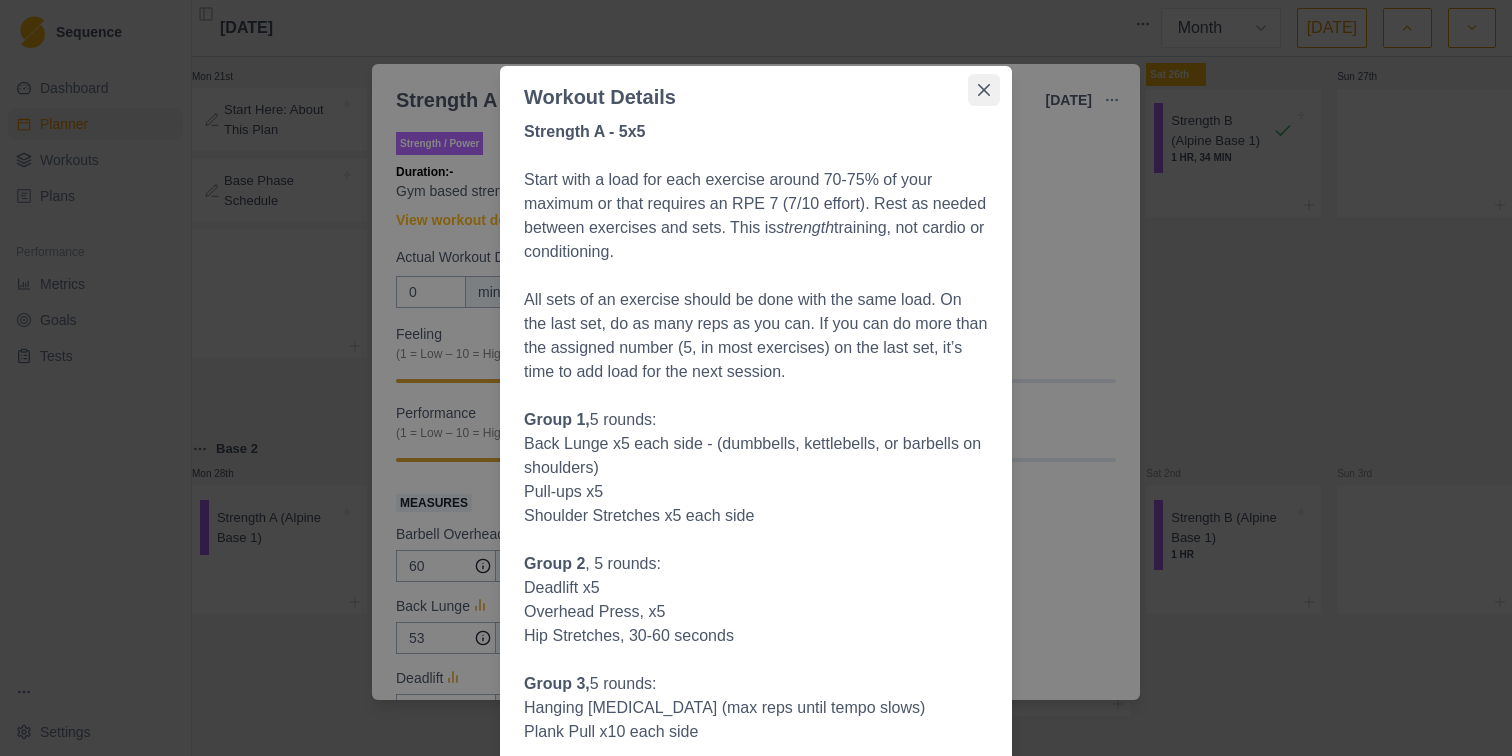 click at bounding box center [984, 90] 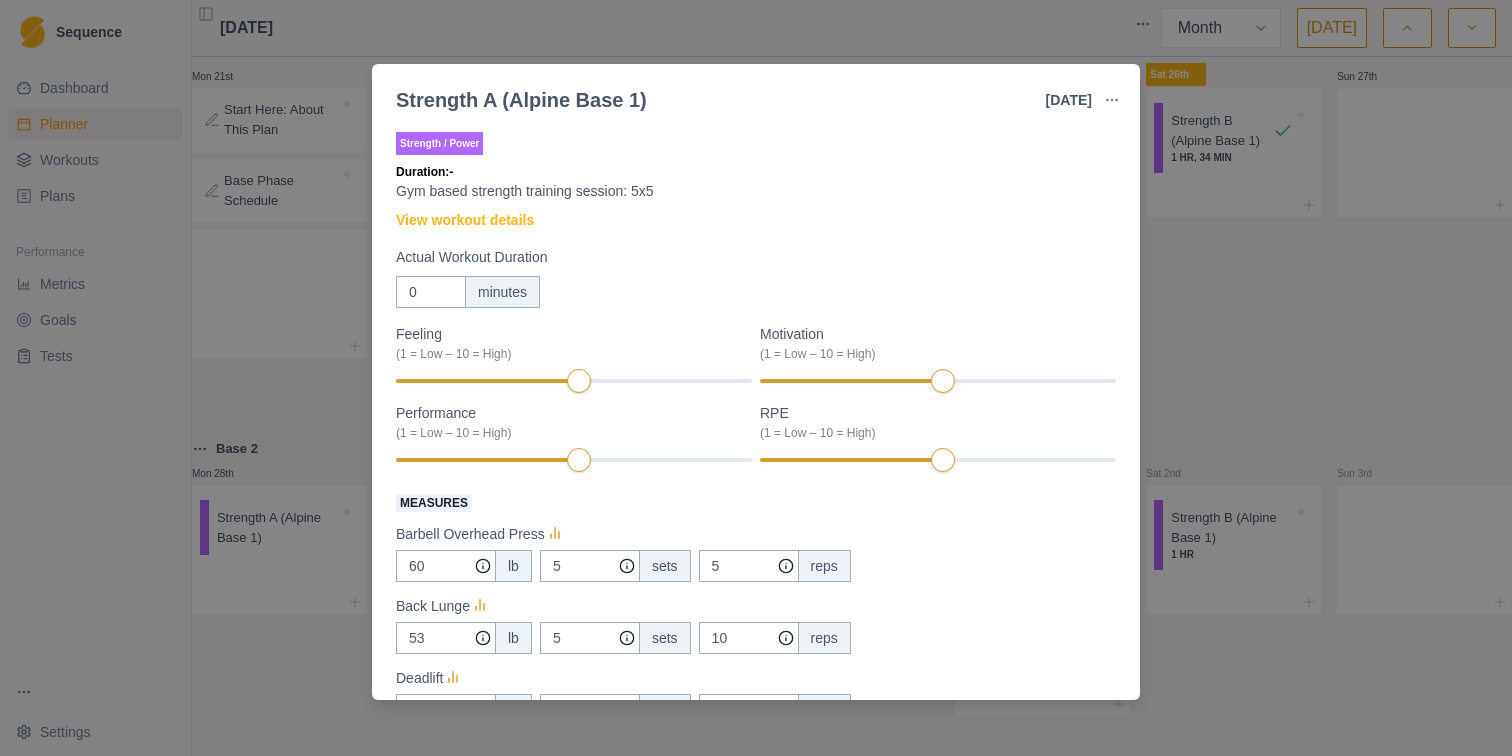 click on "Strength A (Alpine Base 1) [DATE] Link To Goal View Workout Metrics Edit Original Workout Reschedule Workout Remove From Schedule Strength / Power Duration:  - Gym based strength training session: 5x5
View workout details Actual Workout Duration 0 minutes Feeling (1 = Low – 10 = High) Motivation (1 = Low – 10 = High) Performance (1 = Low – 10 = High) RPE (1 = Low – 10 = High) Measures Barbell Overhead Press 60 lb 5 sets 5 reps Back Lunge 53 lb 5 sets 10 reps Deadlift 90 lb 5 sets 5 reps Plank/Pull 60 sec 3 sets 10 reps Hanging [MEDICAL_DATA] 40 Bodyweight Reps Weighted Pullup 0 lb added 5 sets 5 reps Training Notes View previous training notes Mark as Incomplete Complete Workout" at bounding box center [756, 378] 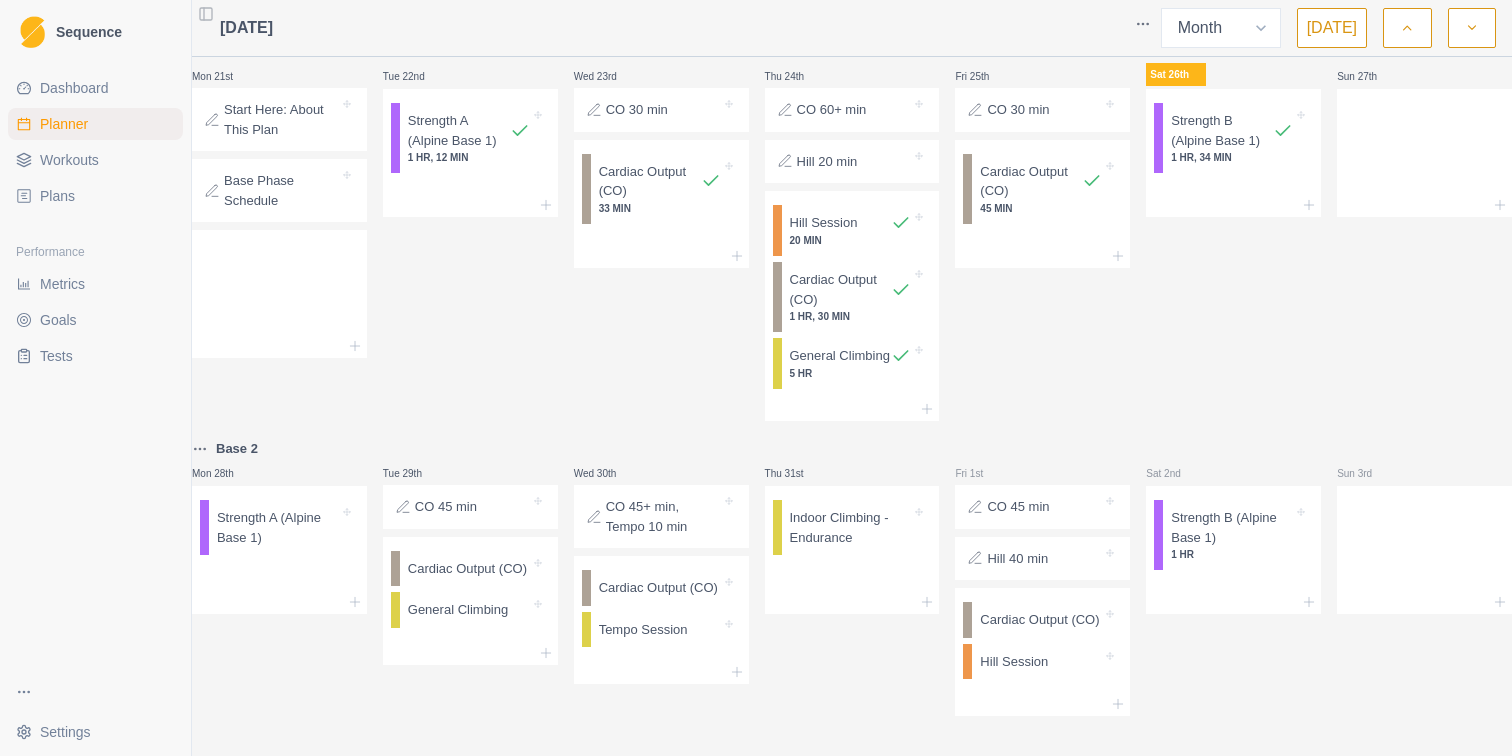 scroll, scrollTop: 764, scrollLeft: 0, axis: vertical 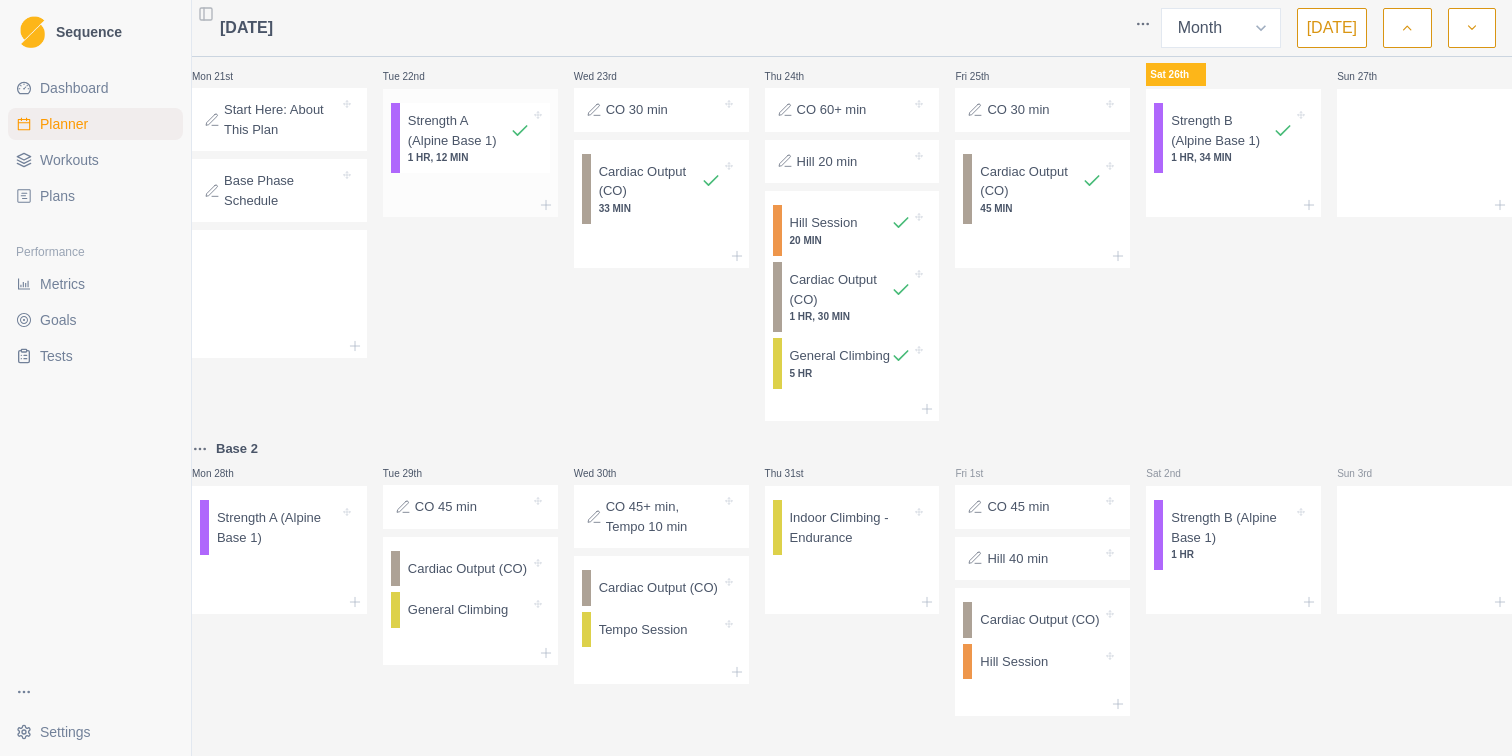 click on "1 HR, 12 MIN" at bounding box center (469, 157) 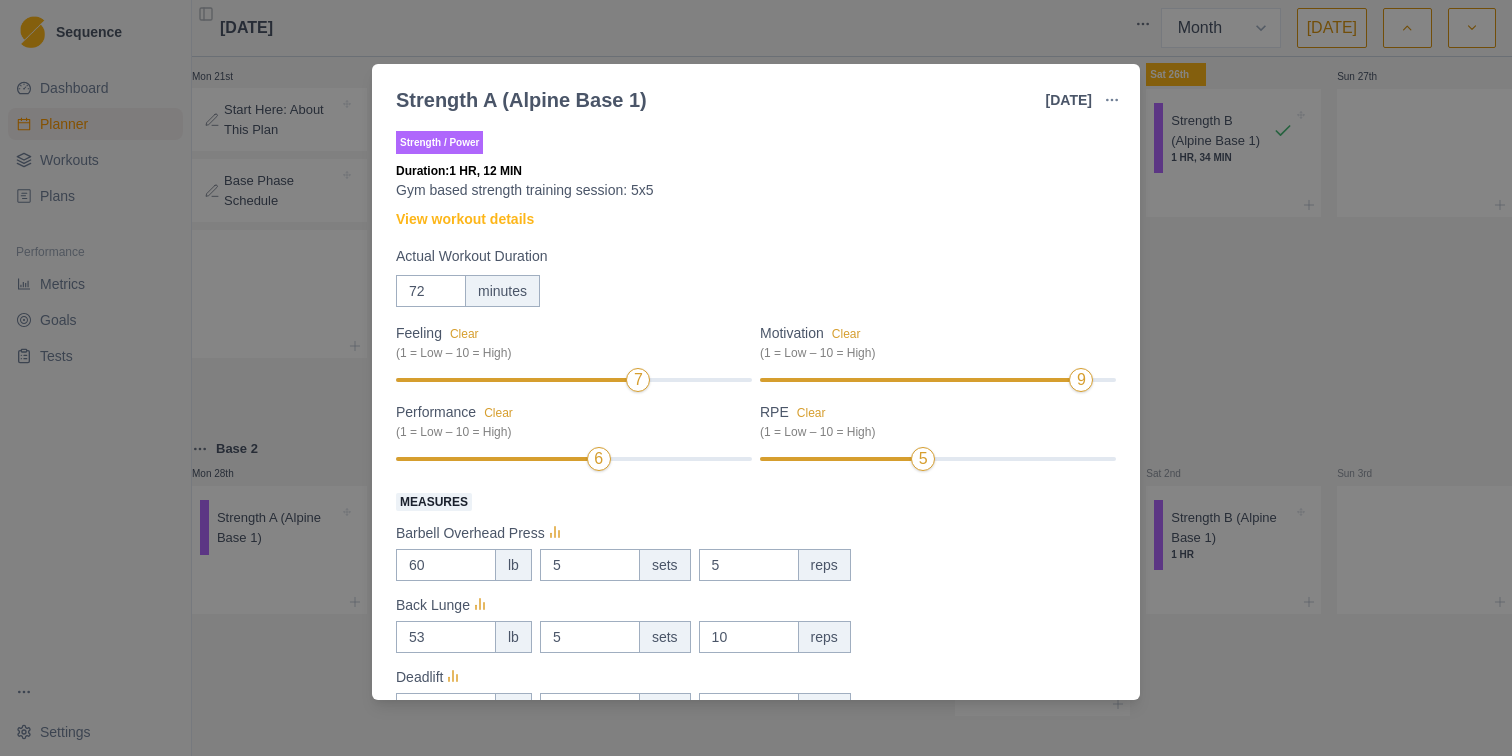 scroll, scrollTop: 0, scrollLeft: 0, axis: both 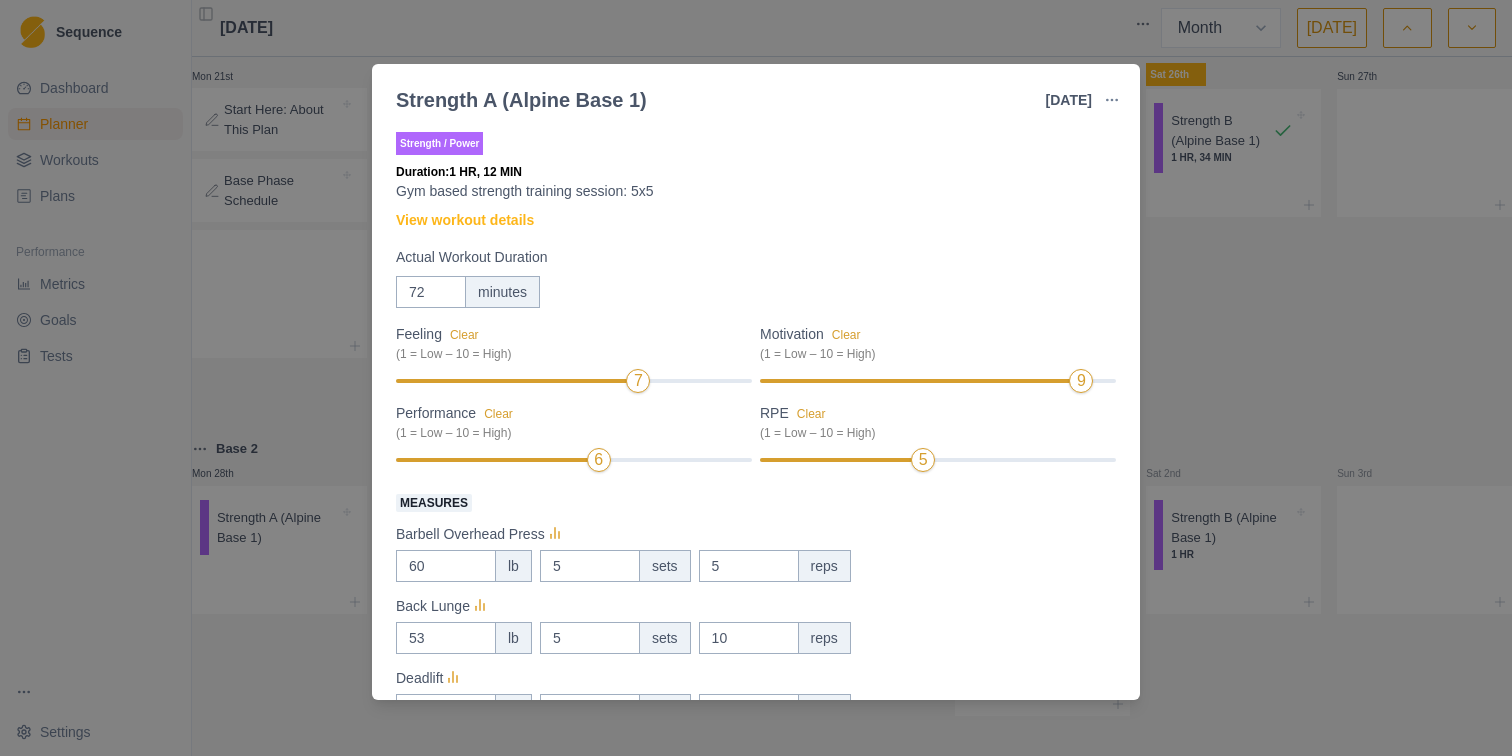 click on "Strength A (Alpine Base 1) [DATE] Link To Goal View Workout Metrics Edit Original Workout Reschedule Workout Remove From Schedule Strength / Power Duration:  1 HR, 12 MIN Gym based strength training session: 5x5
View workout details Actual Workout Duration 72 minutes Feeling Clear (1 = Low – 10 = High) 7 Motivation Clear (1 = Low – 10 = High) 9 Performance Clear (1 = Low – 10 = High) 6 RPE Clear (1 = Low – 10 = High) 5 Measures Barbell Overhead Press 60 lb 5 sets 5 reps Back Lunge 53 lb 5 sets 10 reps Deadlift 90 lb 5 sets 5 reps Plank/Pull sec 2 sets 10 reps Hanging [MEDICAL_DATA] 40 Bodyweight Reps Weighted Pullup 0 lb added 5 sets 5 reps Training Notes View previous training notes used machine for overhead press Mark as Incomplete Reschedule Update" at bounding box center (756, 378) 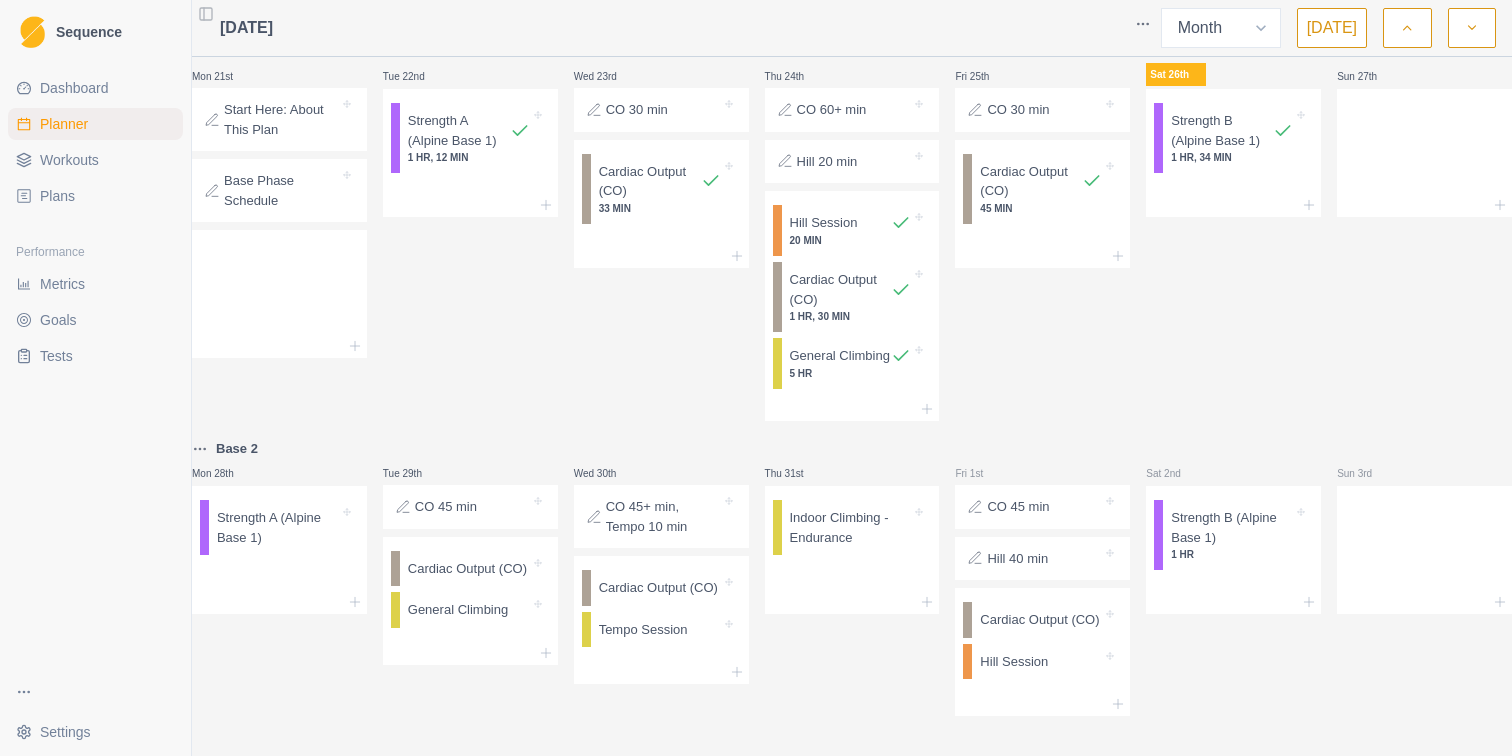 scroll, scrollTop: 777, scrollLeft: 0, axis: vertical 